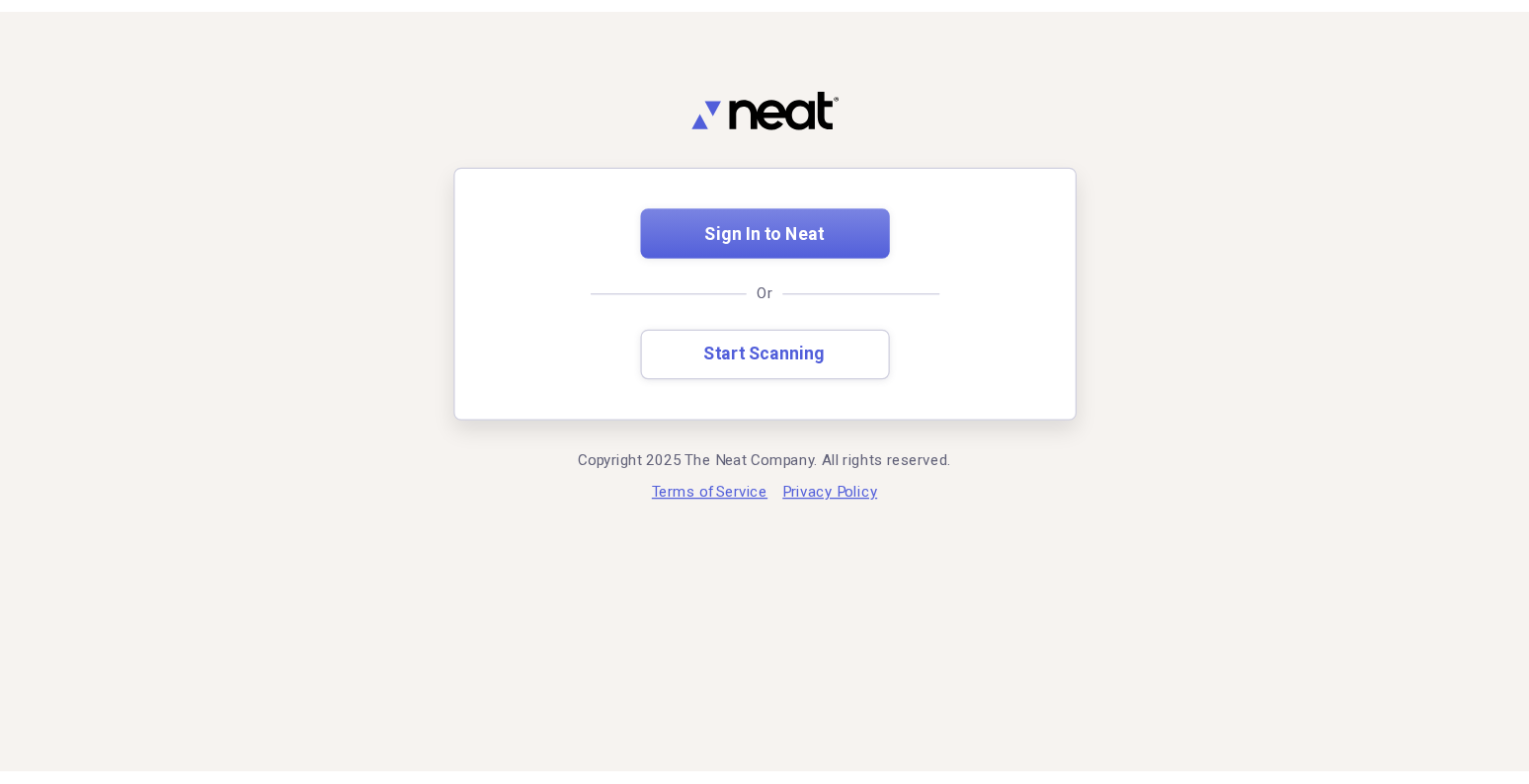 scroll, scrollTop: 0, scrollLeft: 0, axis: both 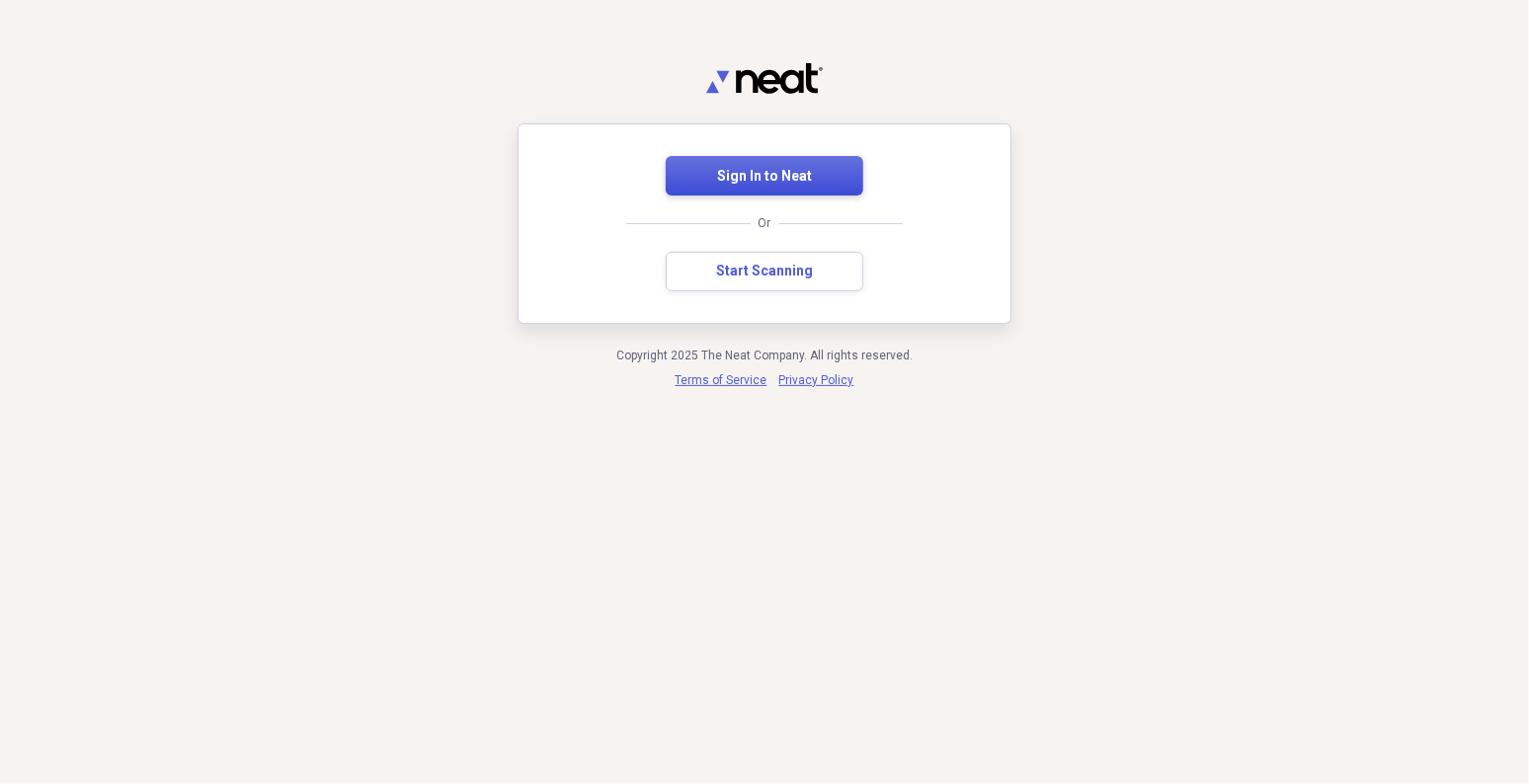 click on "Sign In to Neat" at bounding box center (764, 177) 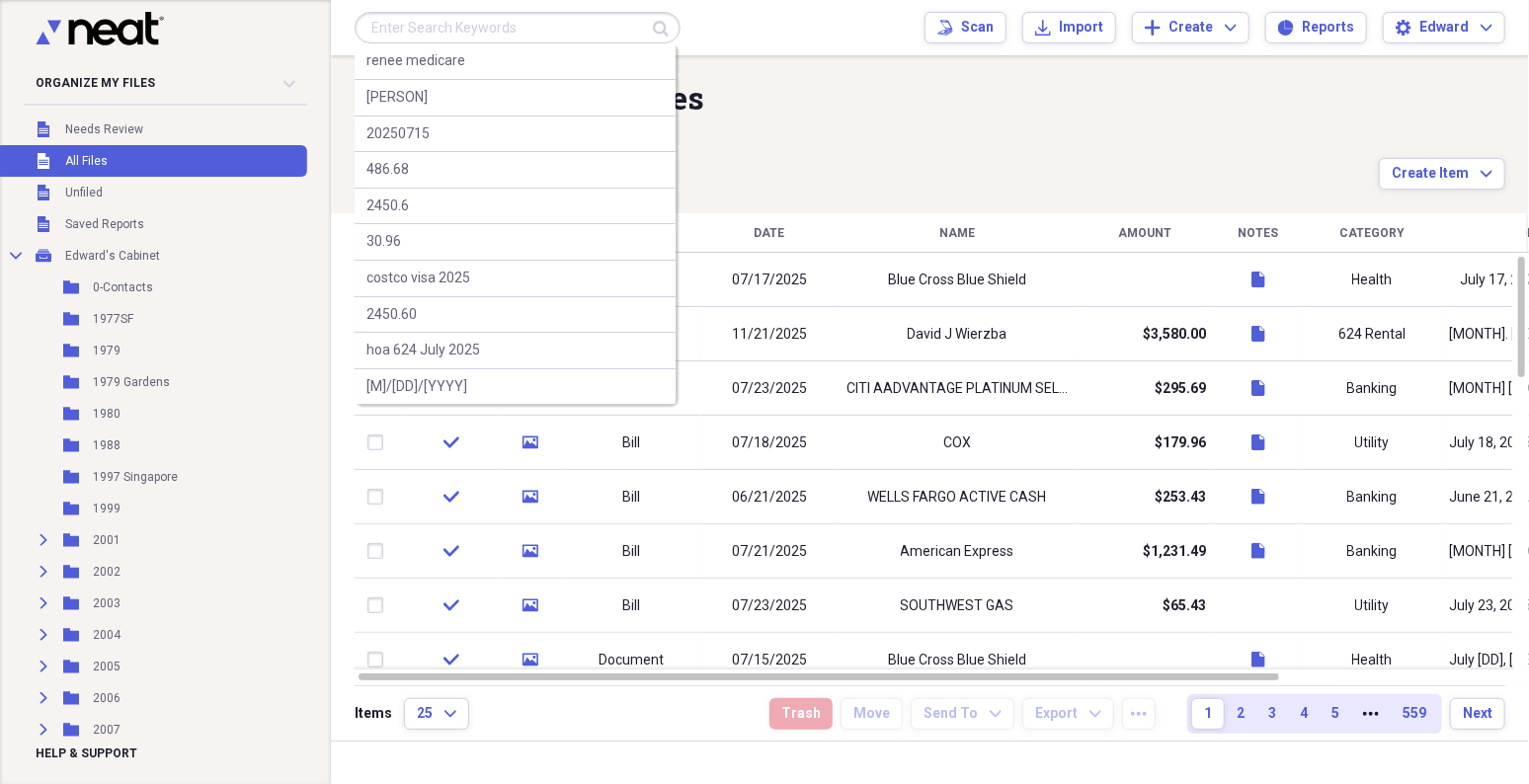 click at bounding box center [518, 28] 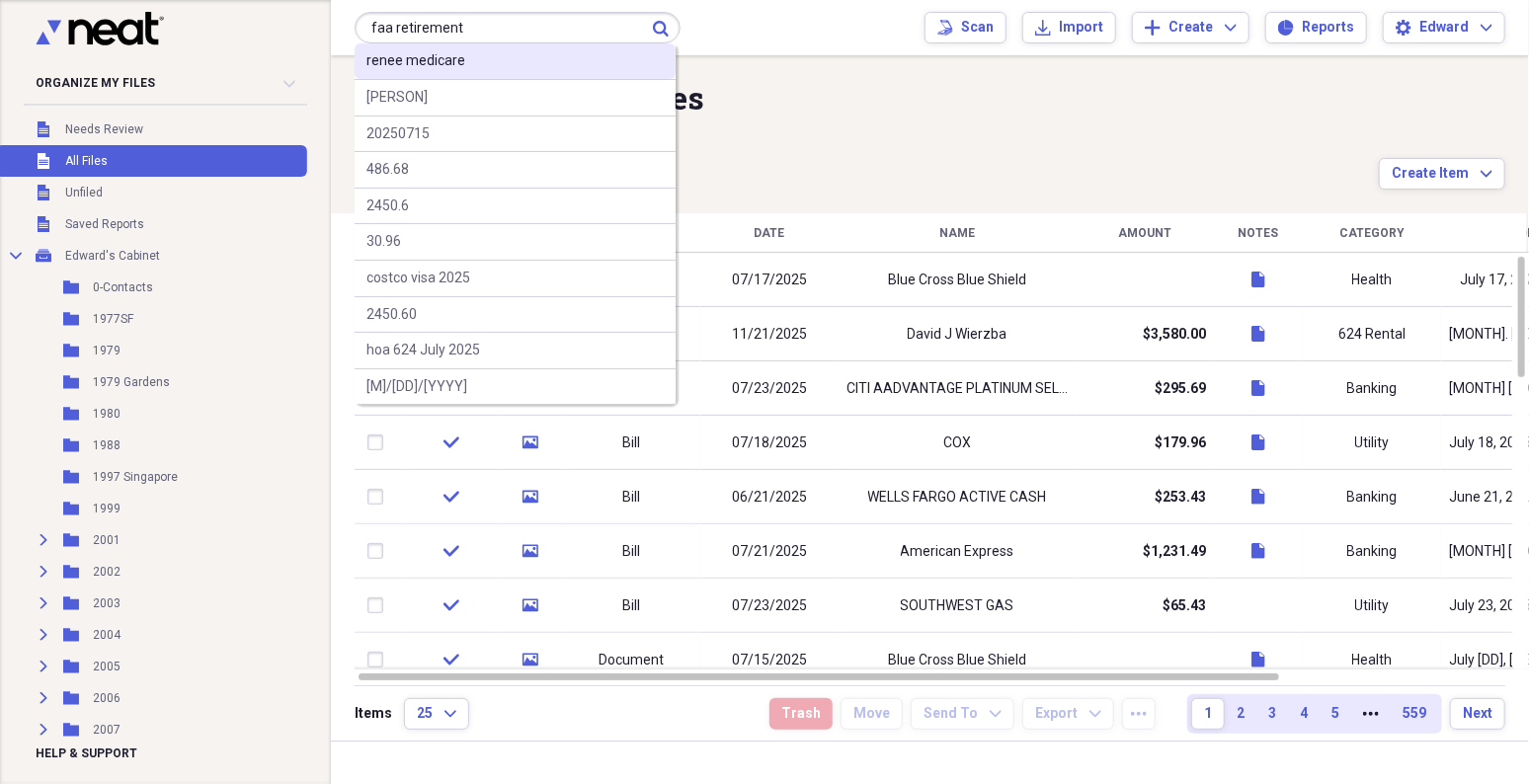 type on "faa retirement" 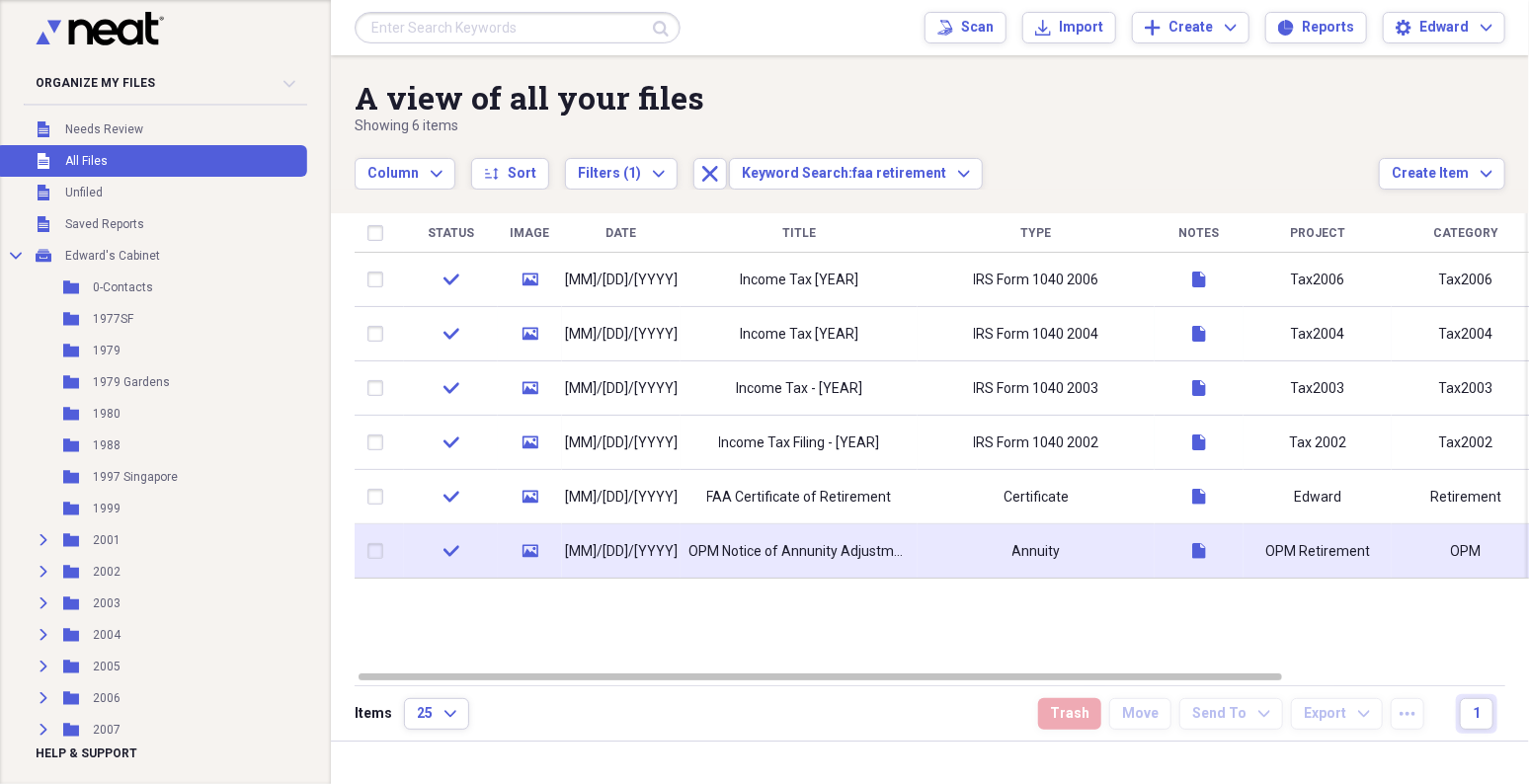 click on "OPM Notice of Annunity Adjustment" at bounding box center [799, 552] 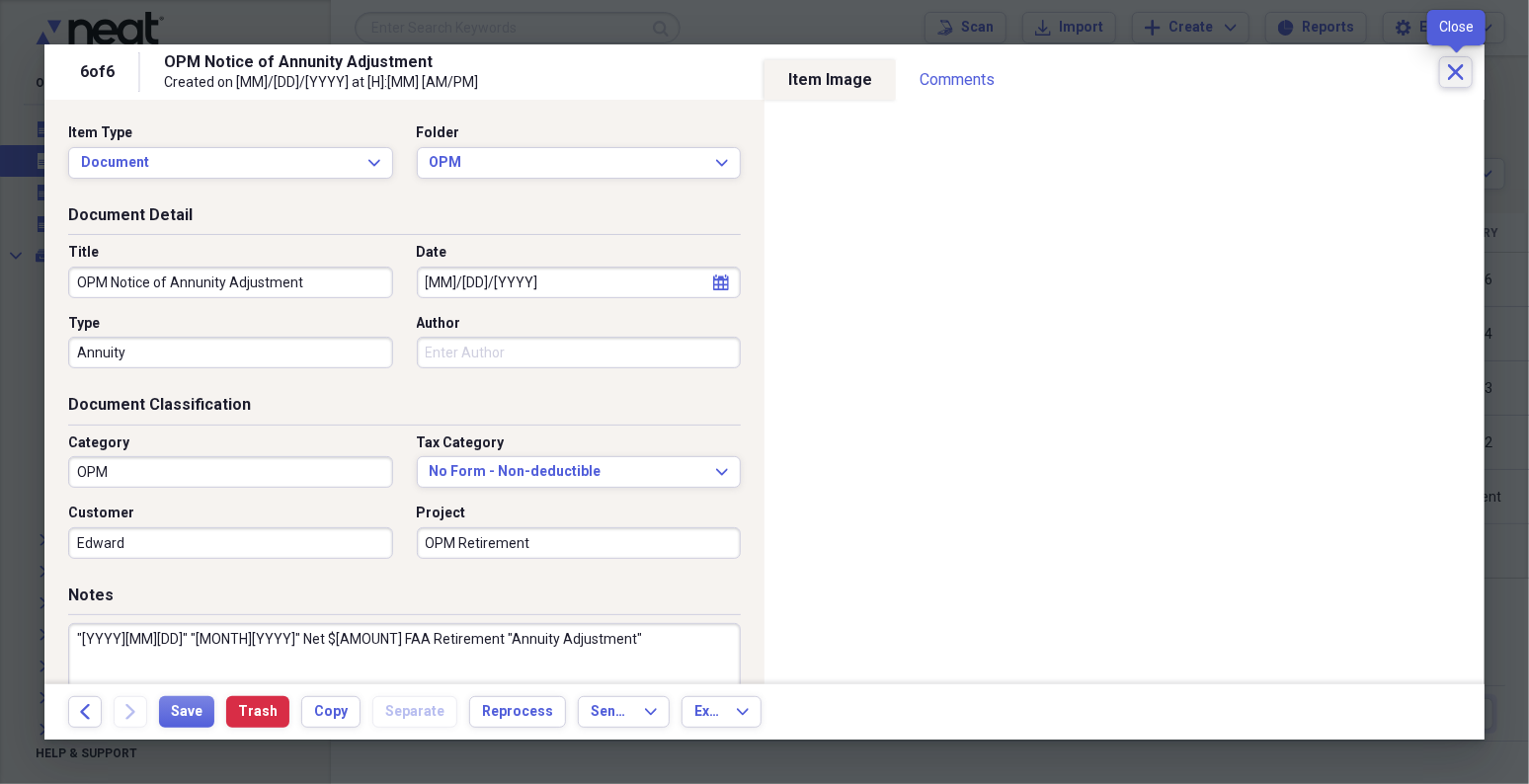 click on "Close" at bounding box center [1456, 72] 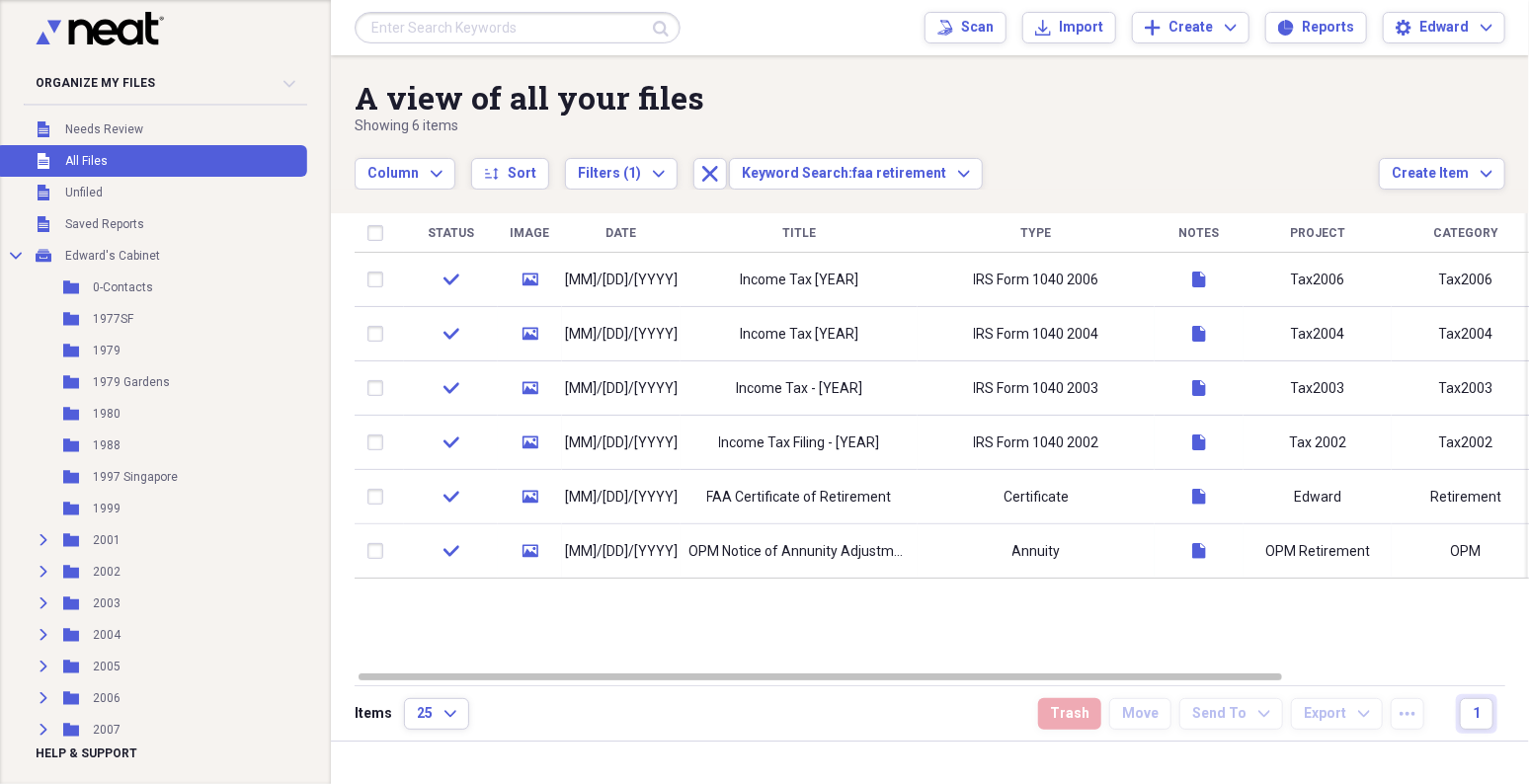 click at bounding box center [518, 28] 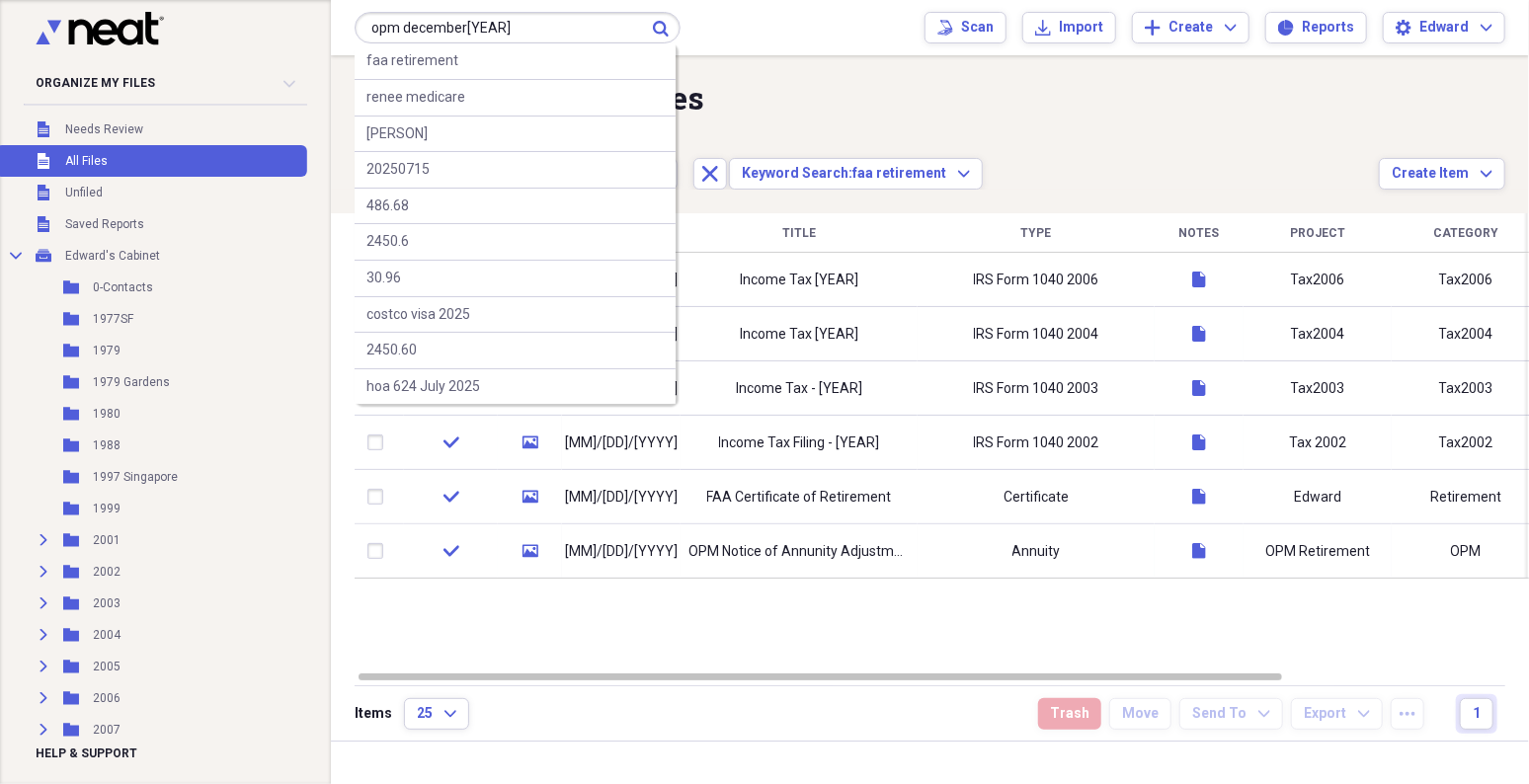 type on "opm december[YEAR]" 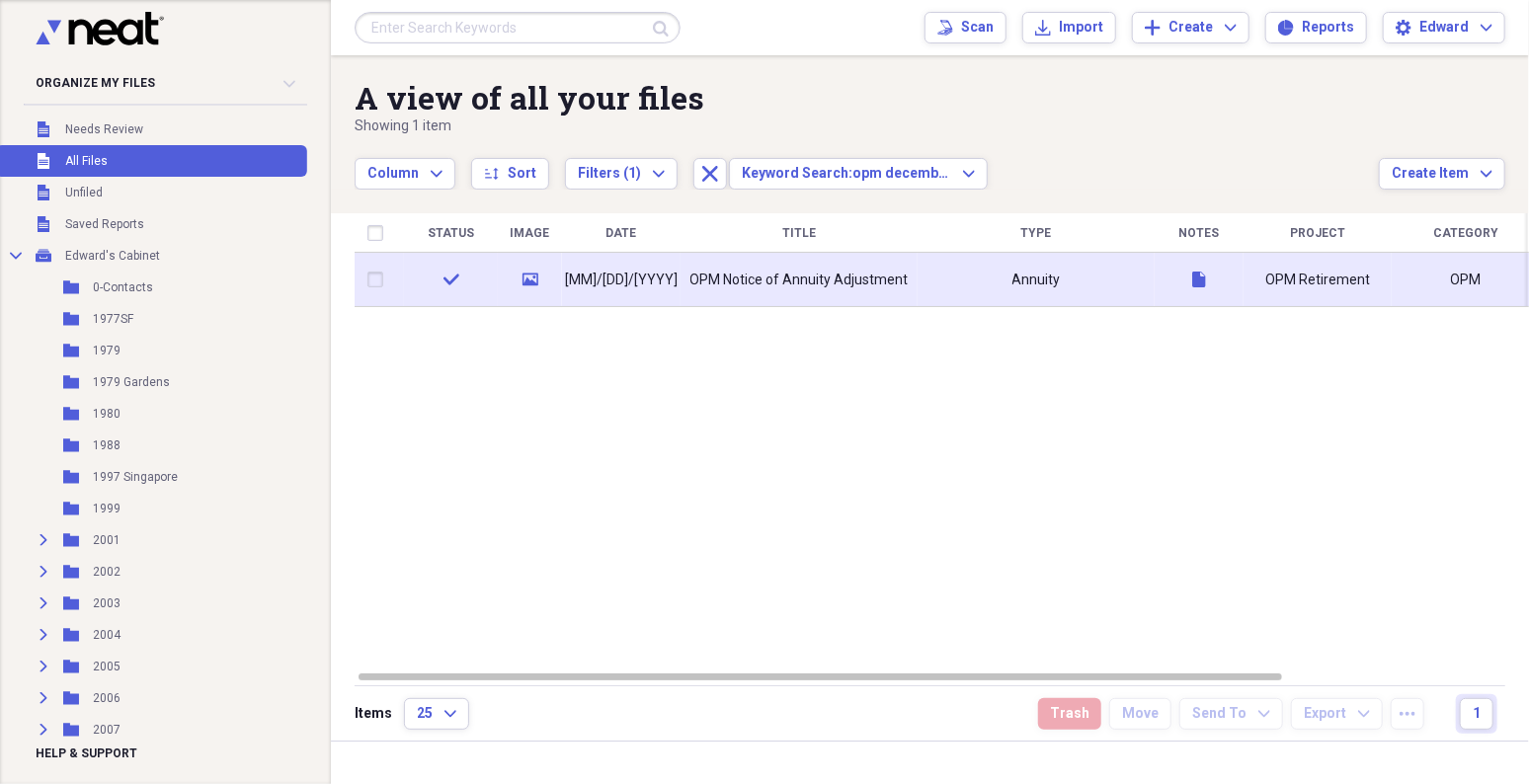 click on "OPM Notice of Annuity Adjustment" at bounding box center [799, 280] 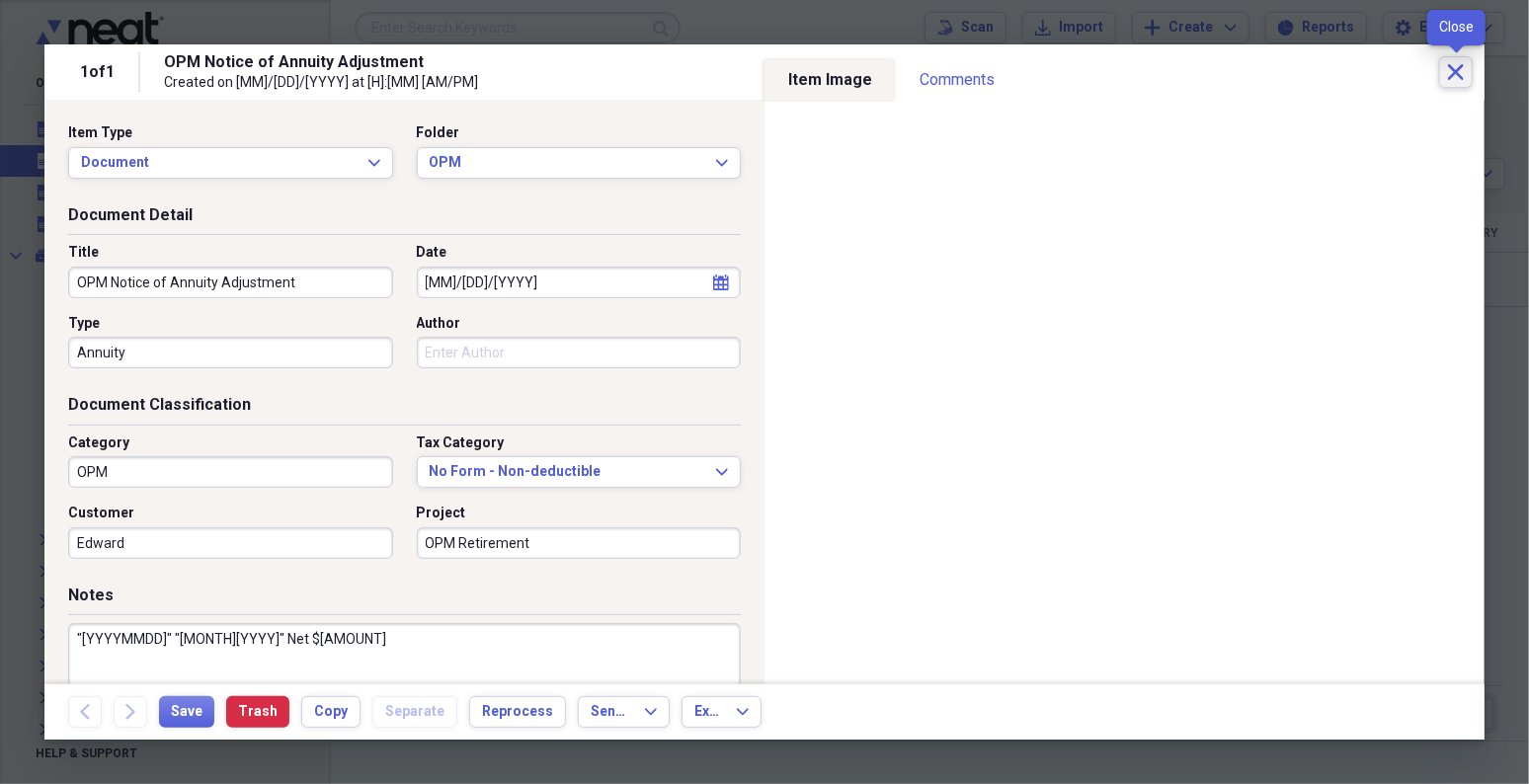 click 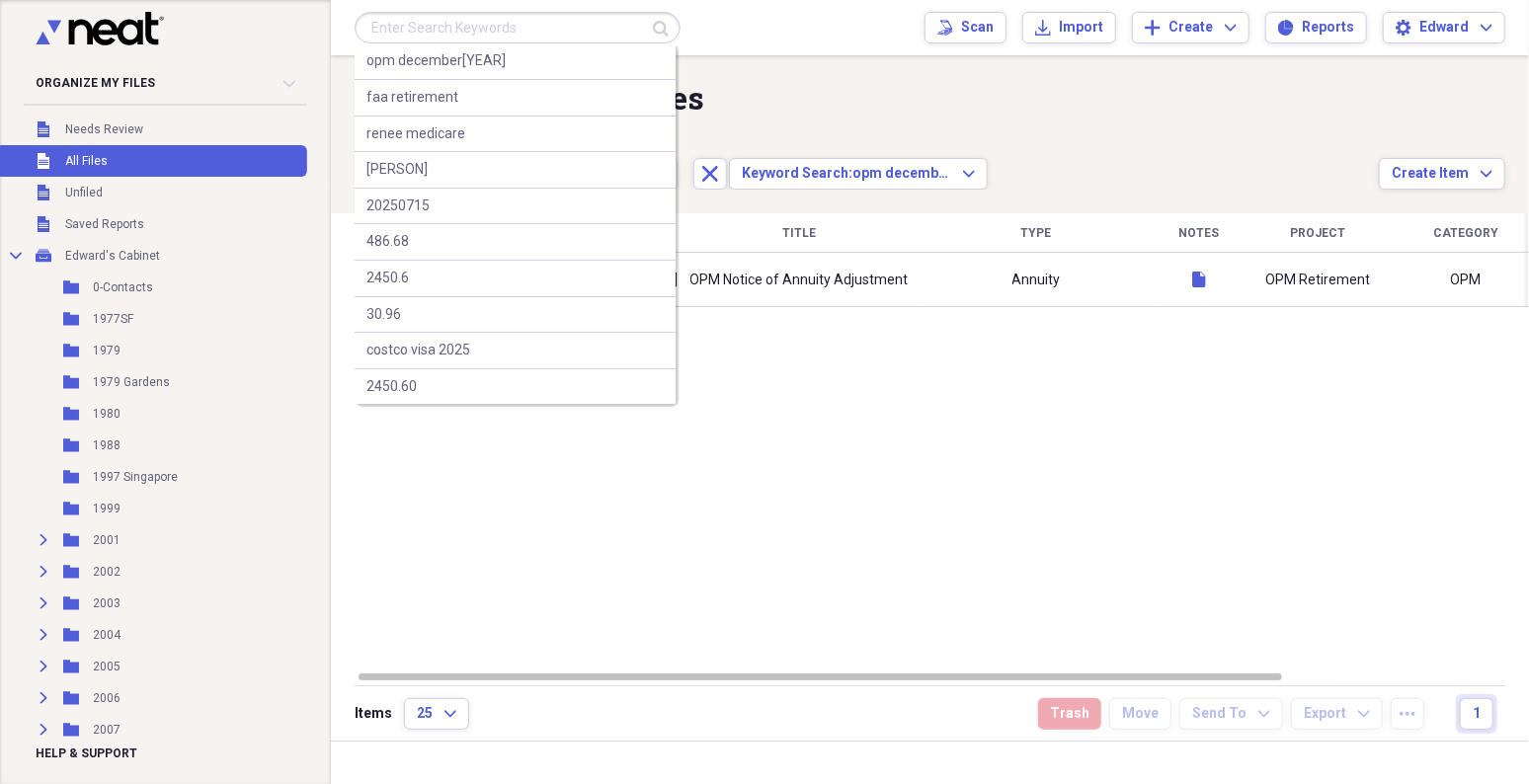 click at bounding box center [518, 28] 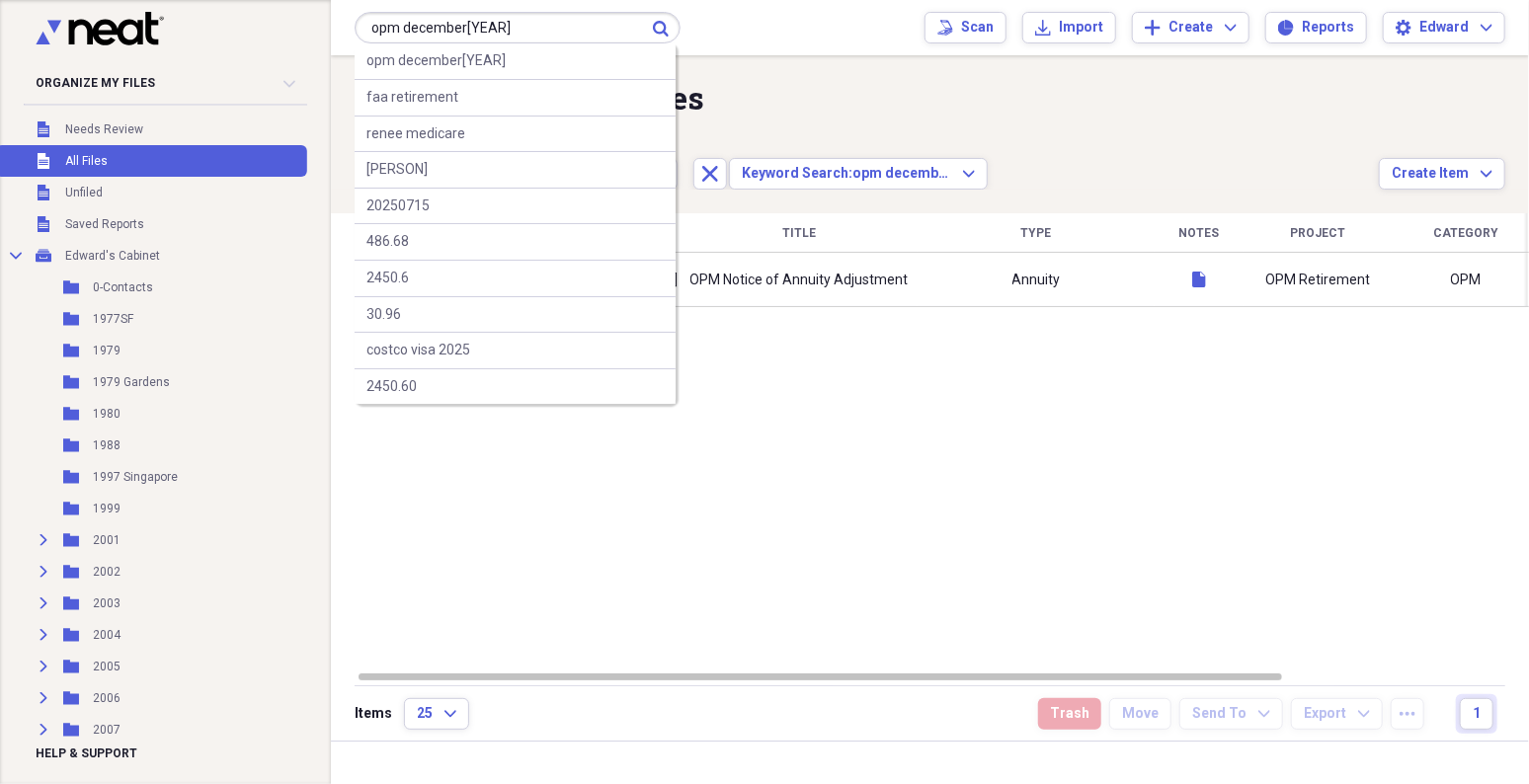 type on "opm december[YEAR]" 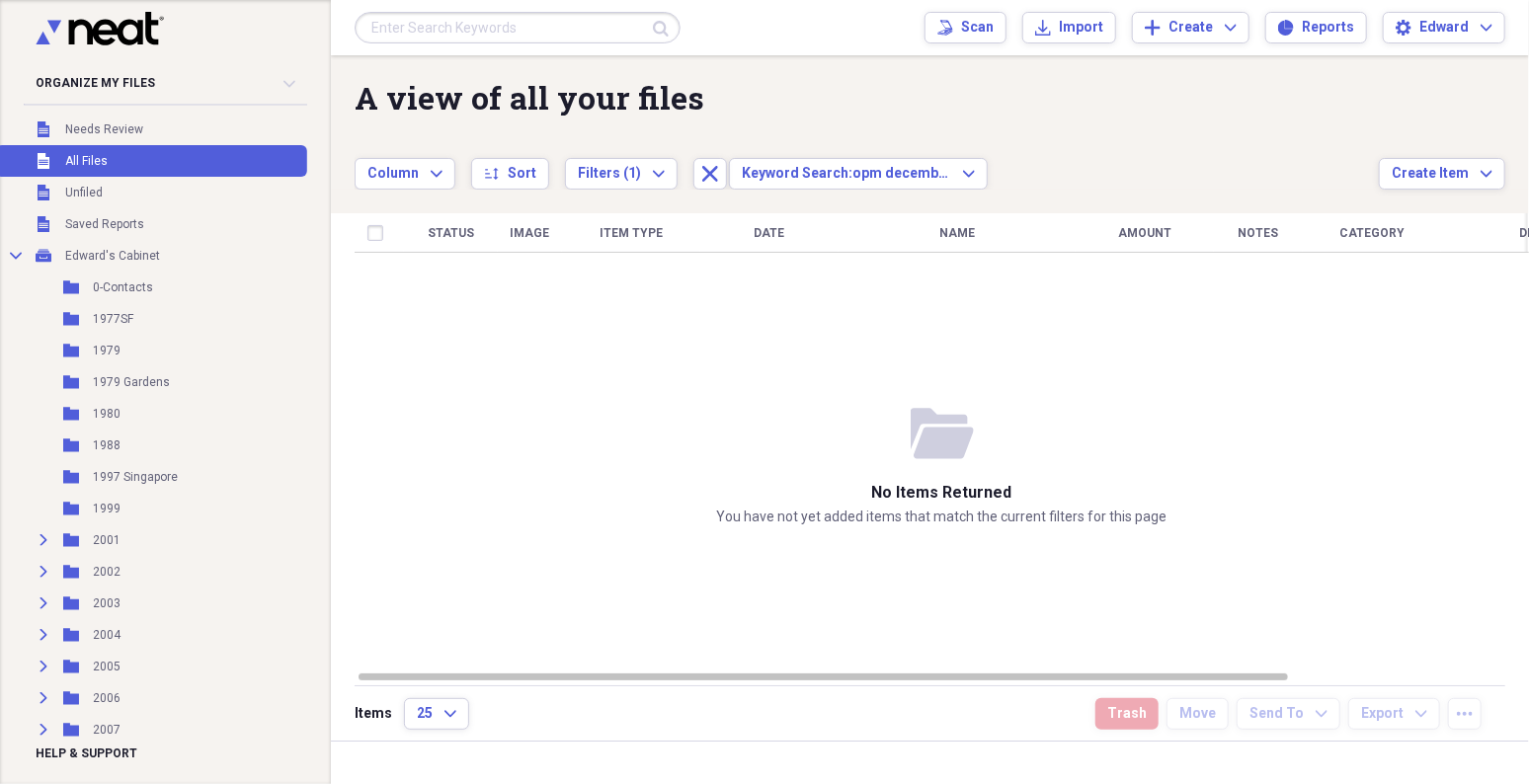 click at bounding box center [518, 28] 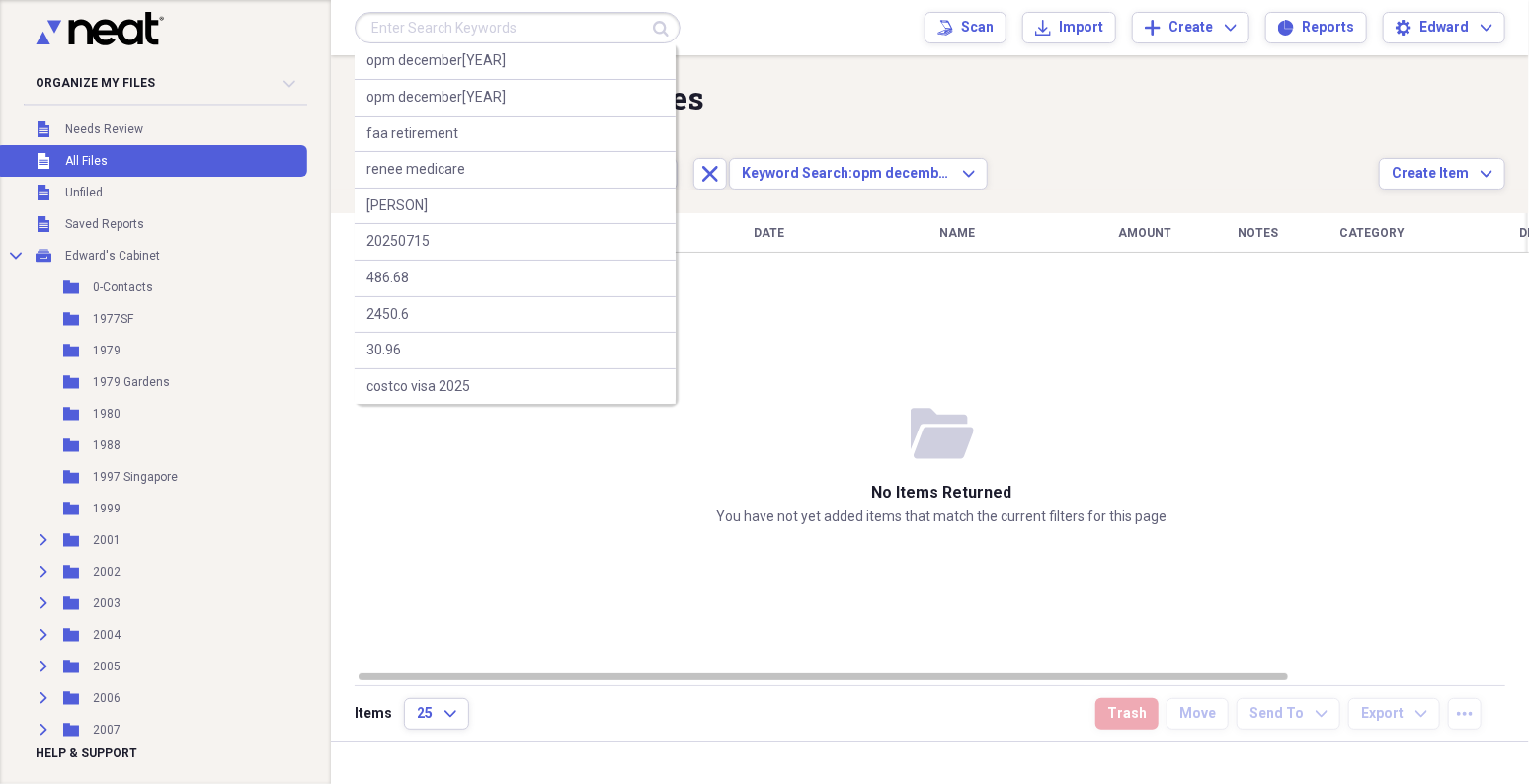 click at bounding box center (518, 28) 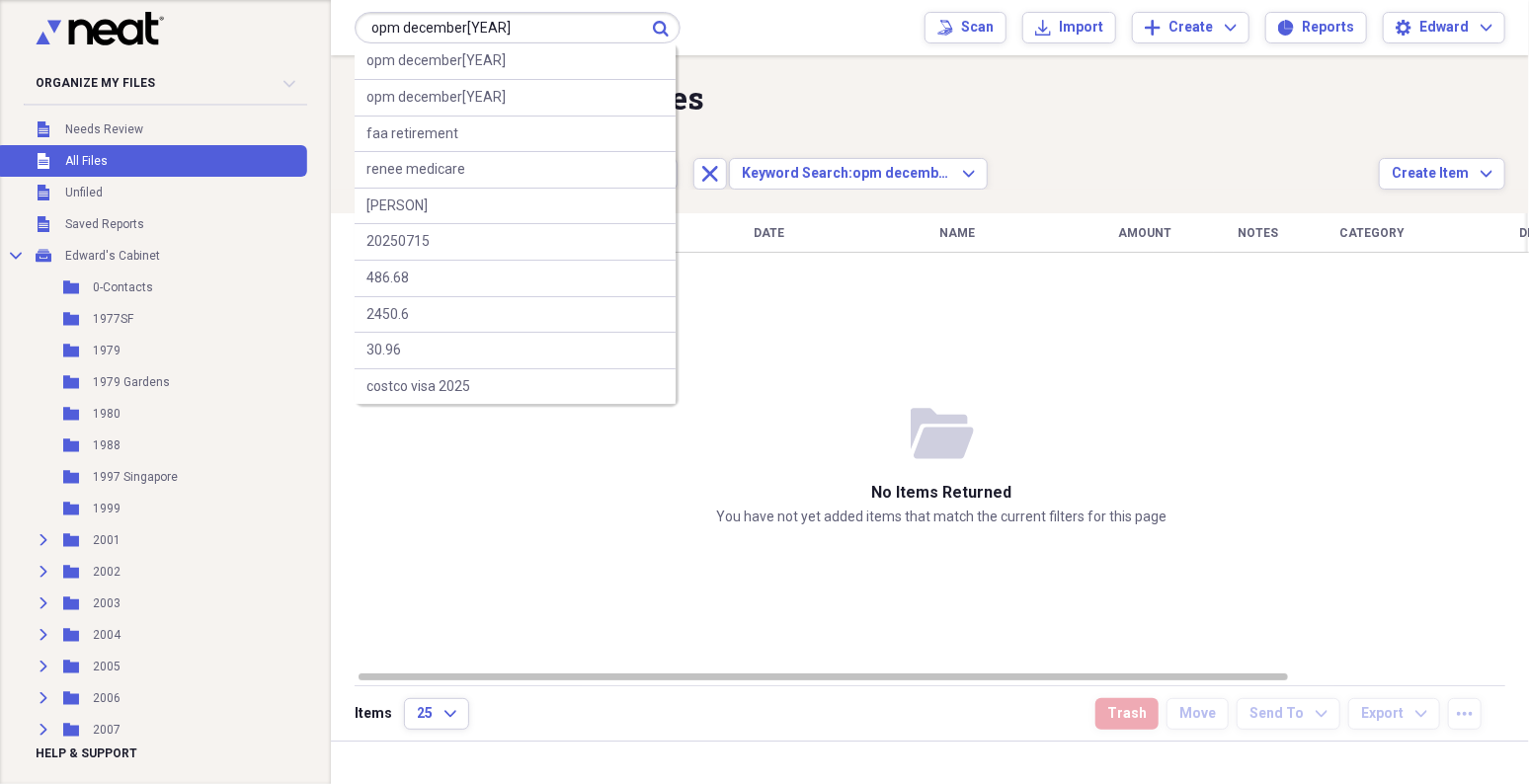 type on "opm december[YEAR]" 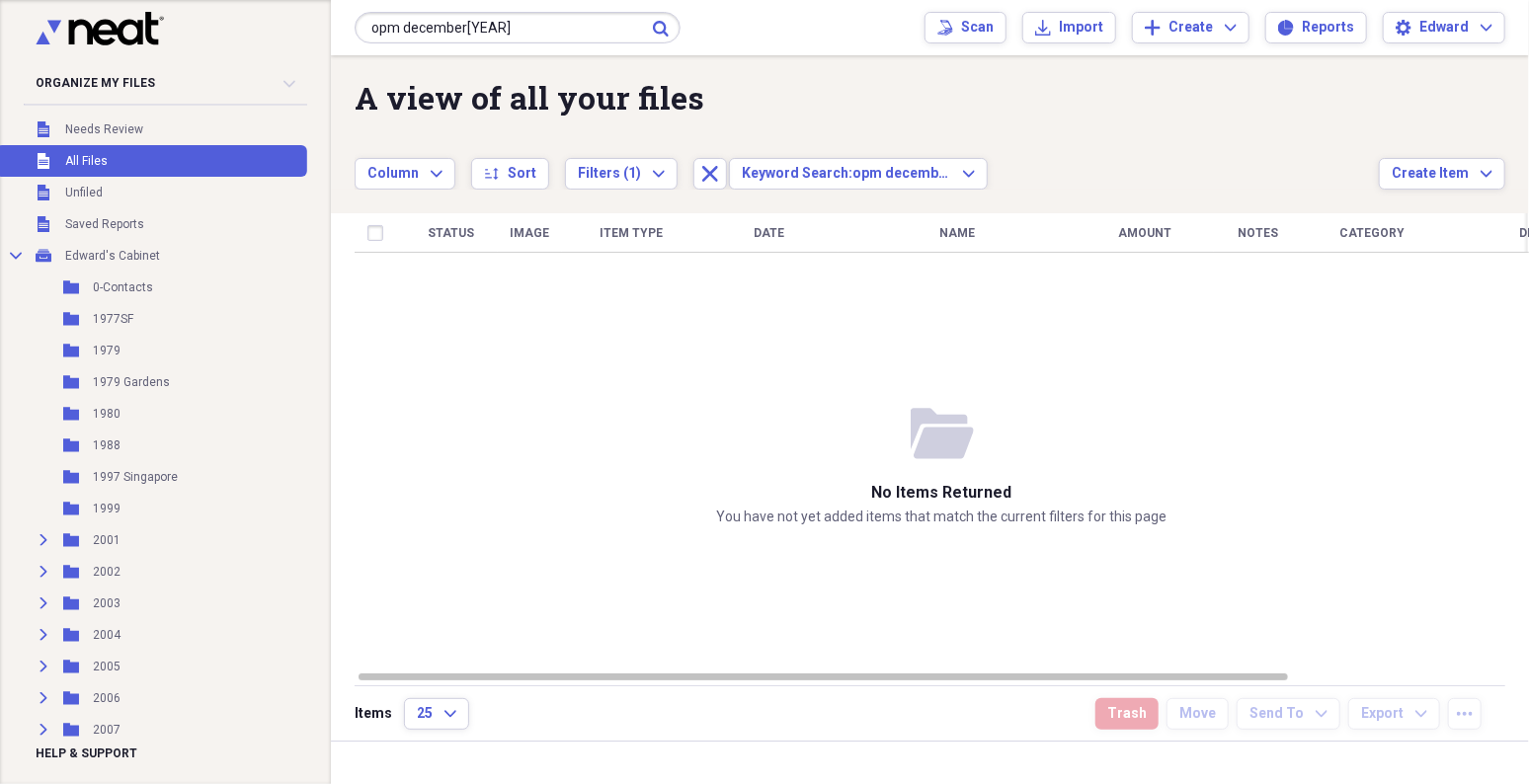 click on "Submit" 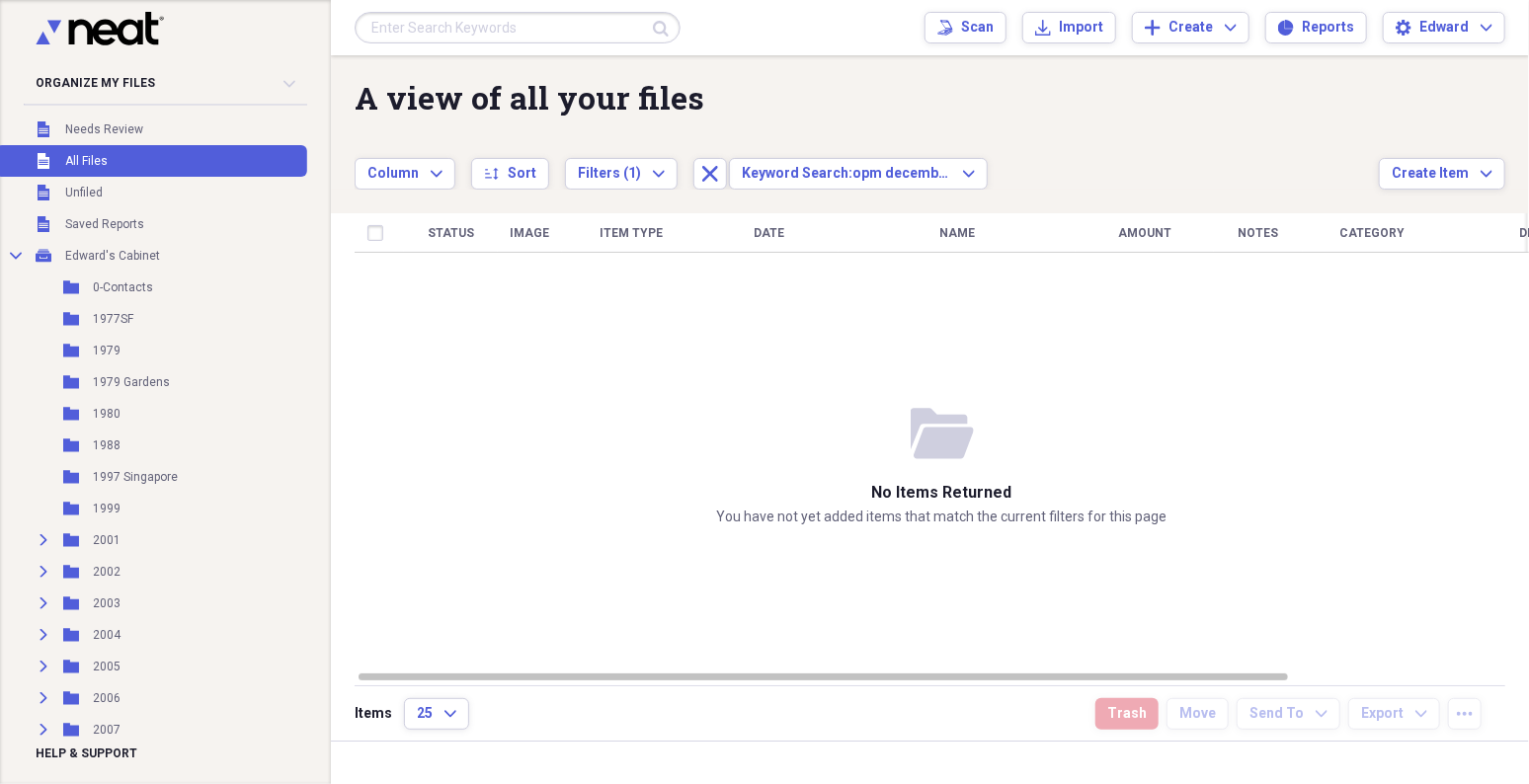 click at bounding box center (518, 28) 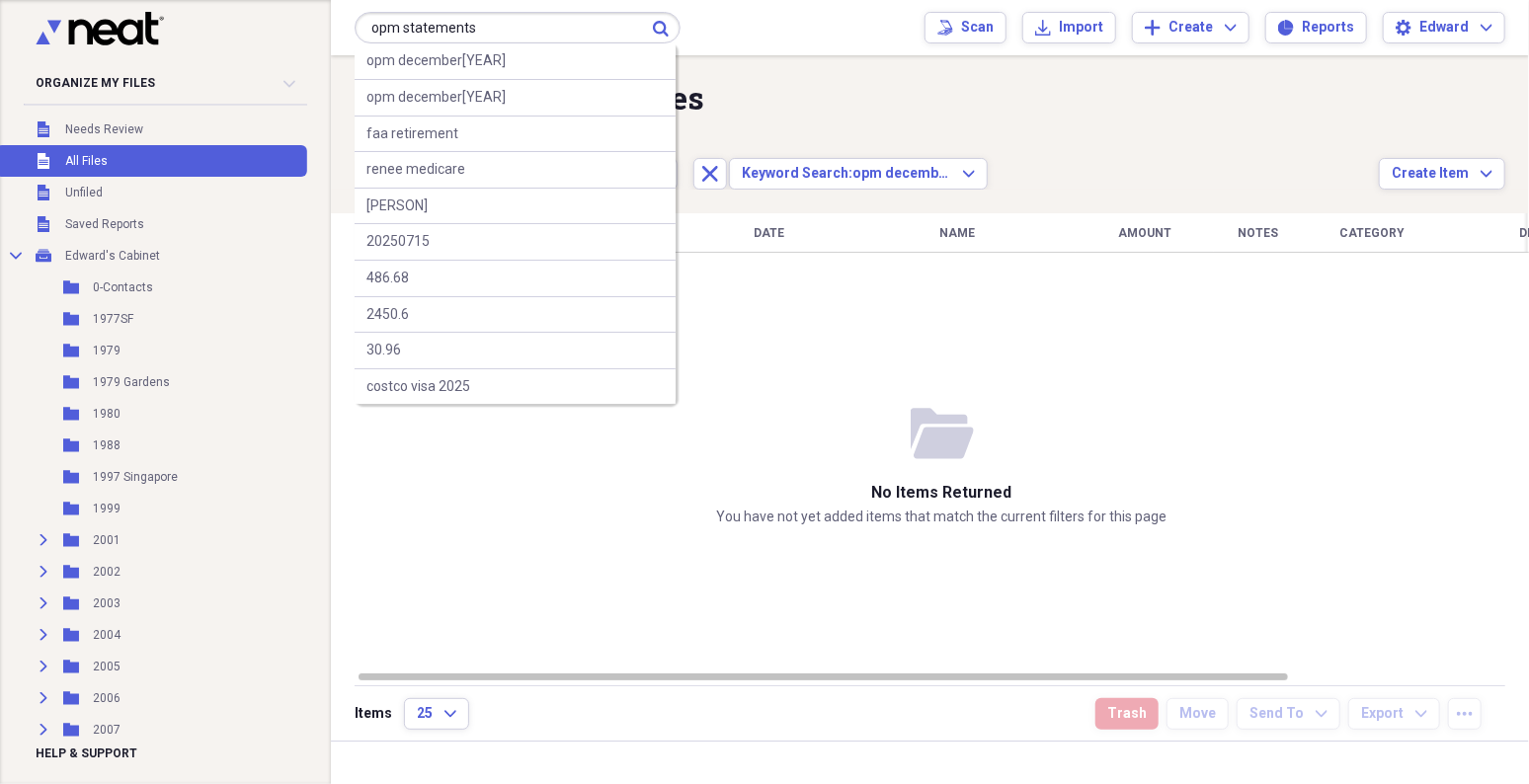 type on "opm statements" 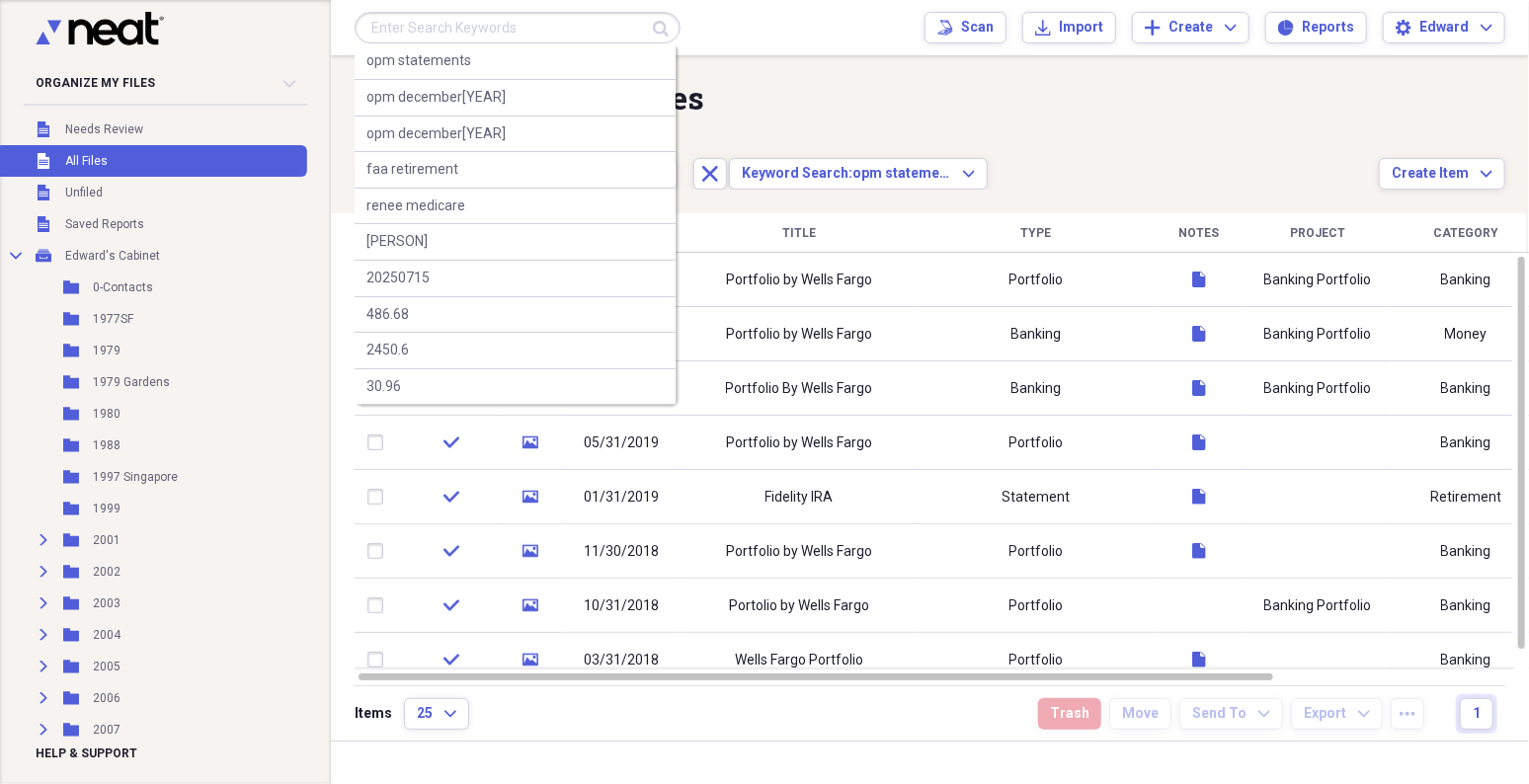 click at bounding box center (518, 28) 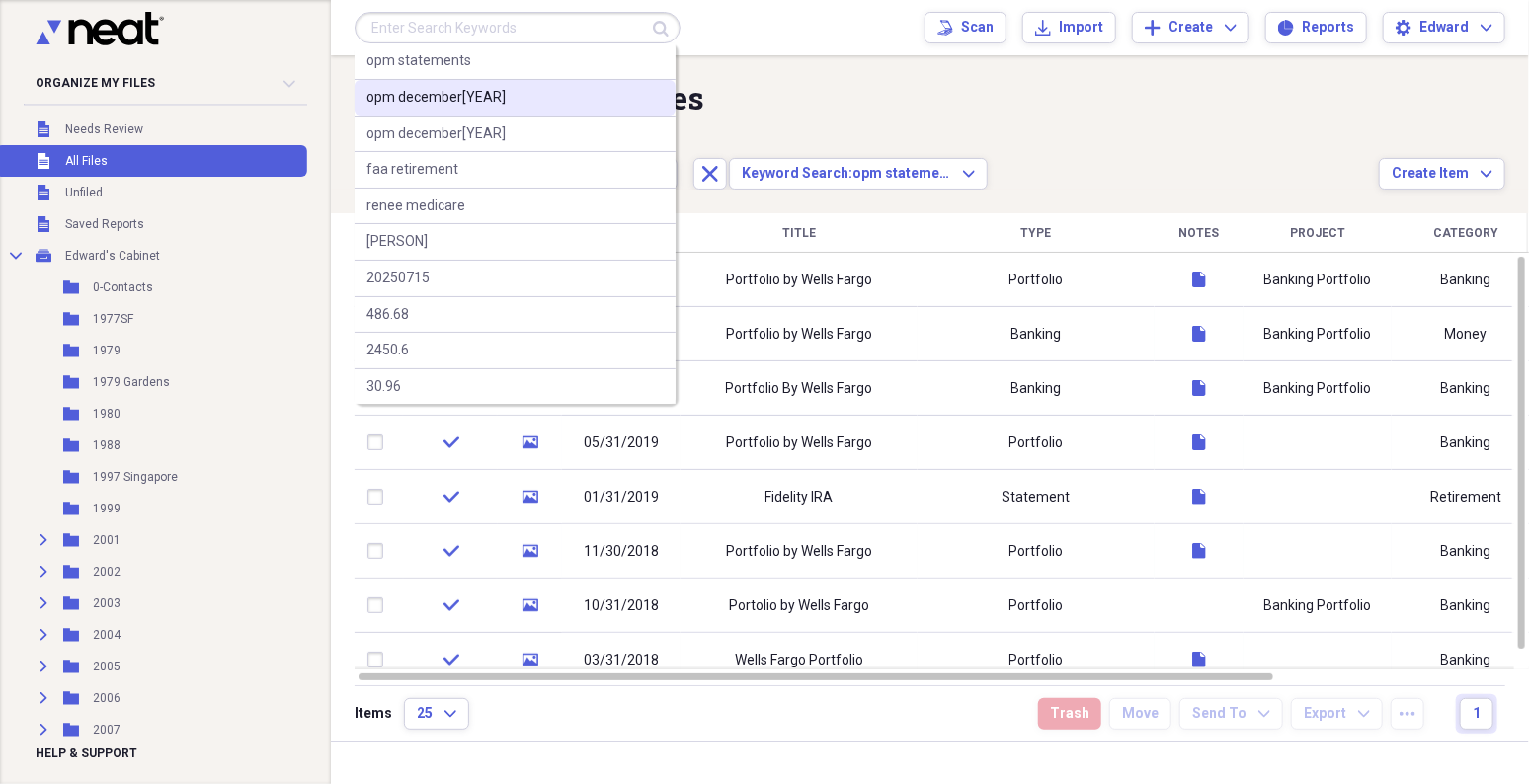 click on "opm december[YEAR]" at bounding box center [436, 98] 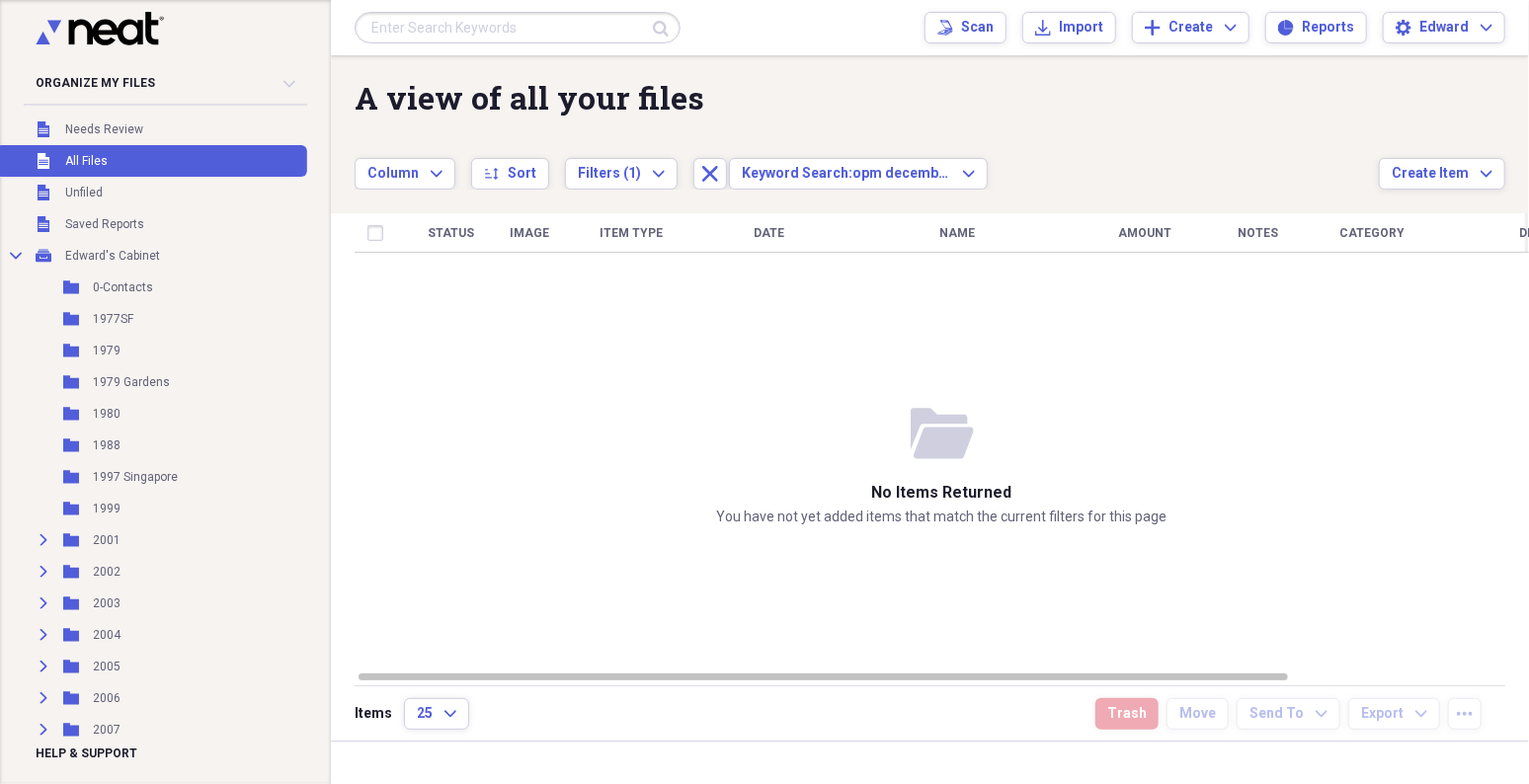 click at bounding box center (518, 28) 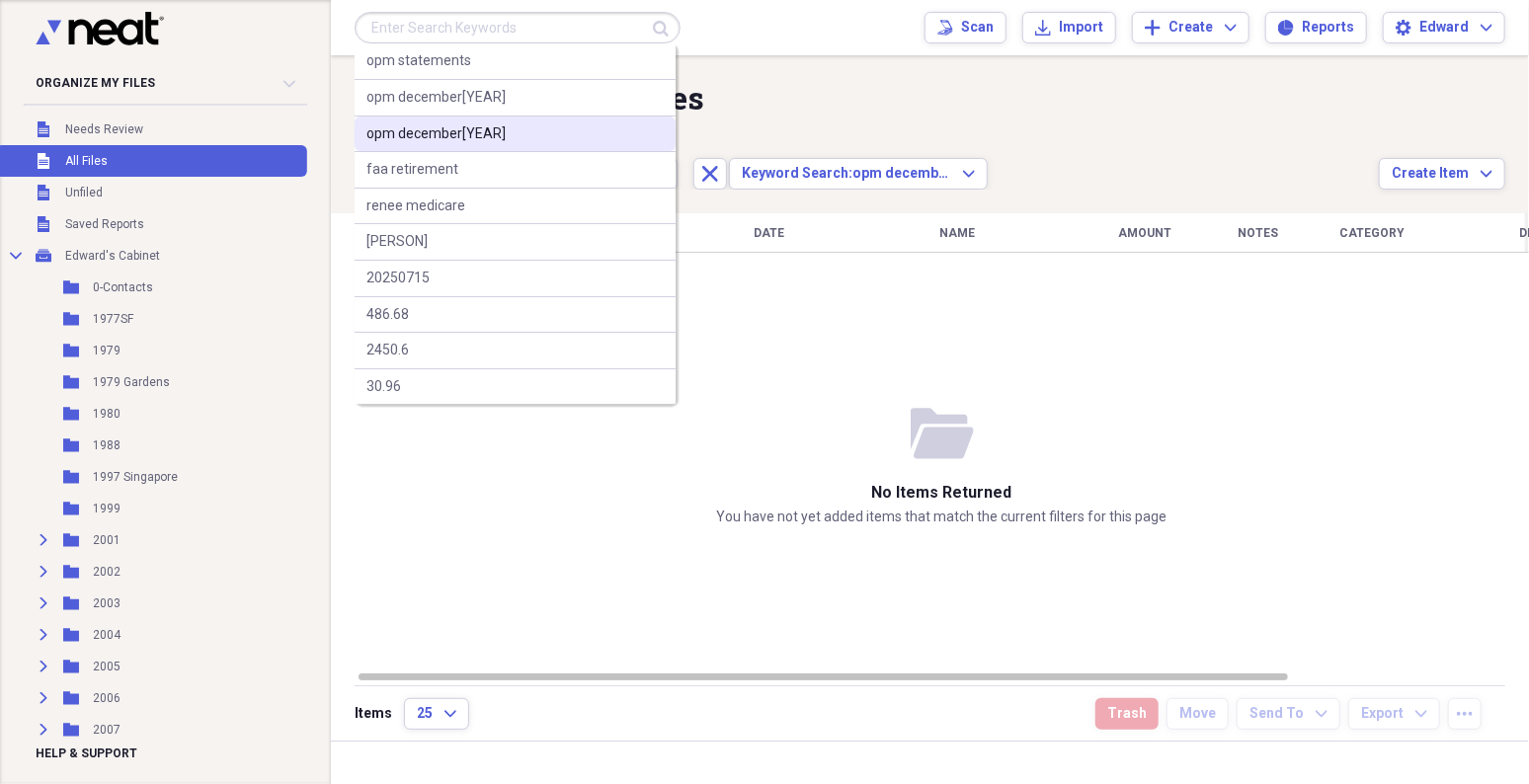 click on "opm december[YEAR]" at bounding box center (436, 134) 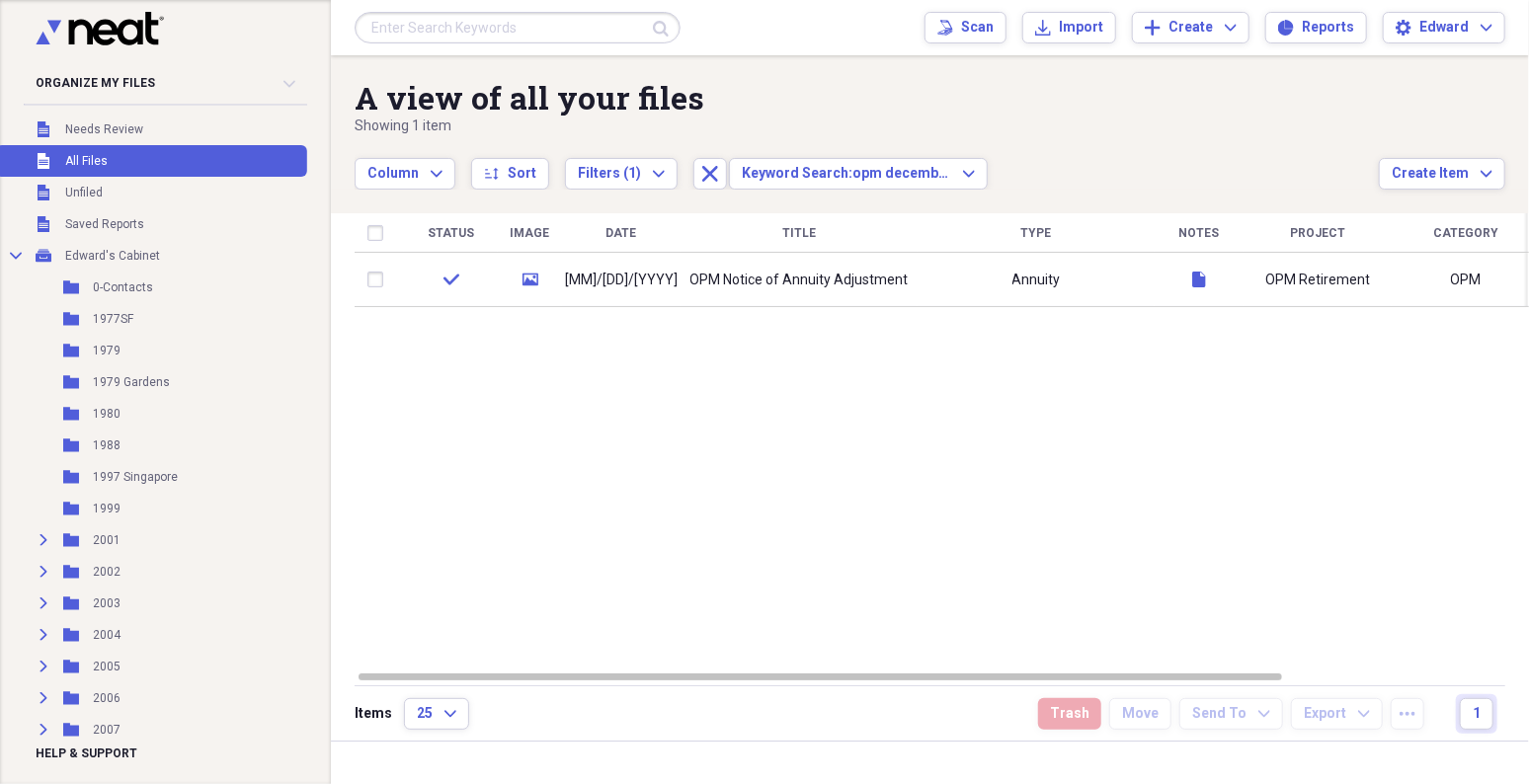click at bounding box center (518, 28) 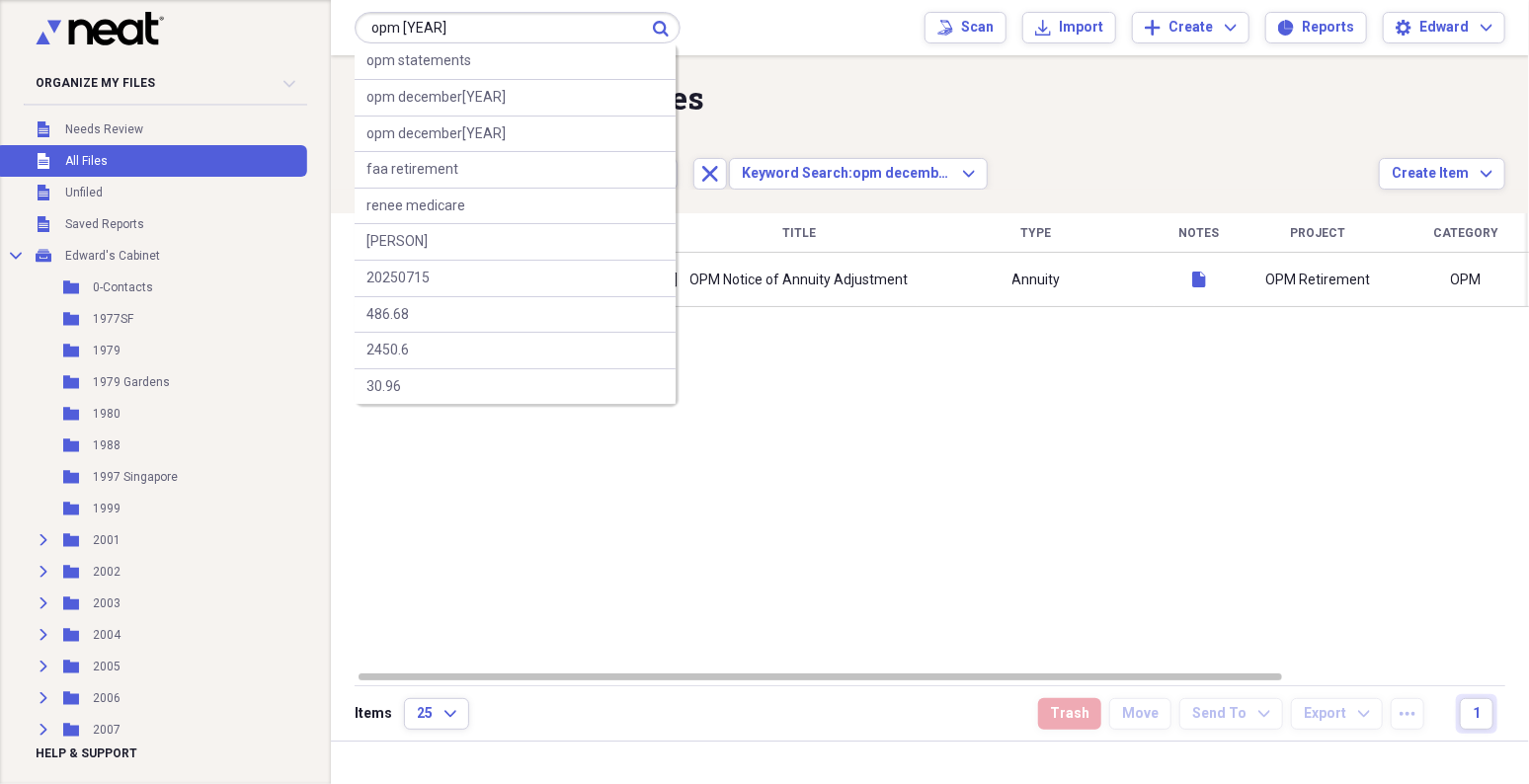 type on "opm [YEAR]" 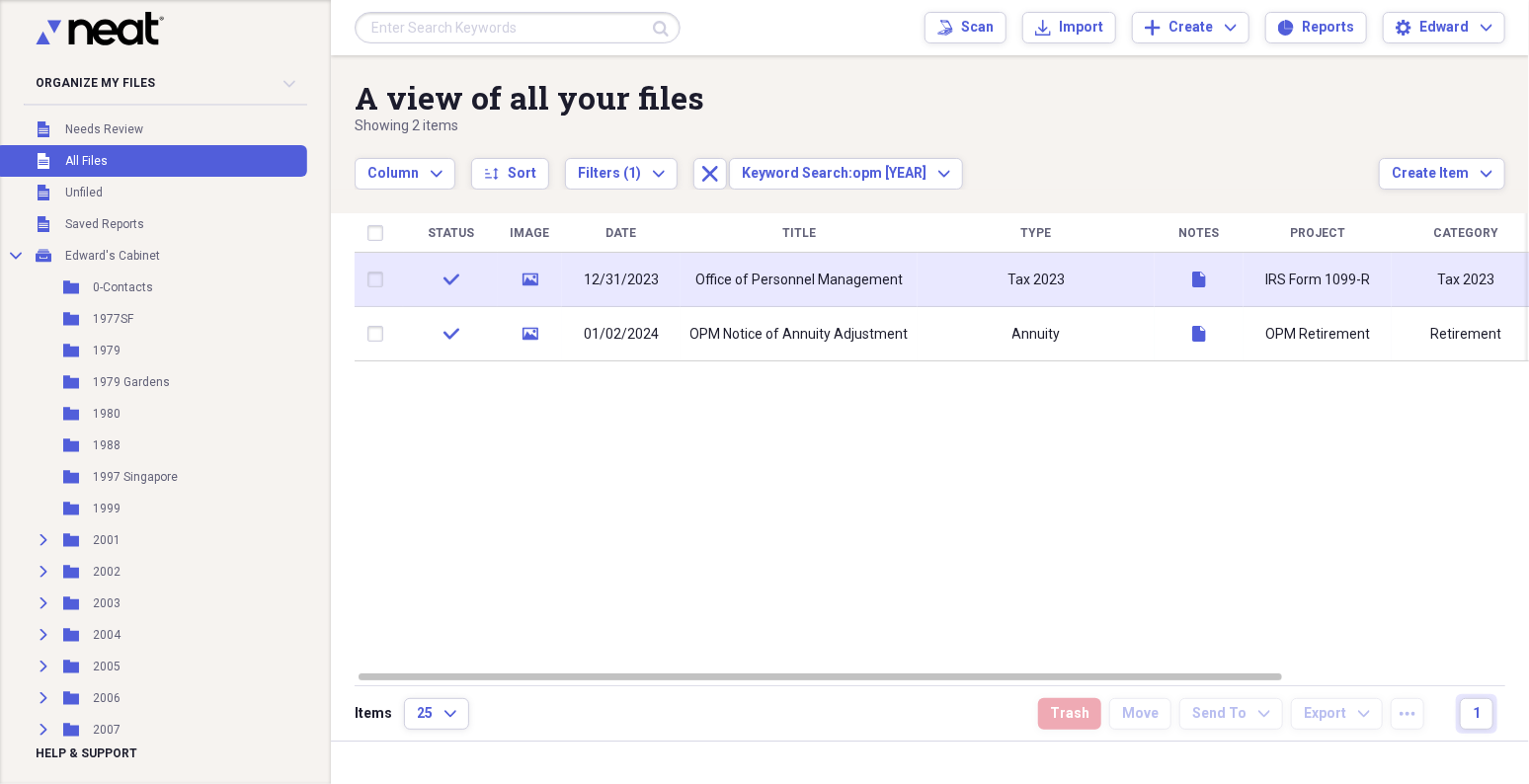 click on "Office of Personnel Management" at bounding box center [799, 280] 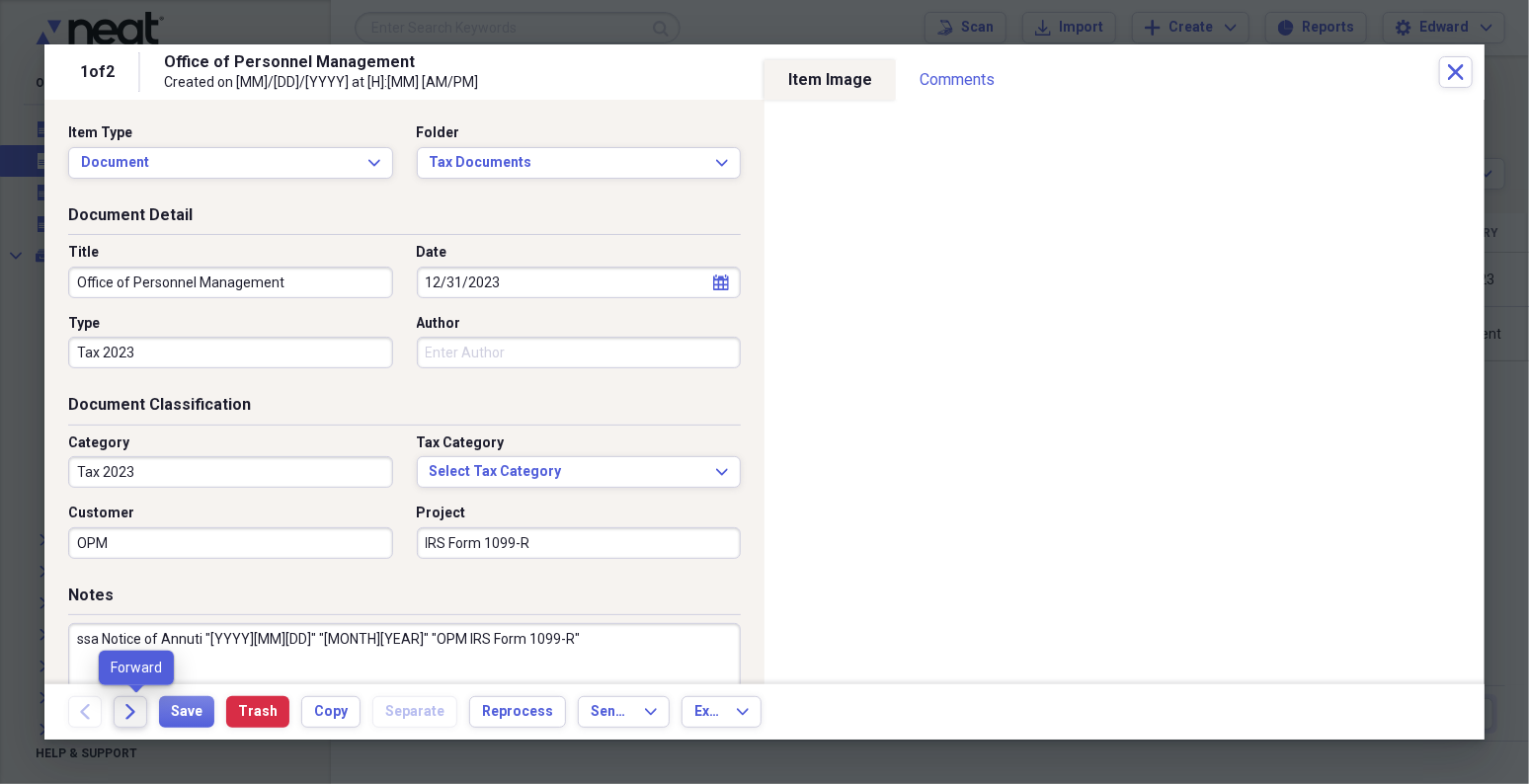 click on "Forward" 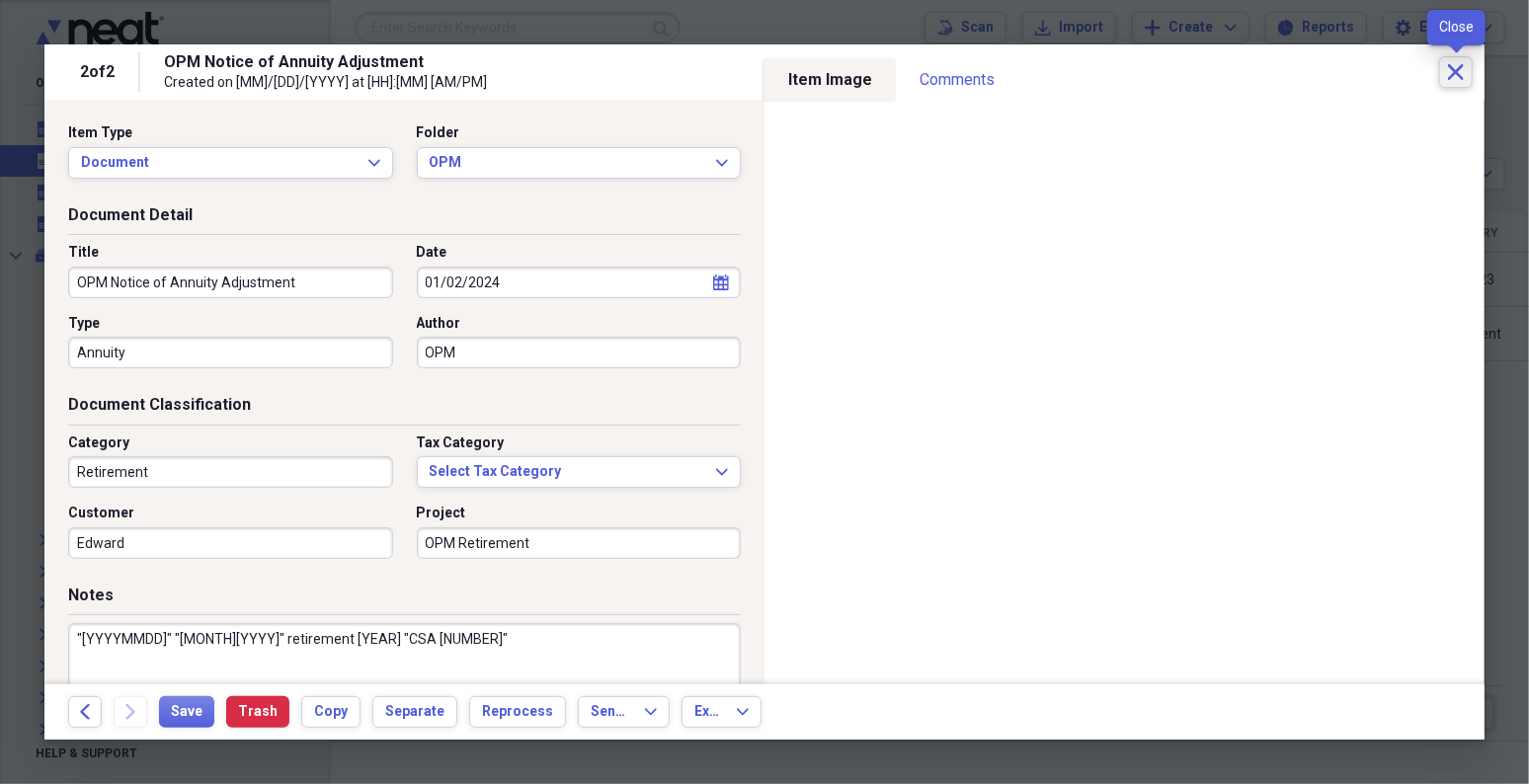 click 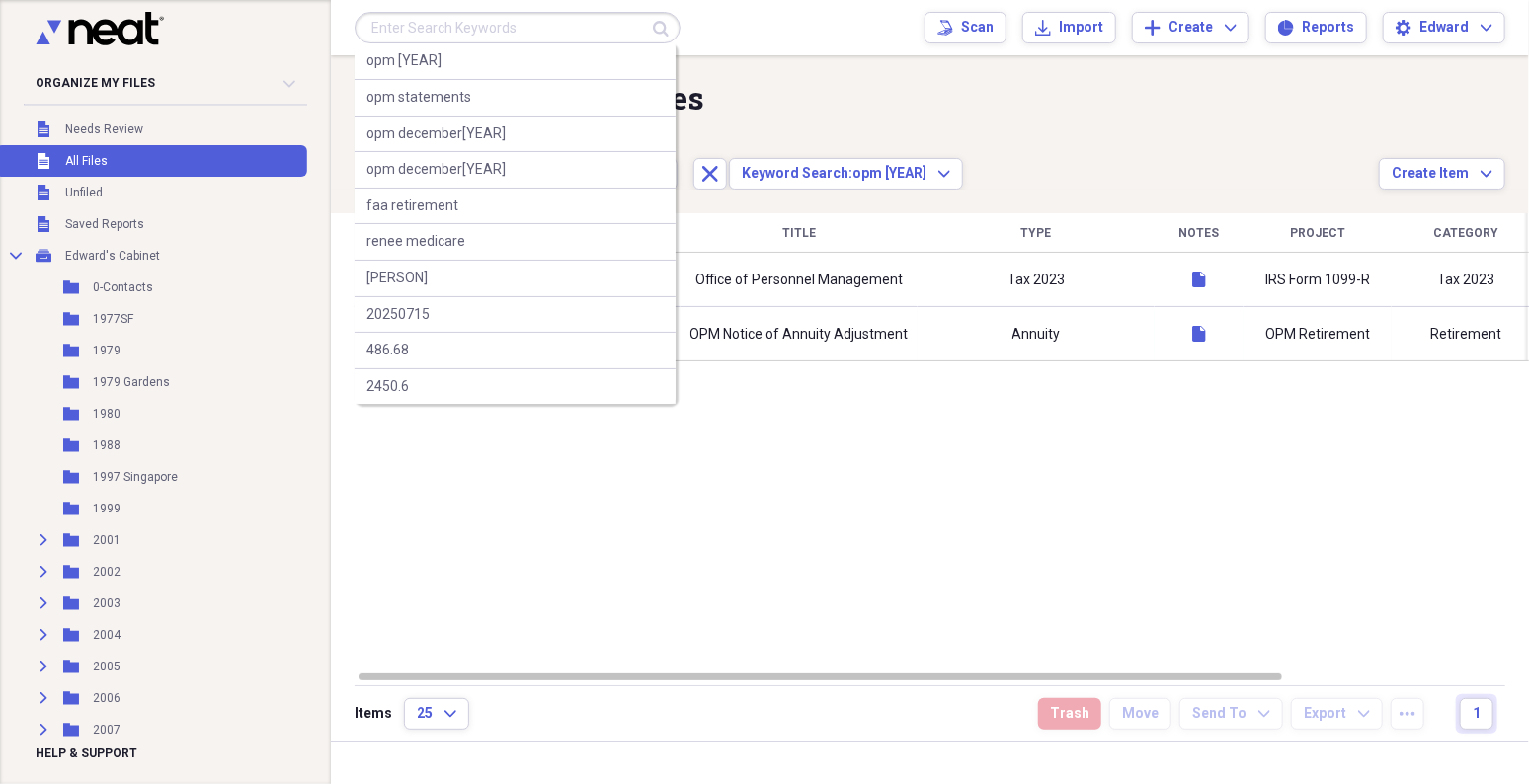 click at bounding box center [518, 28] 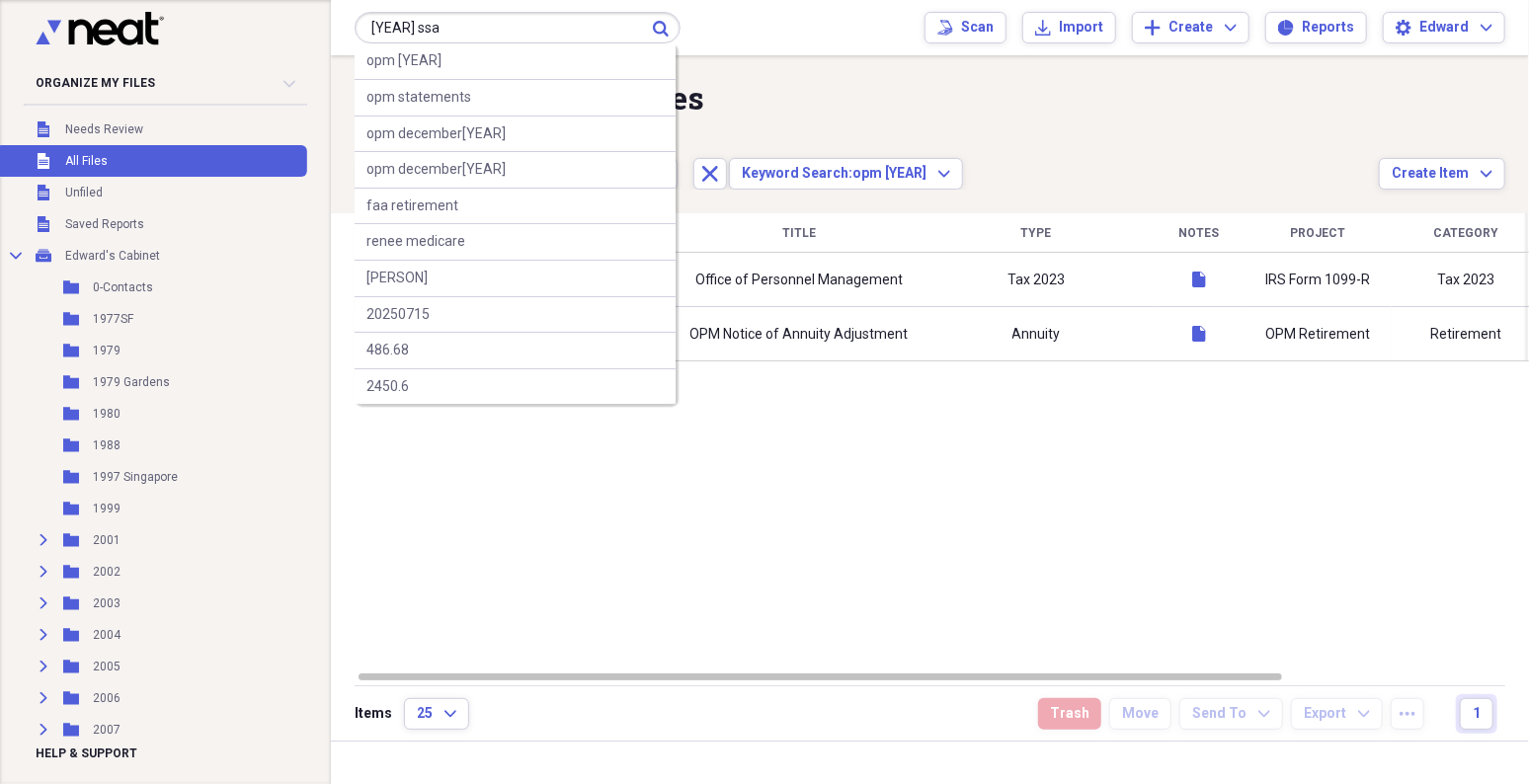 type on "[YEAR] ssa" 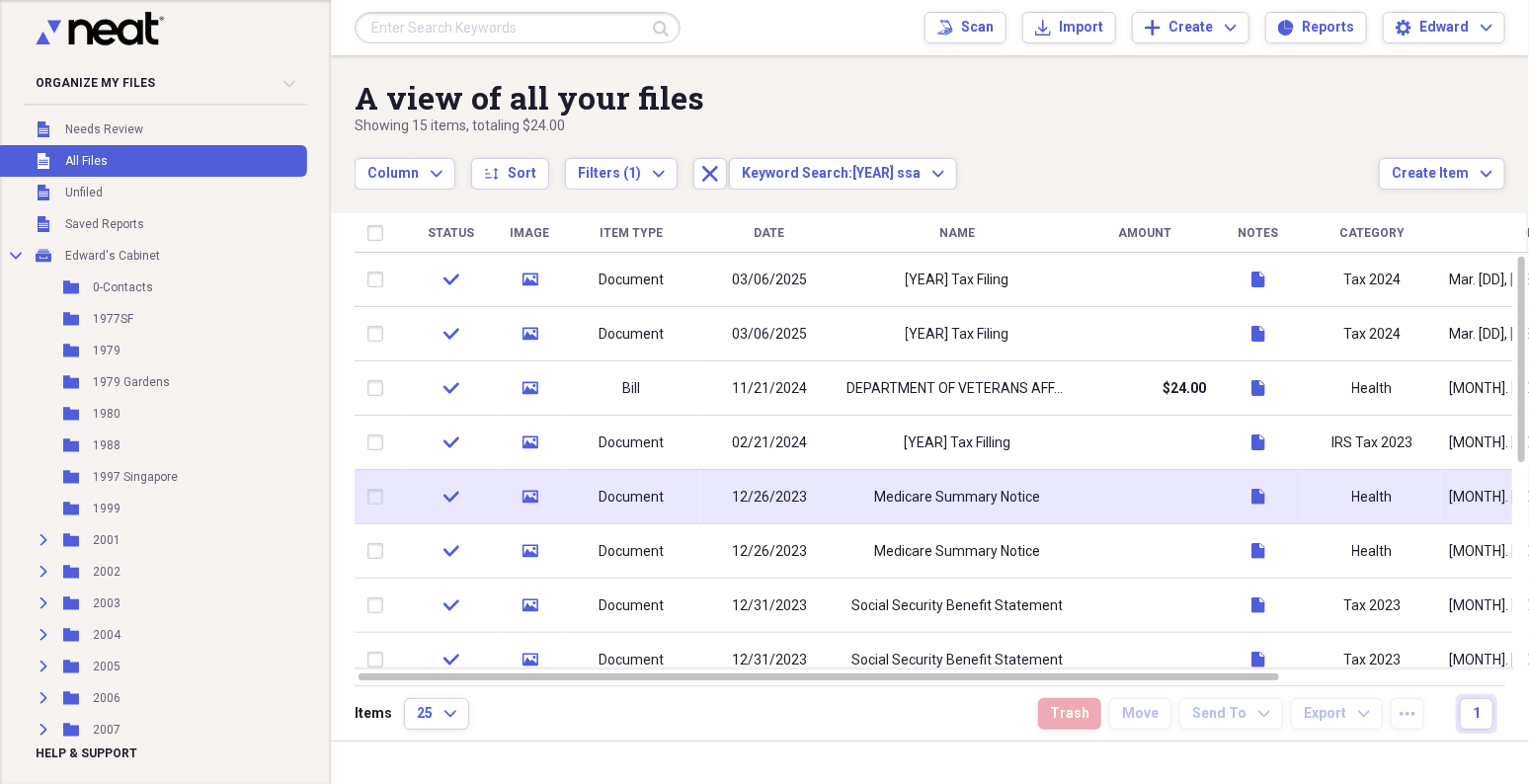 click on "12/26/2023" at bounding box center [769, 498] 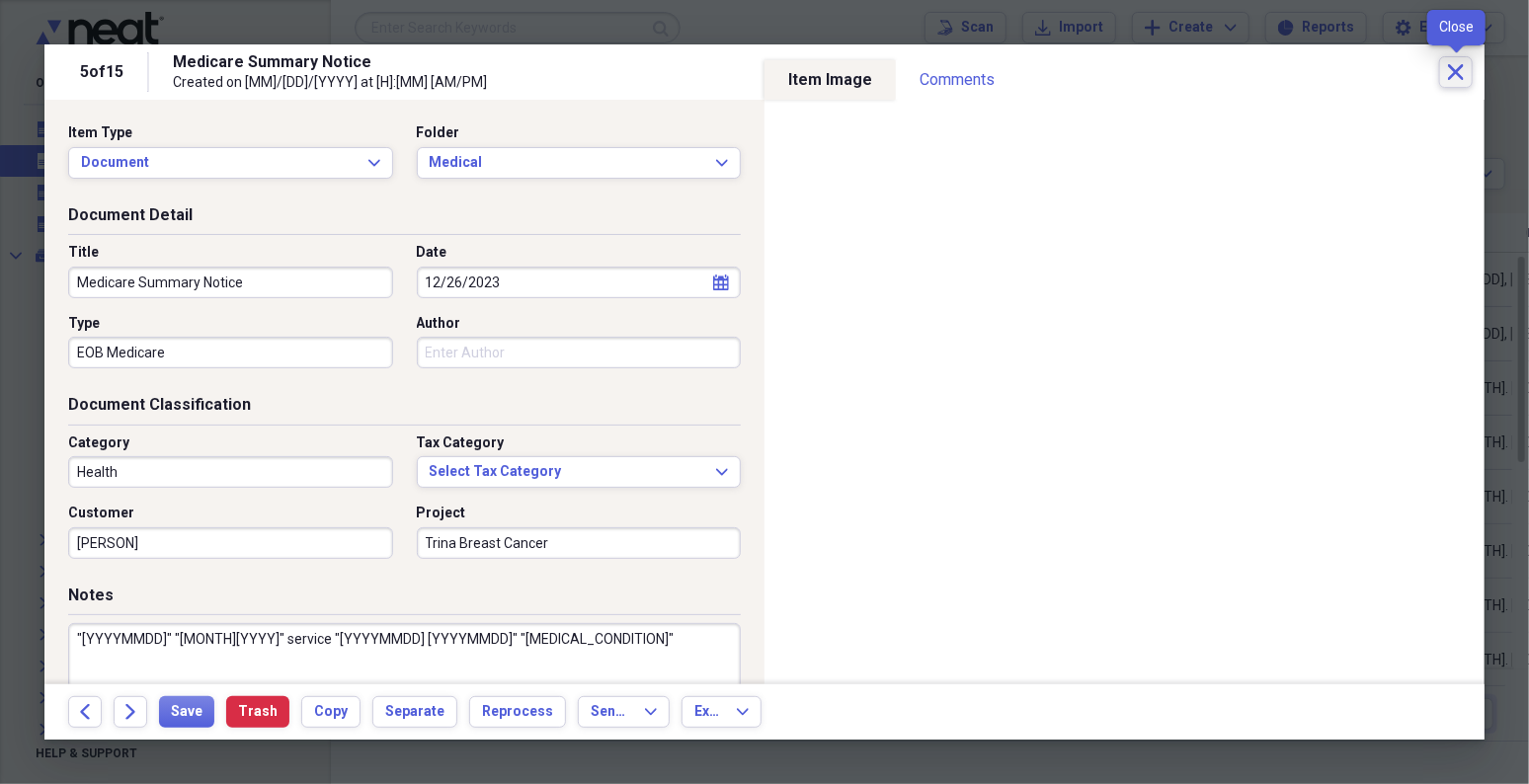 click on "Close" 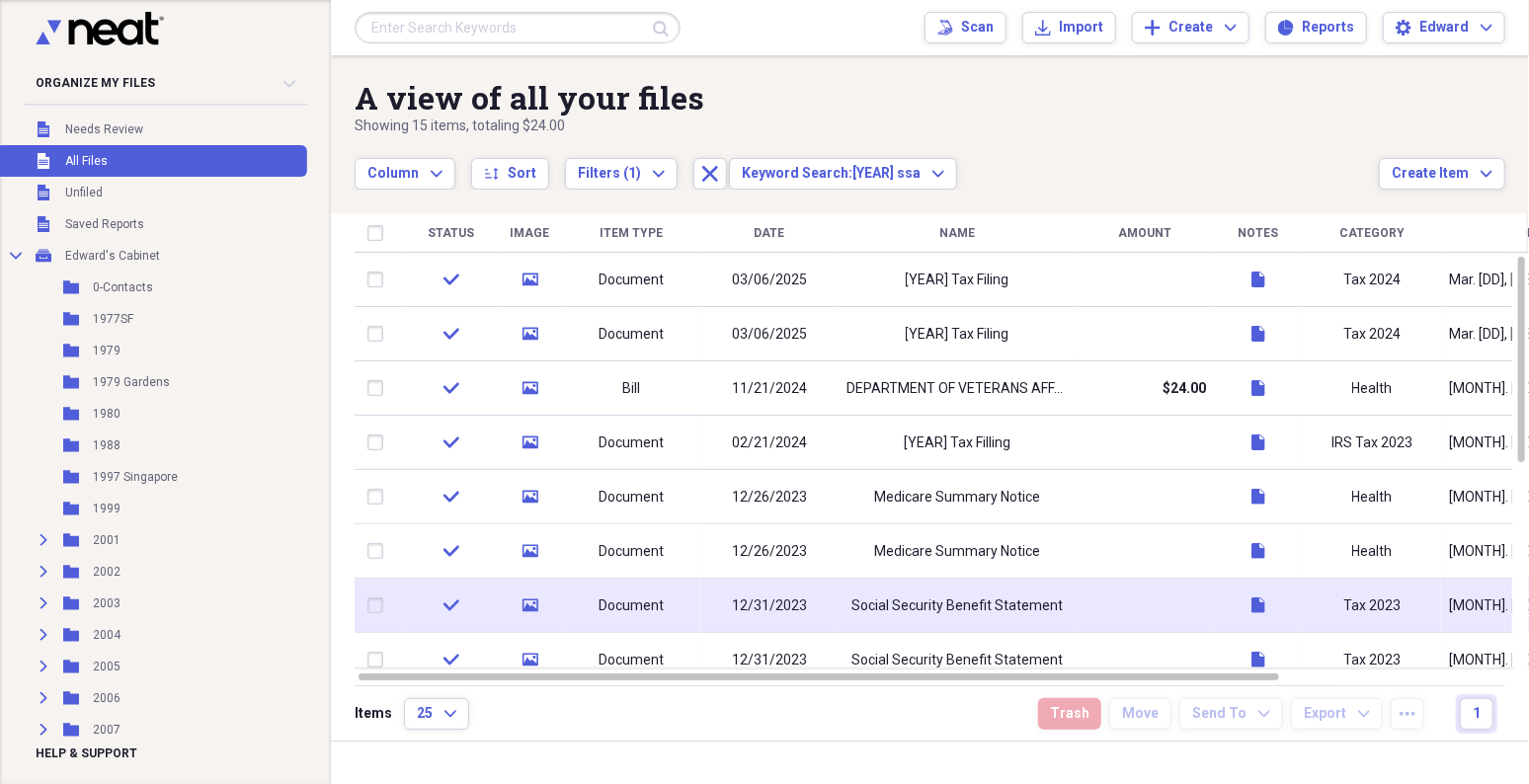 click on "12/31/2023" at bounding box center [769, 606] 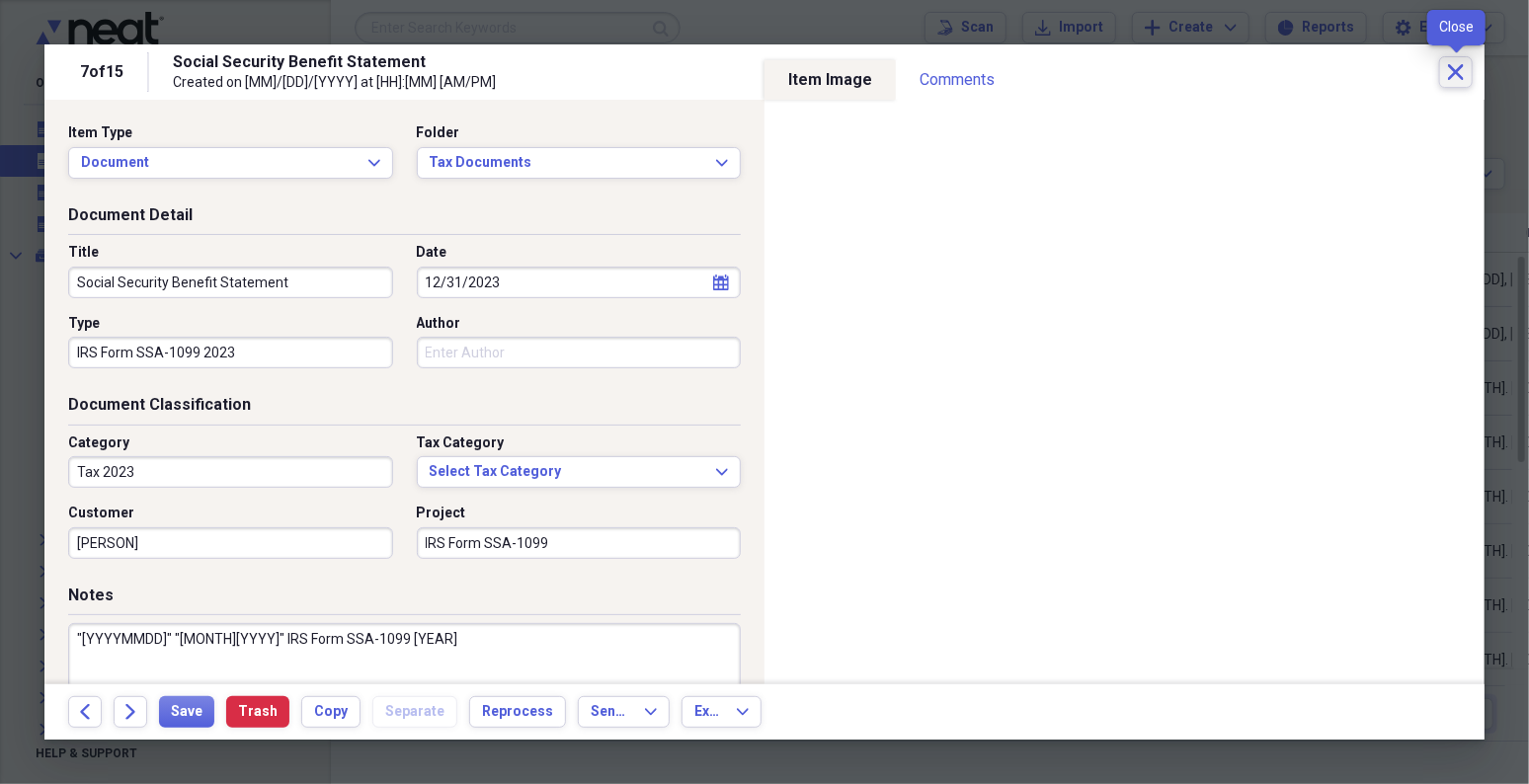 click 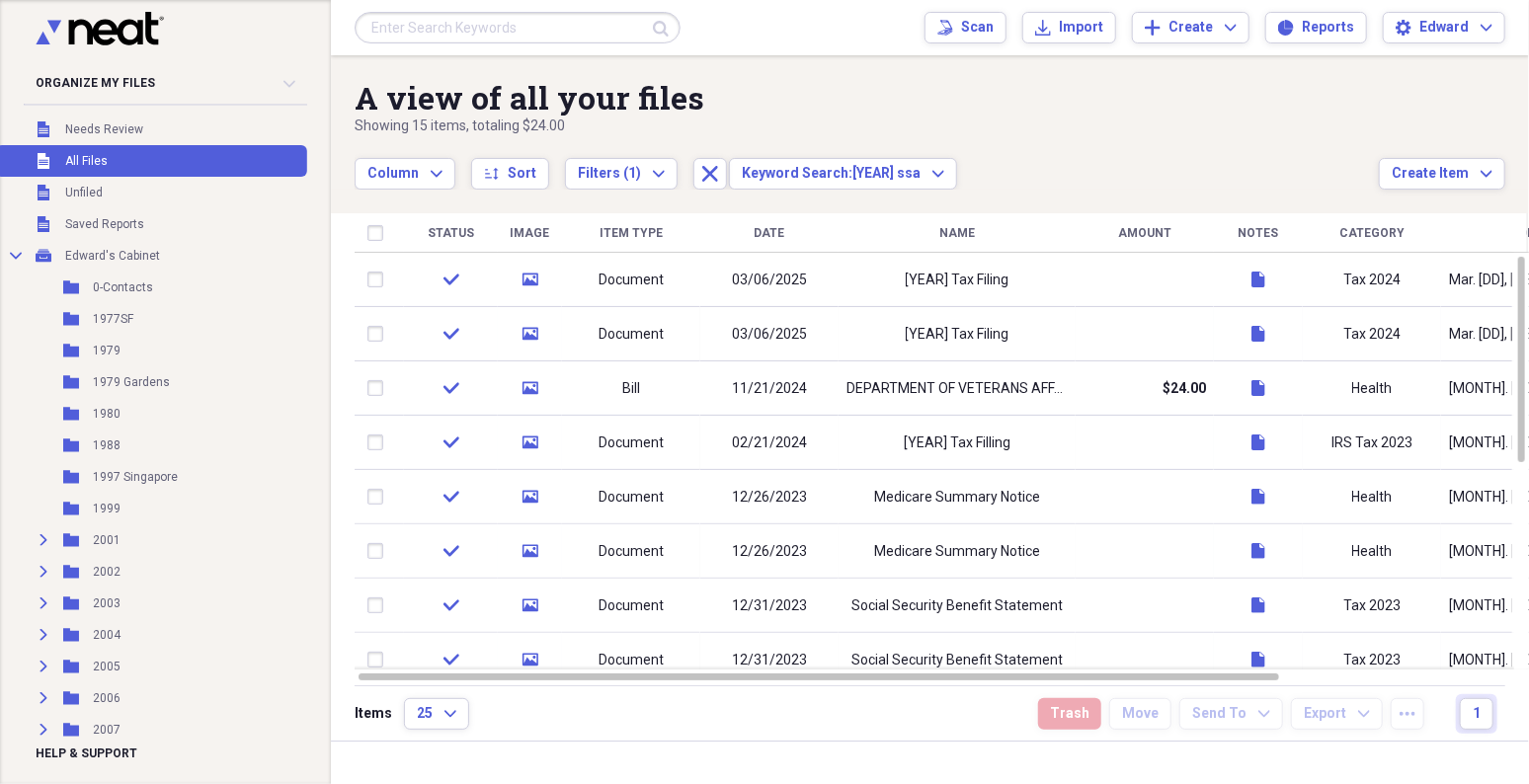click at bounding box center (518, 28) 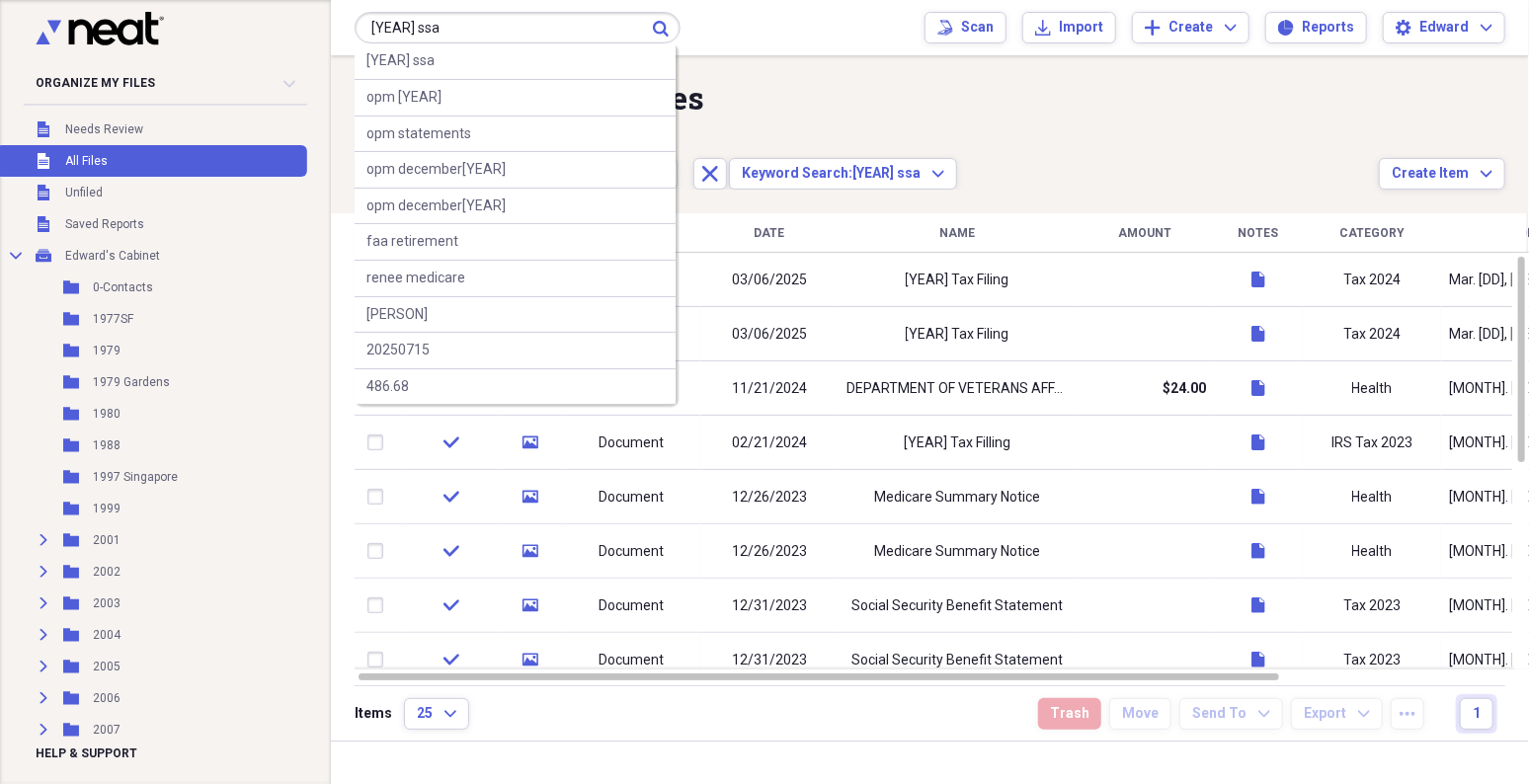 type on "[YEAR] ssa" 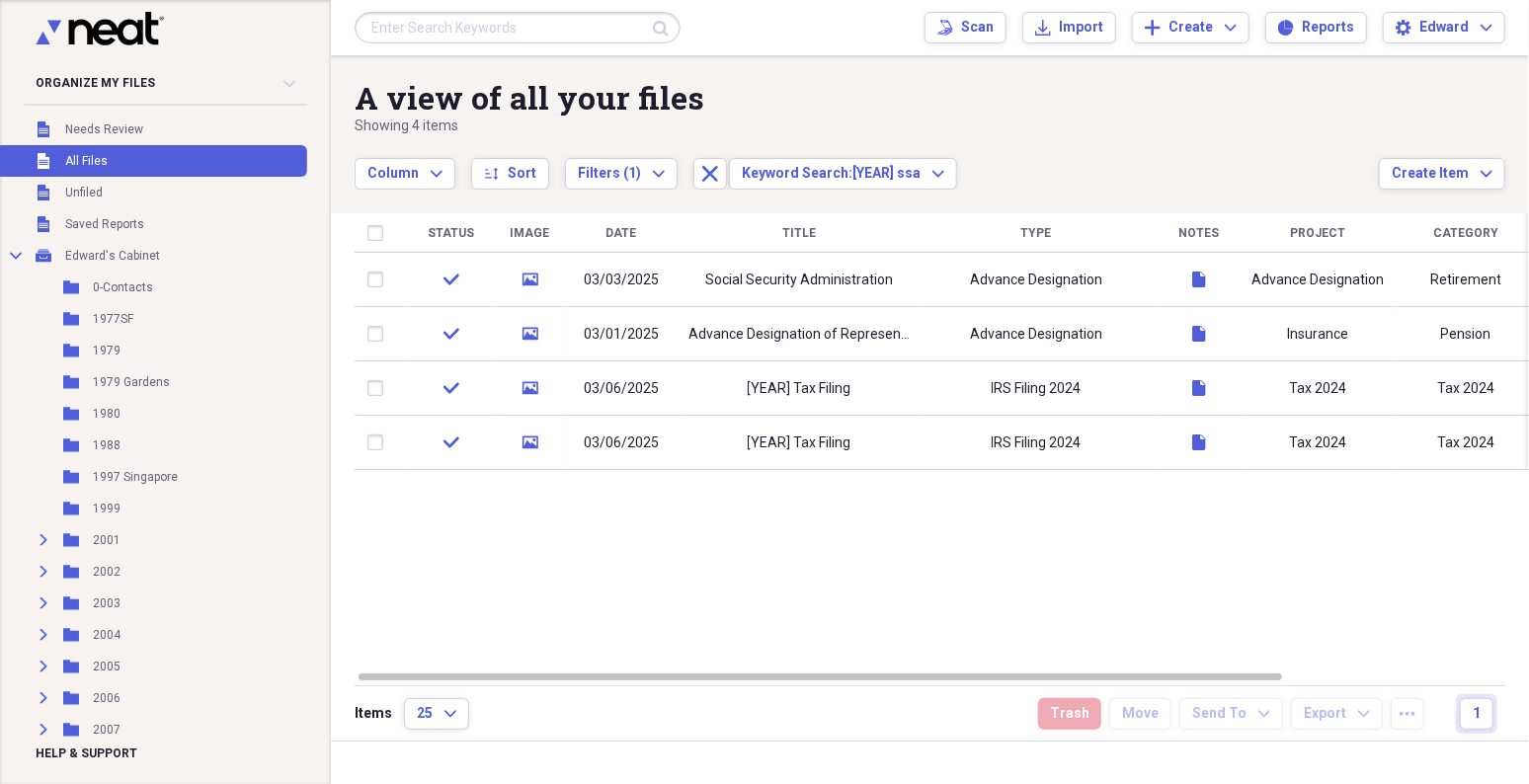 click at bounding box center [518, 28] 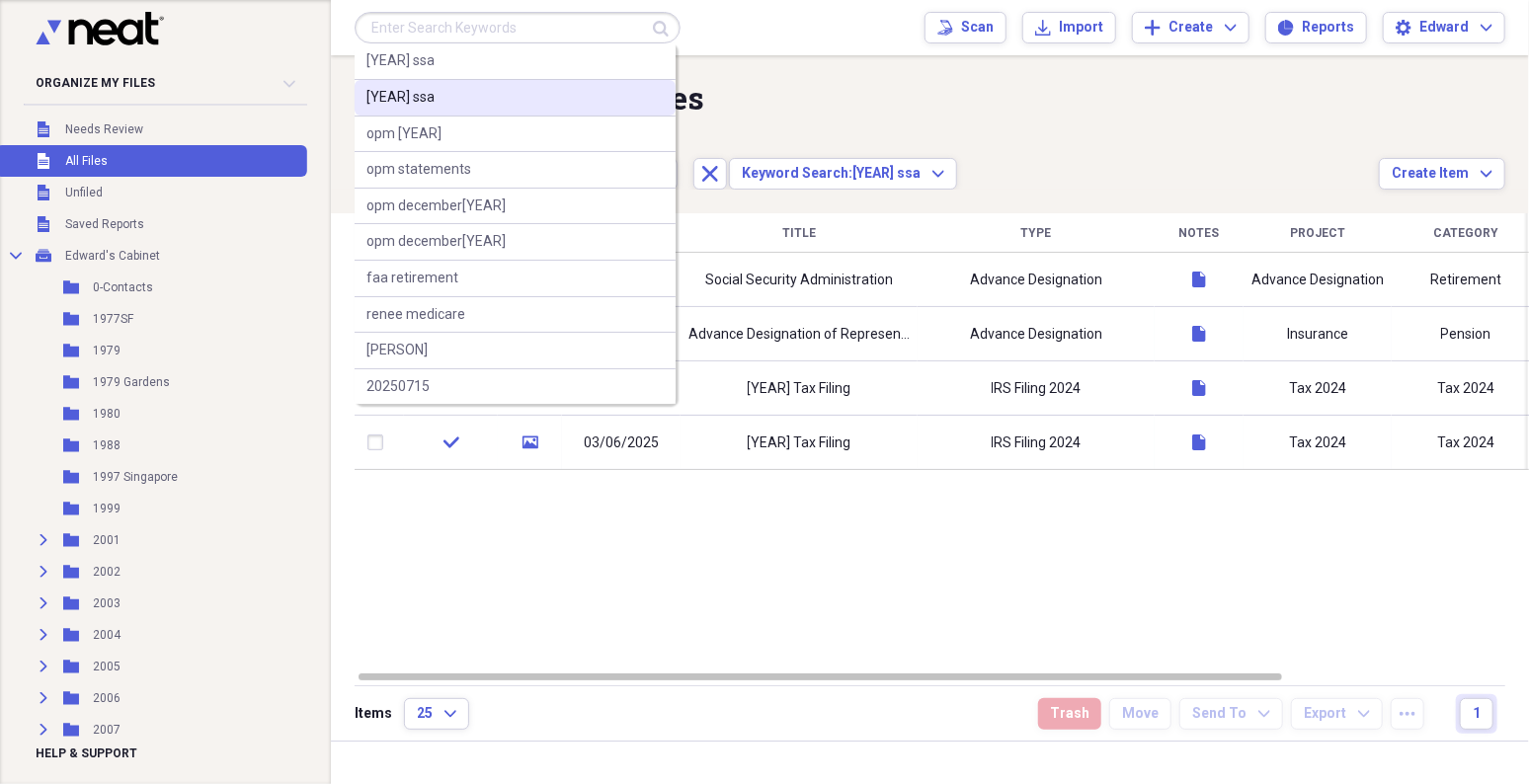 click on "[YEAR] ssa" at bounding box center (400, 98) 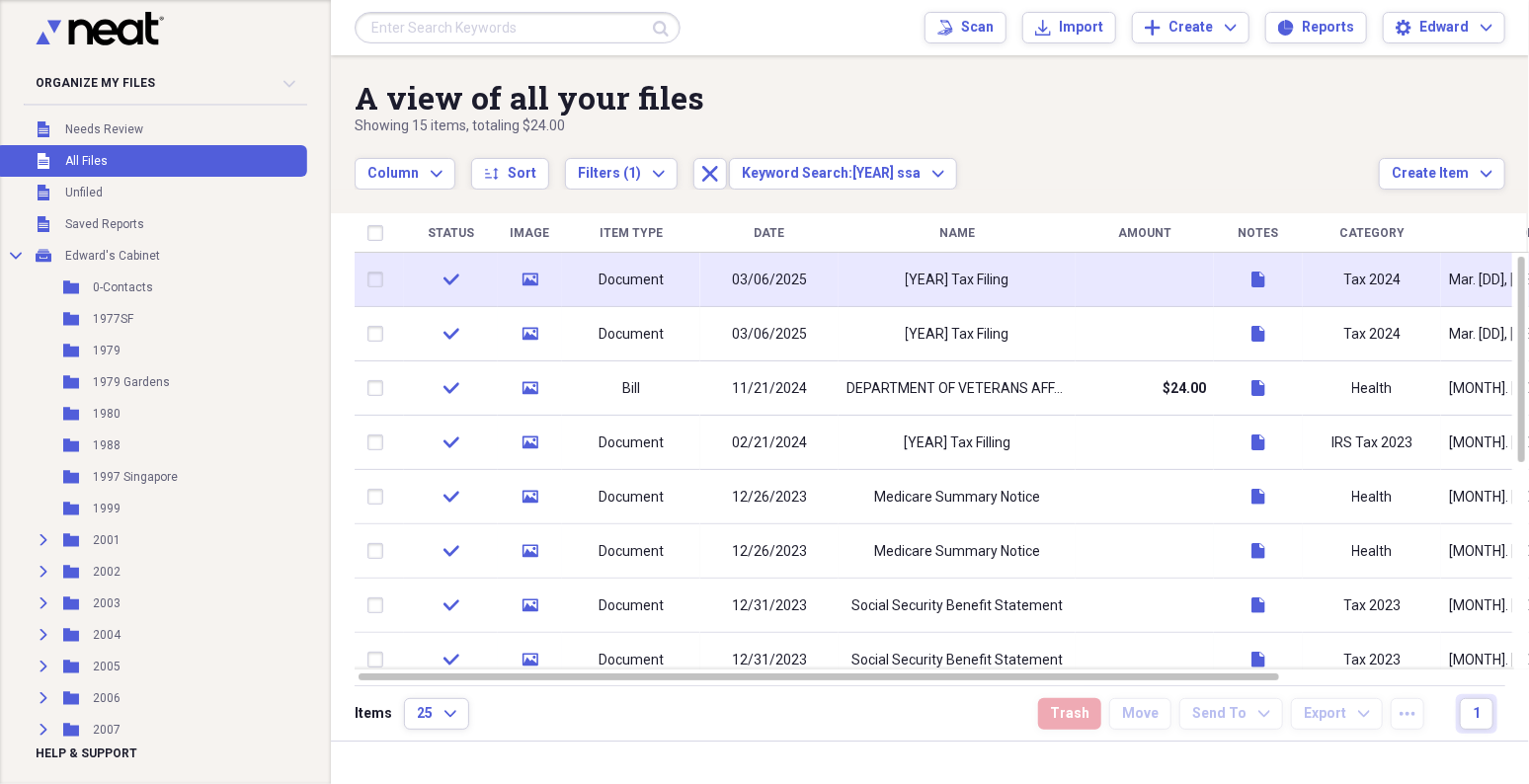 click on "Document" at bounding box center [631, 280] 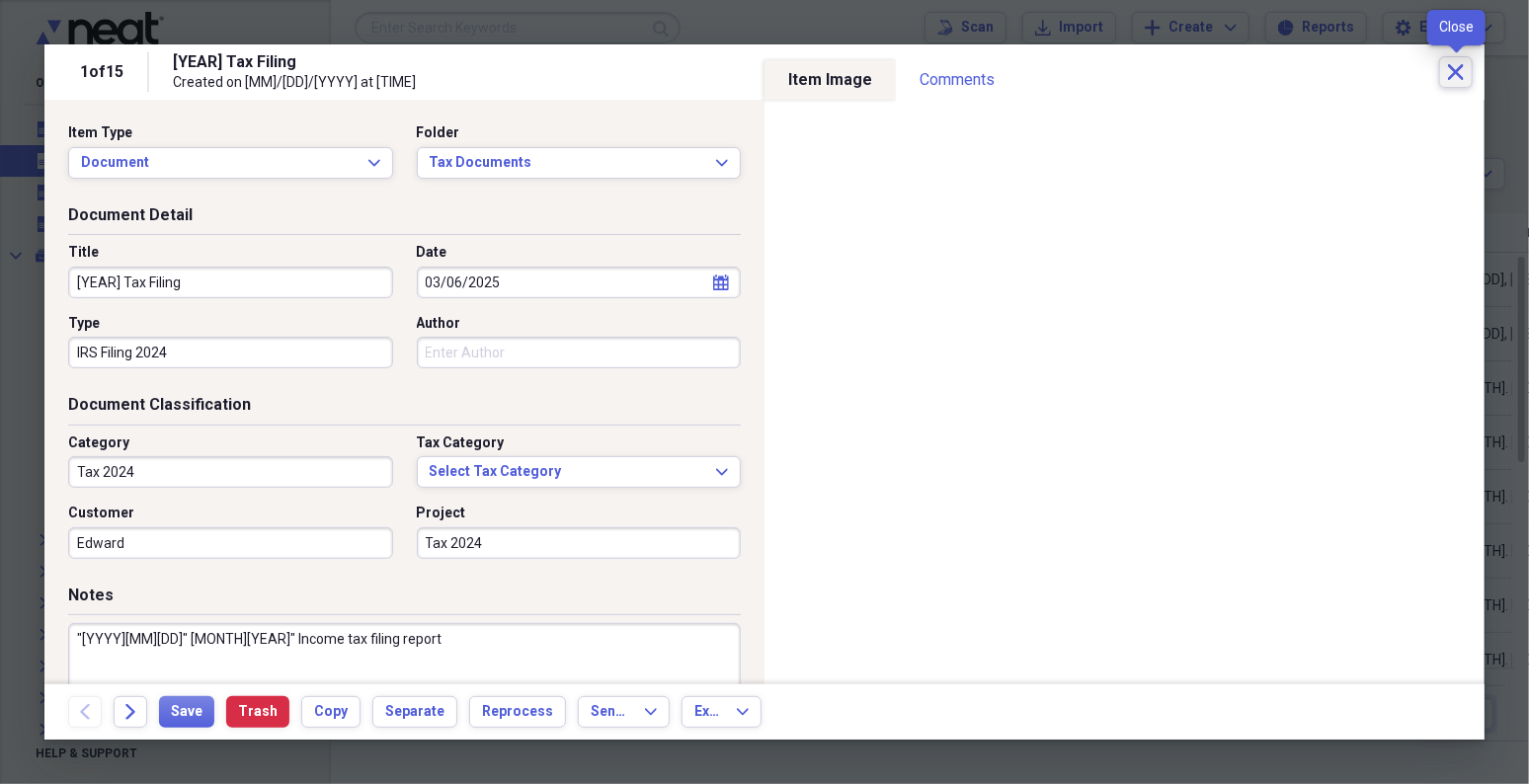 click on "Close" 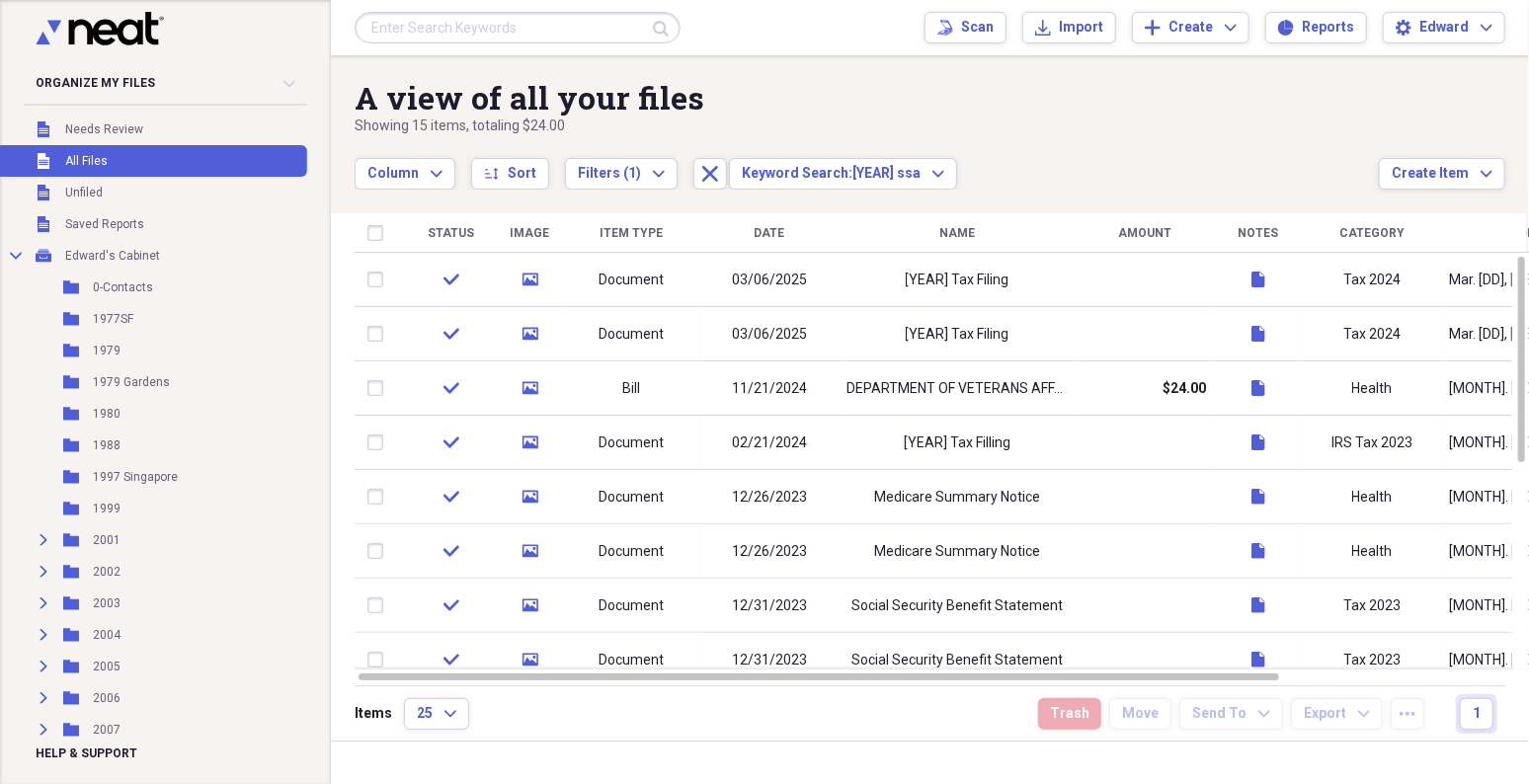 click at bounding box center [518, 28] 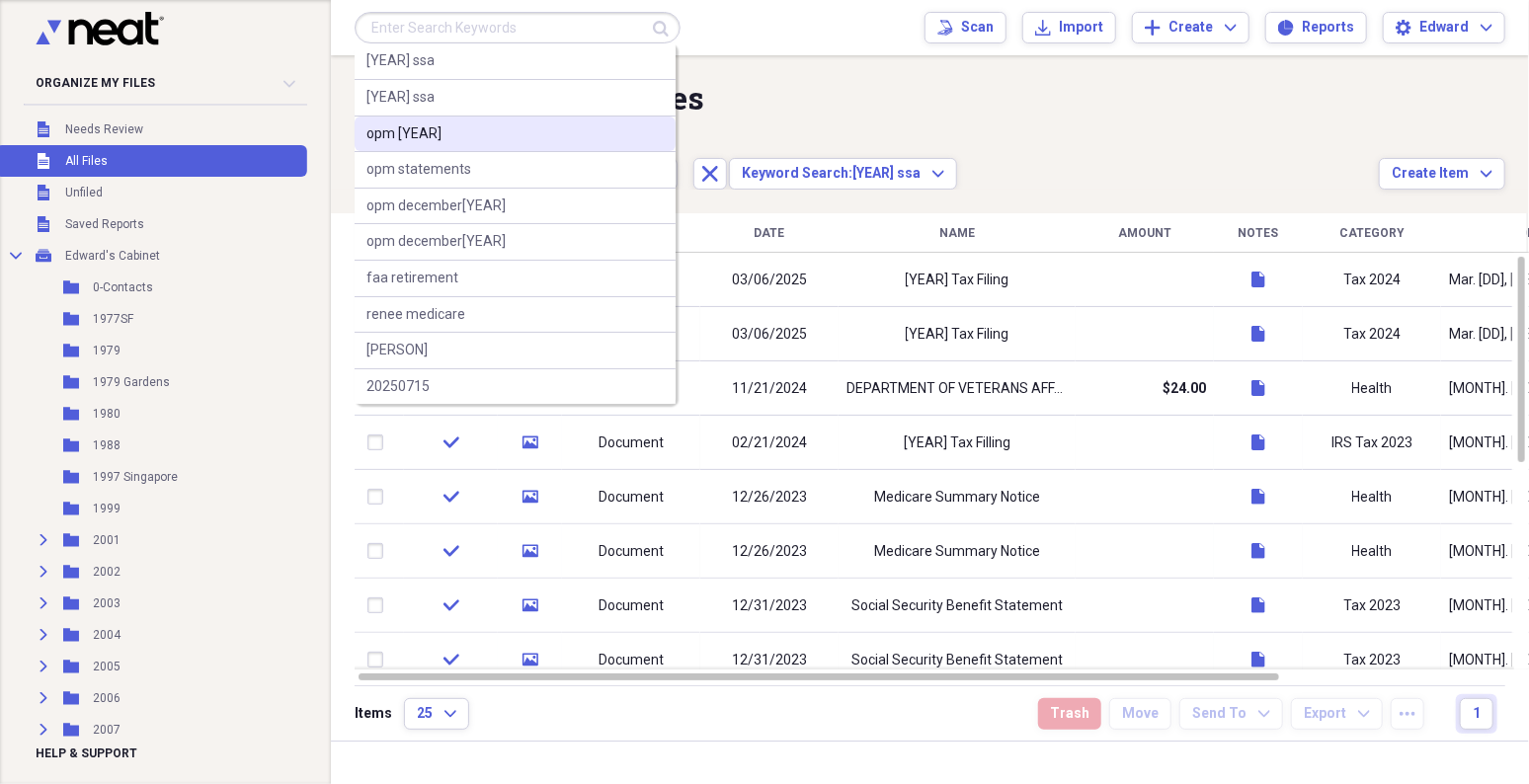 click on "opm [YEAR]" at bounding box center [404, 134] 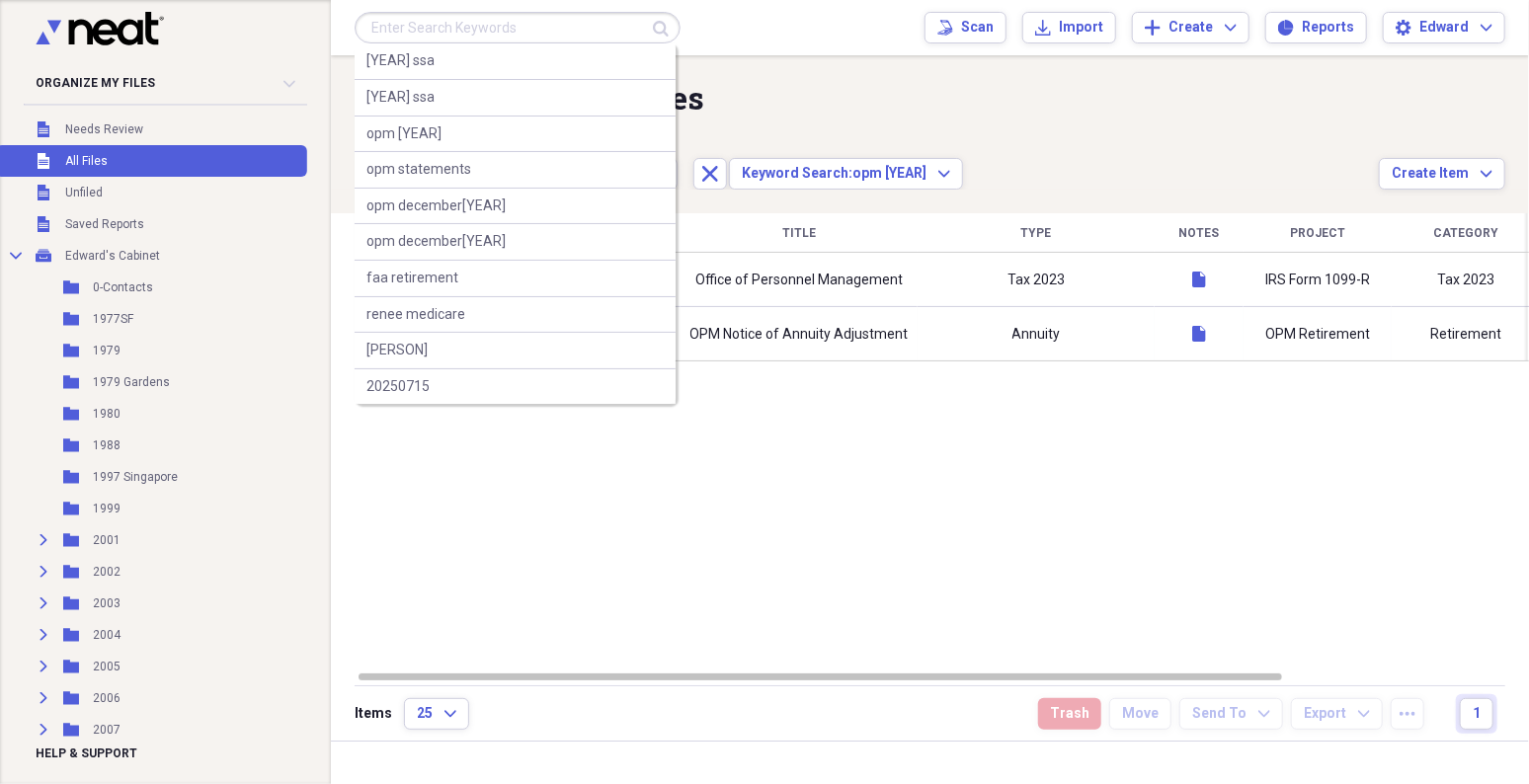 click at bounding box center (518, 28) 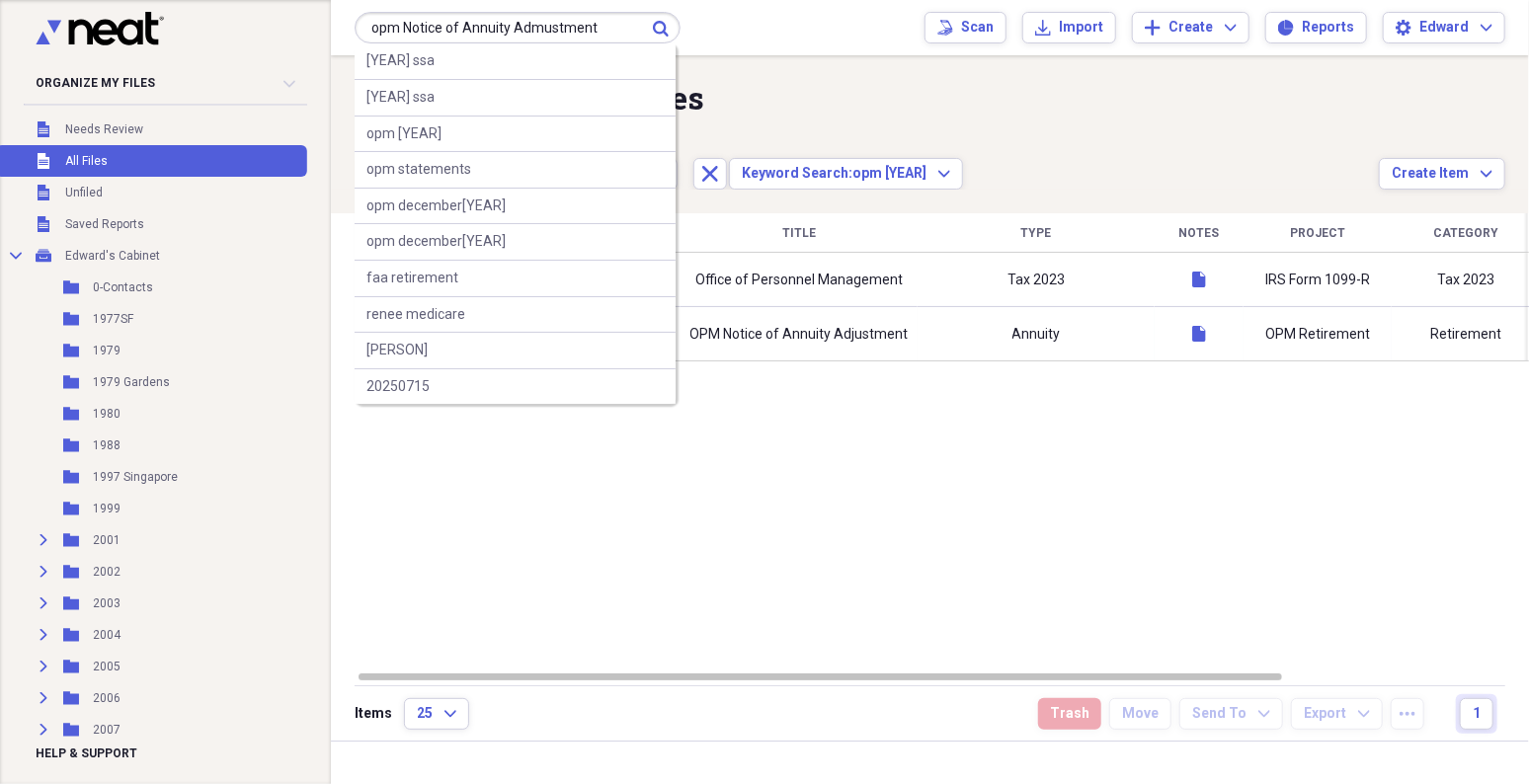 type on "opm Notice of Annuity Admustment" 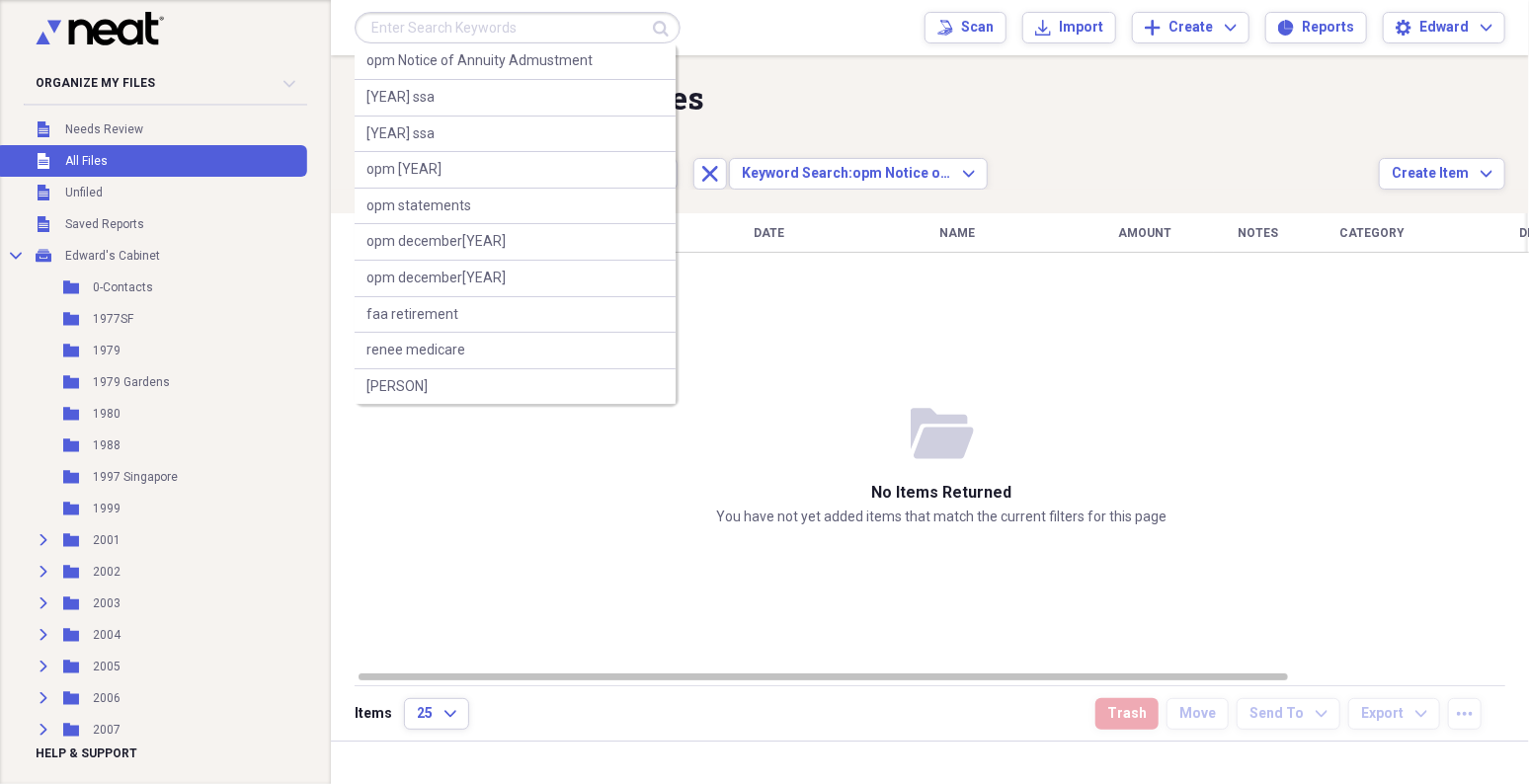 click at bounding box center (518, 28) 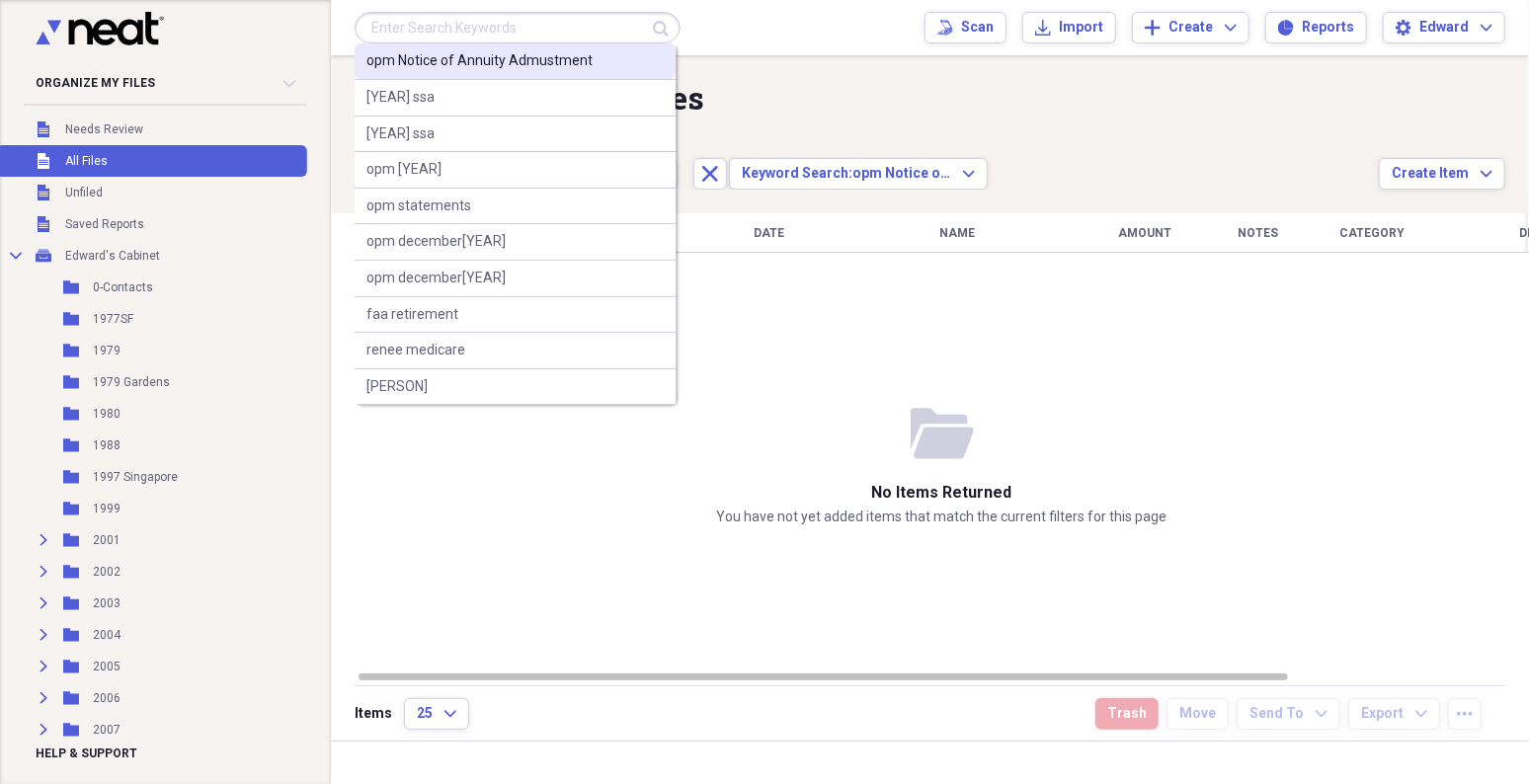 click on "opm Notice of Annuity Admustment" at bounding box center (479, 61) 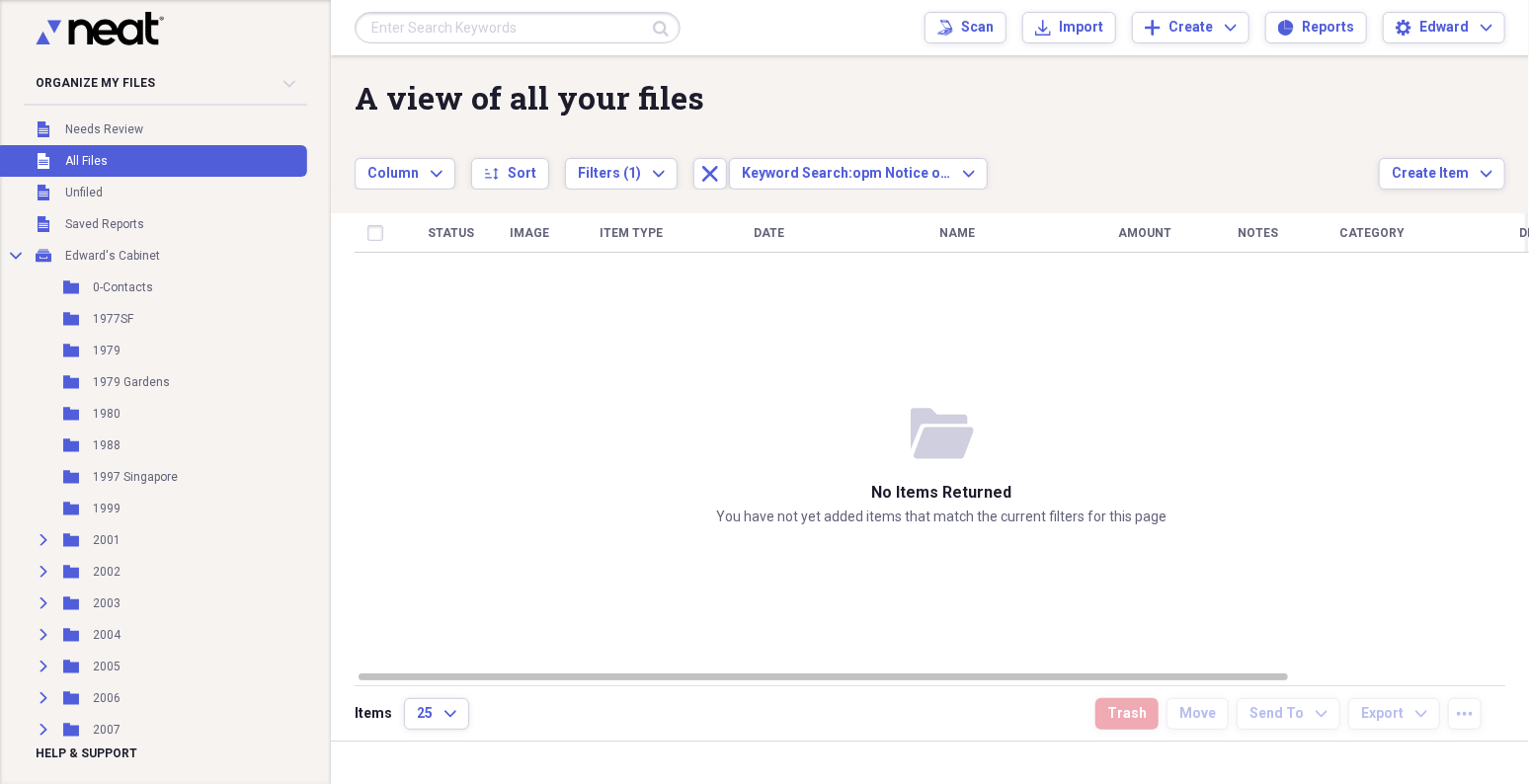 click at bounding box center (518, 28) 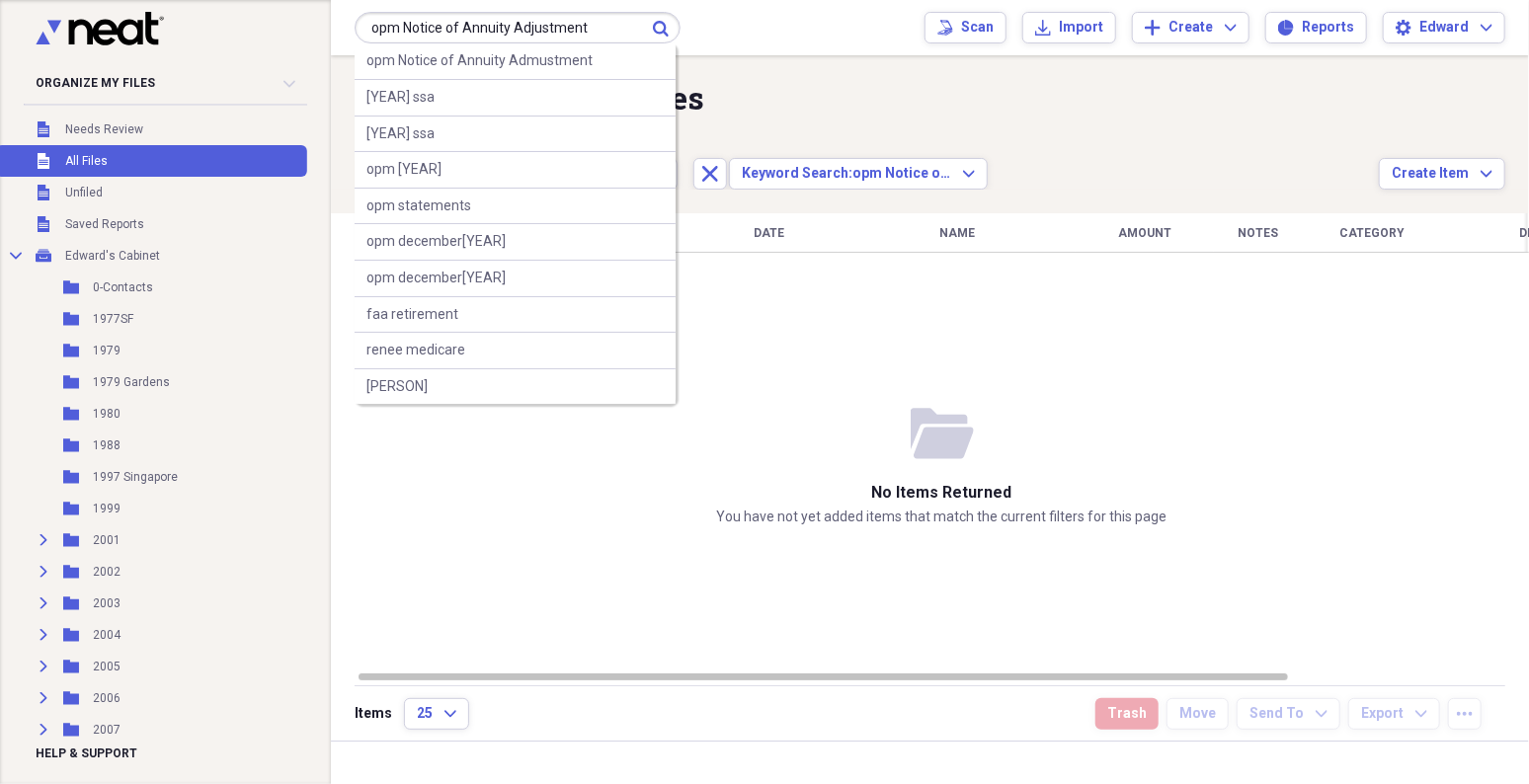 type on "opm Notice of Annuity Adjustment" 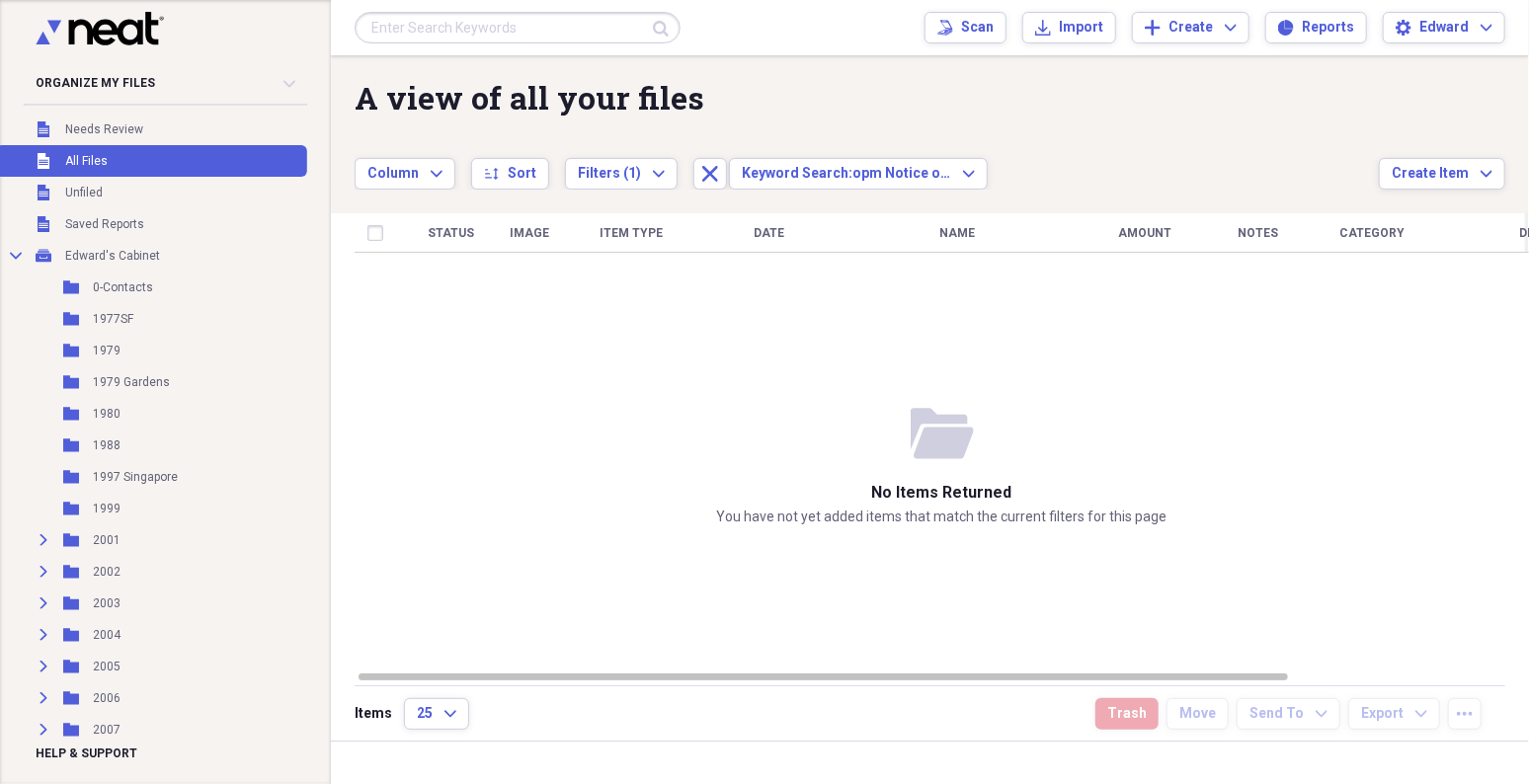click on "Status Image Item Type Date Name Amount Notes Category Description Folder" at bounding box center [941, 441] 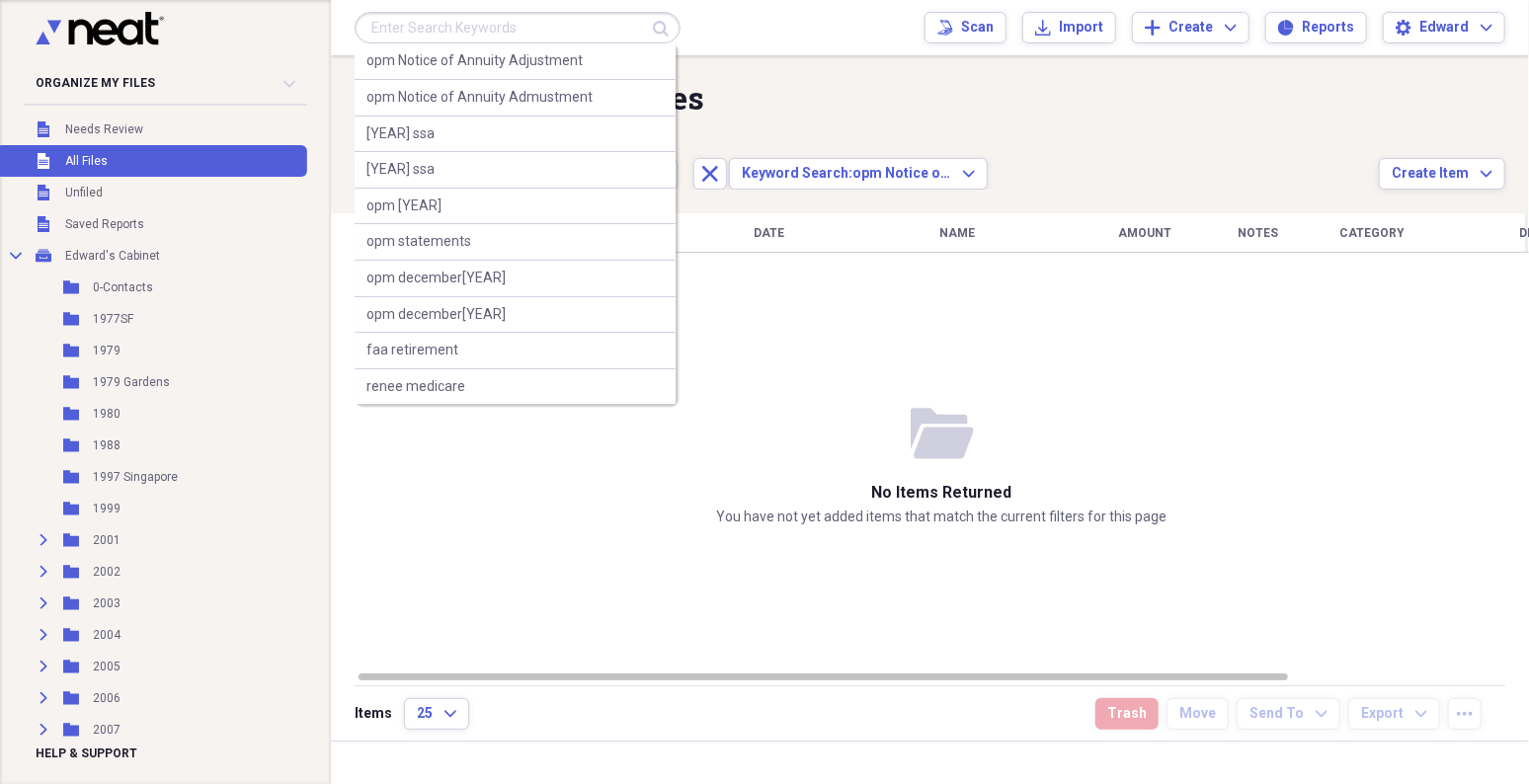 click at bounding box center [518, 28] 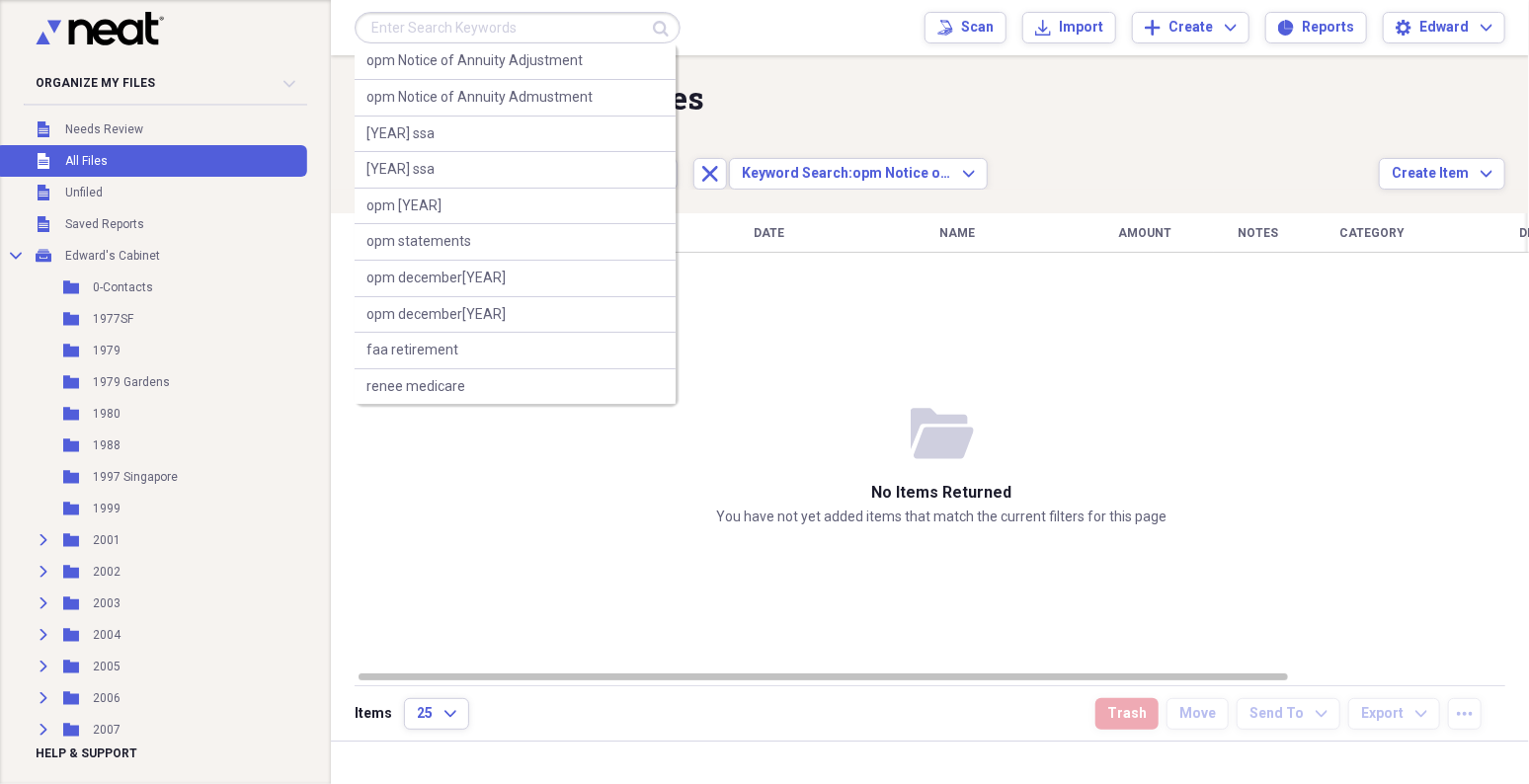 click at bounding box center [518, 28] 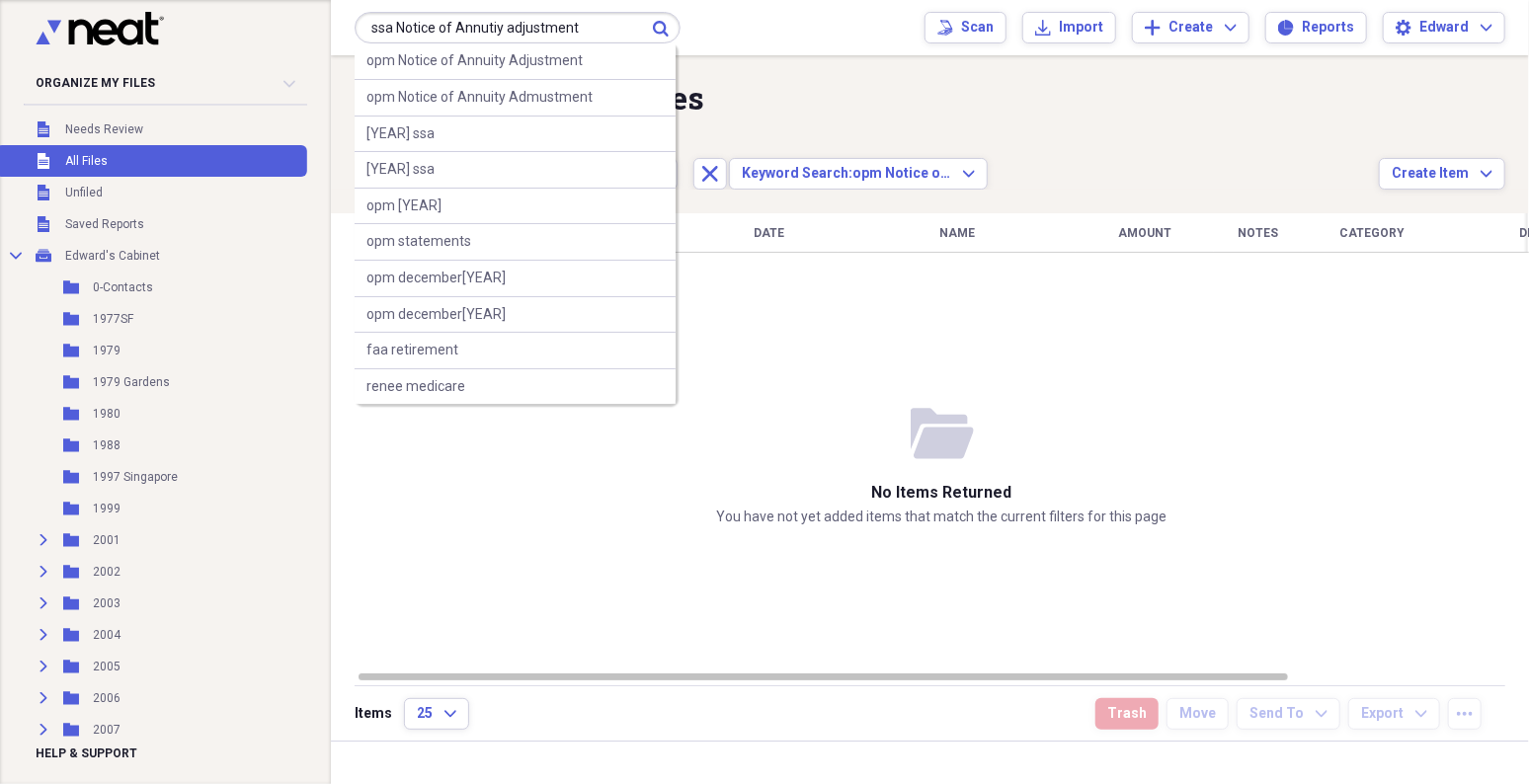 type on "ssa Notice of Annutiy adjustment" 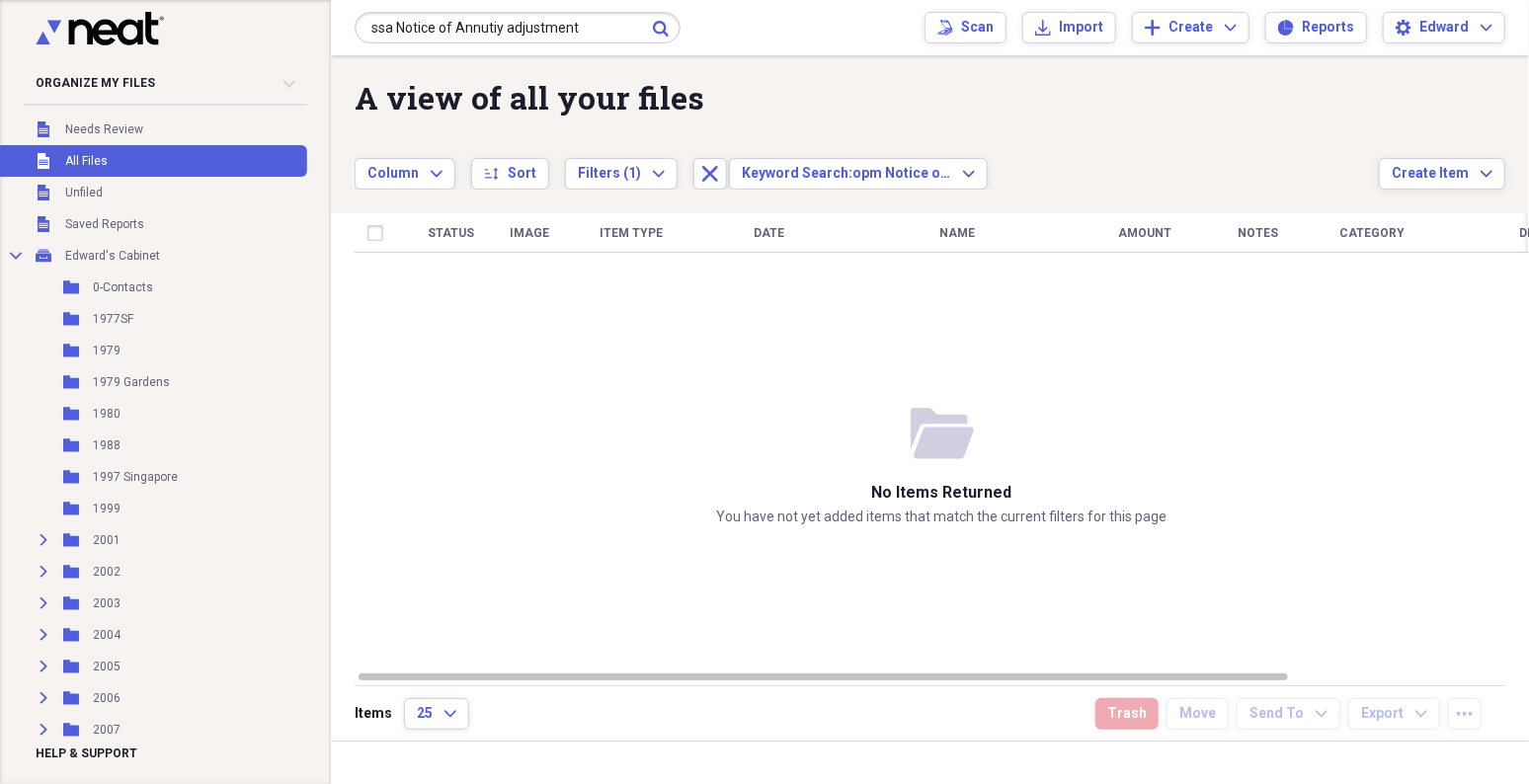 click 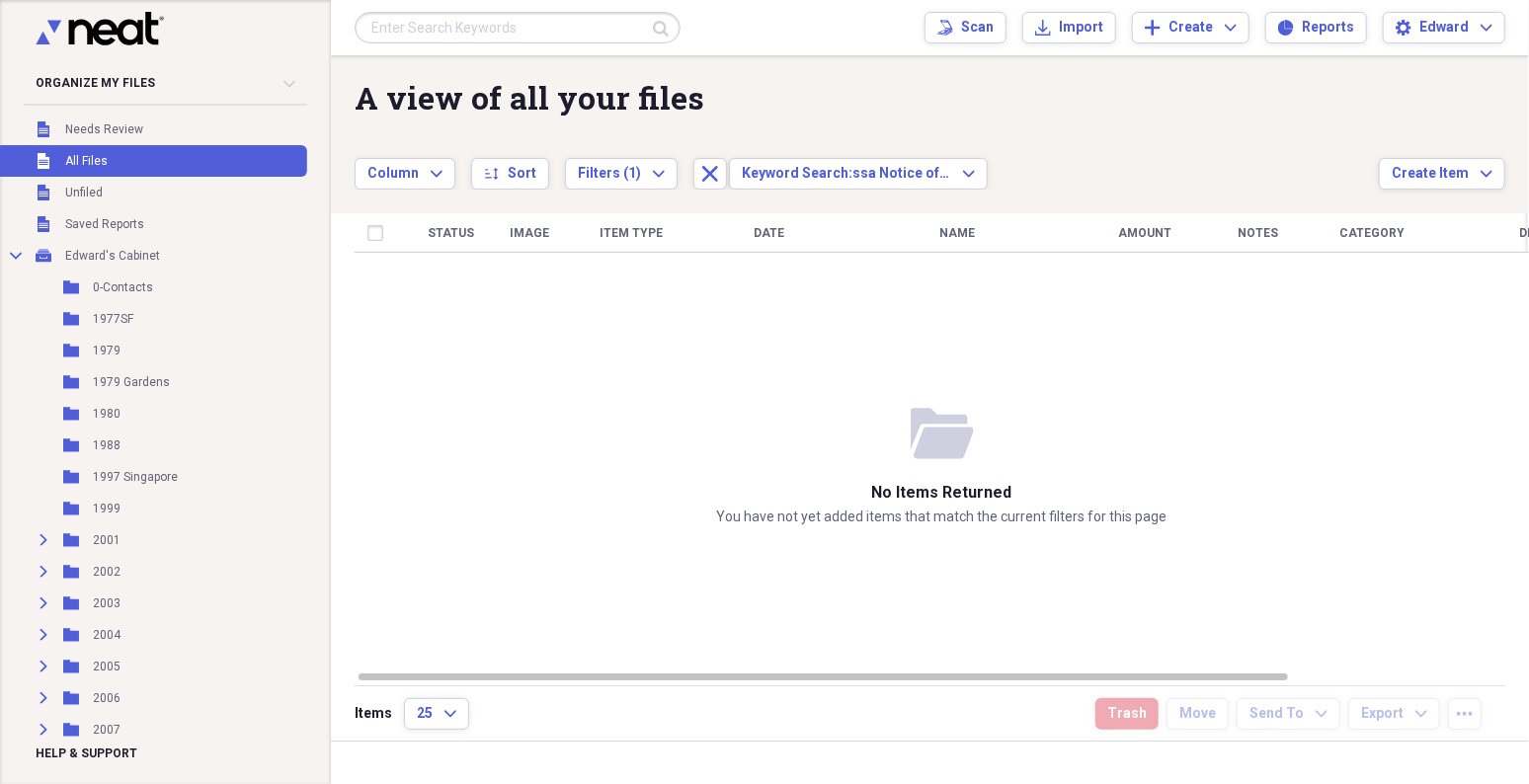 click at bounding box center [518, 28] 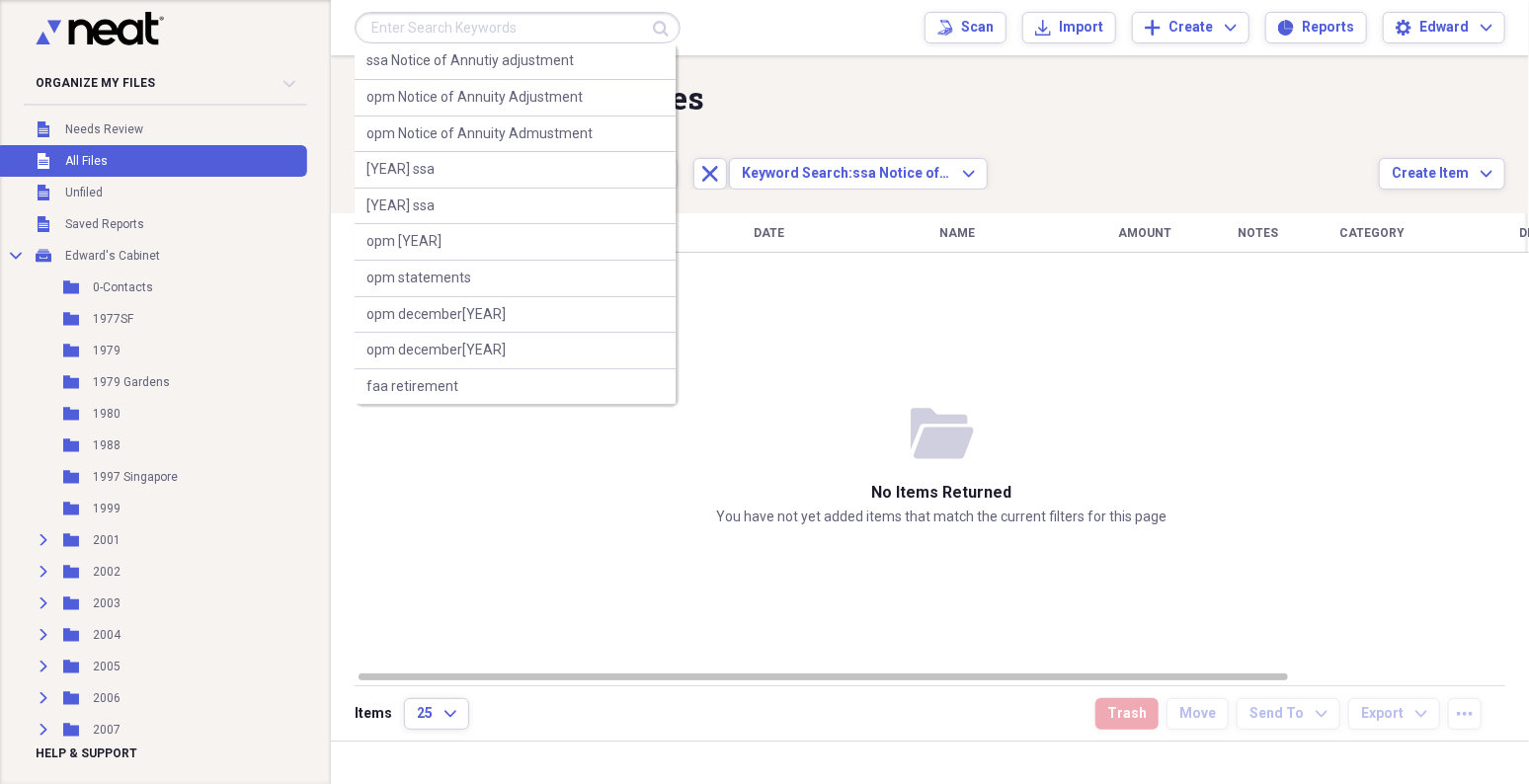 drag, startPoint x: 580, startPoint y: 58, endPoint x: 452, endPoint y: 53, distance: 128.09762 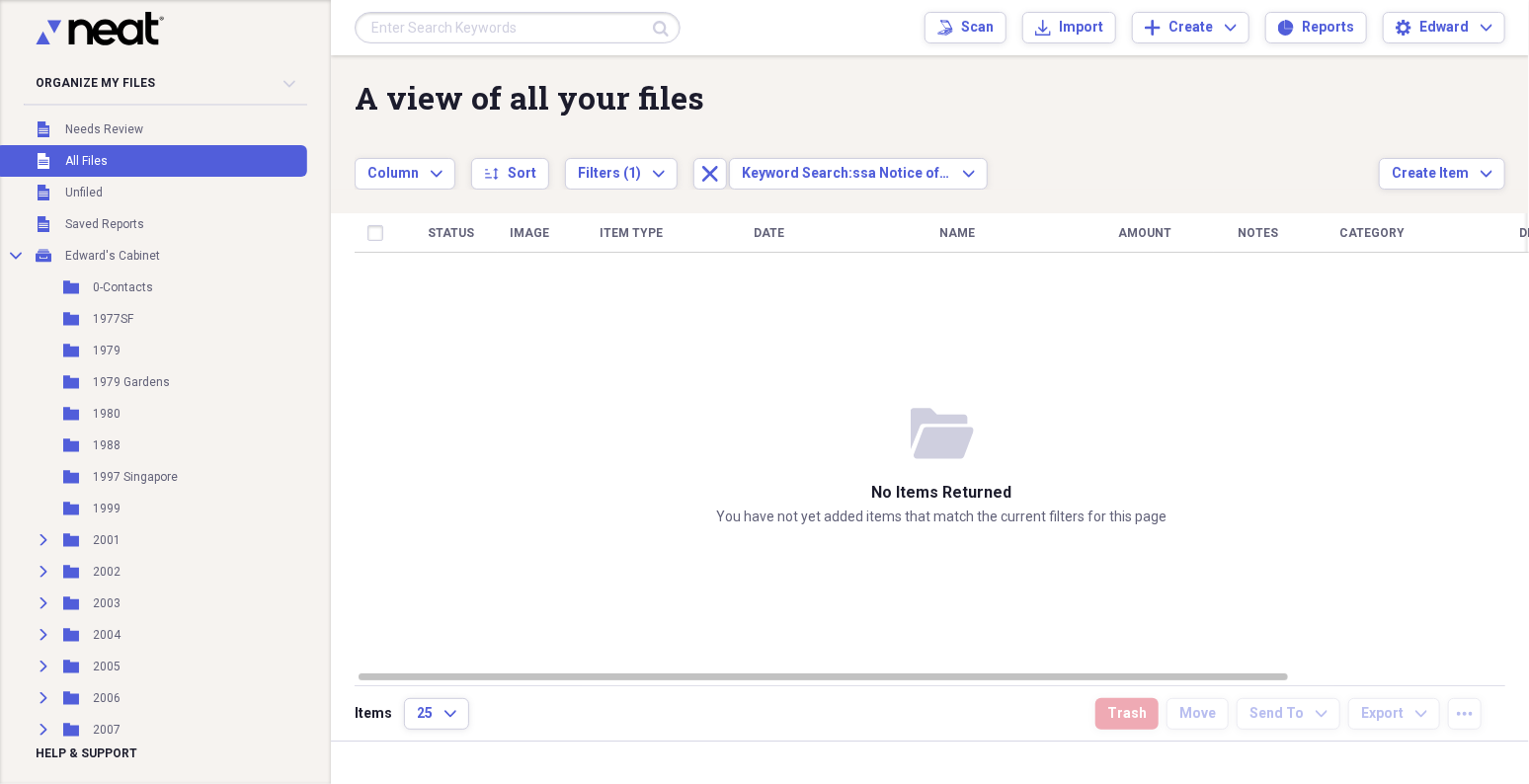 click at bounding box center [518, 28] 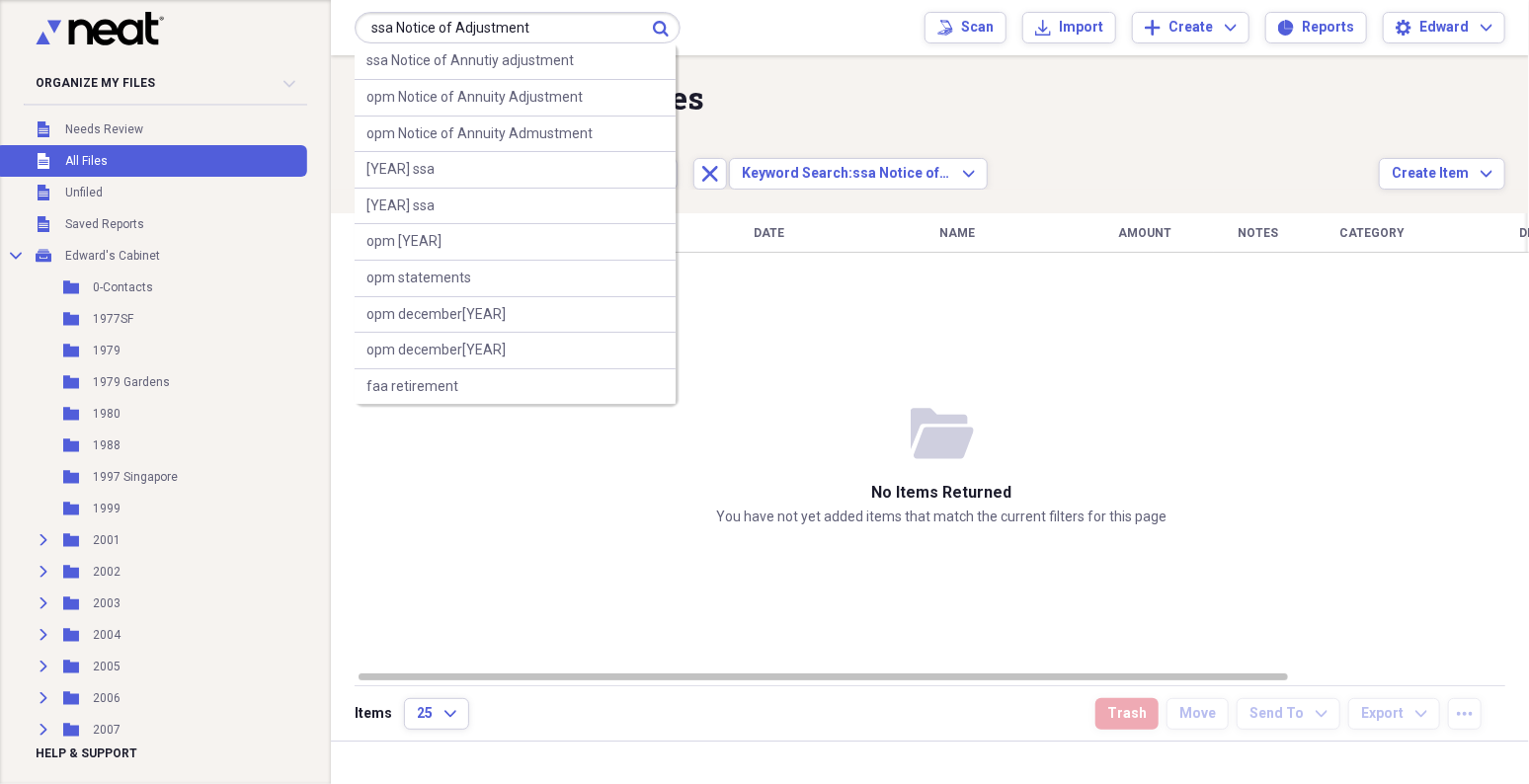 type on "ssa Notice of Adjustment" 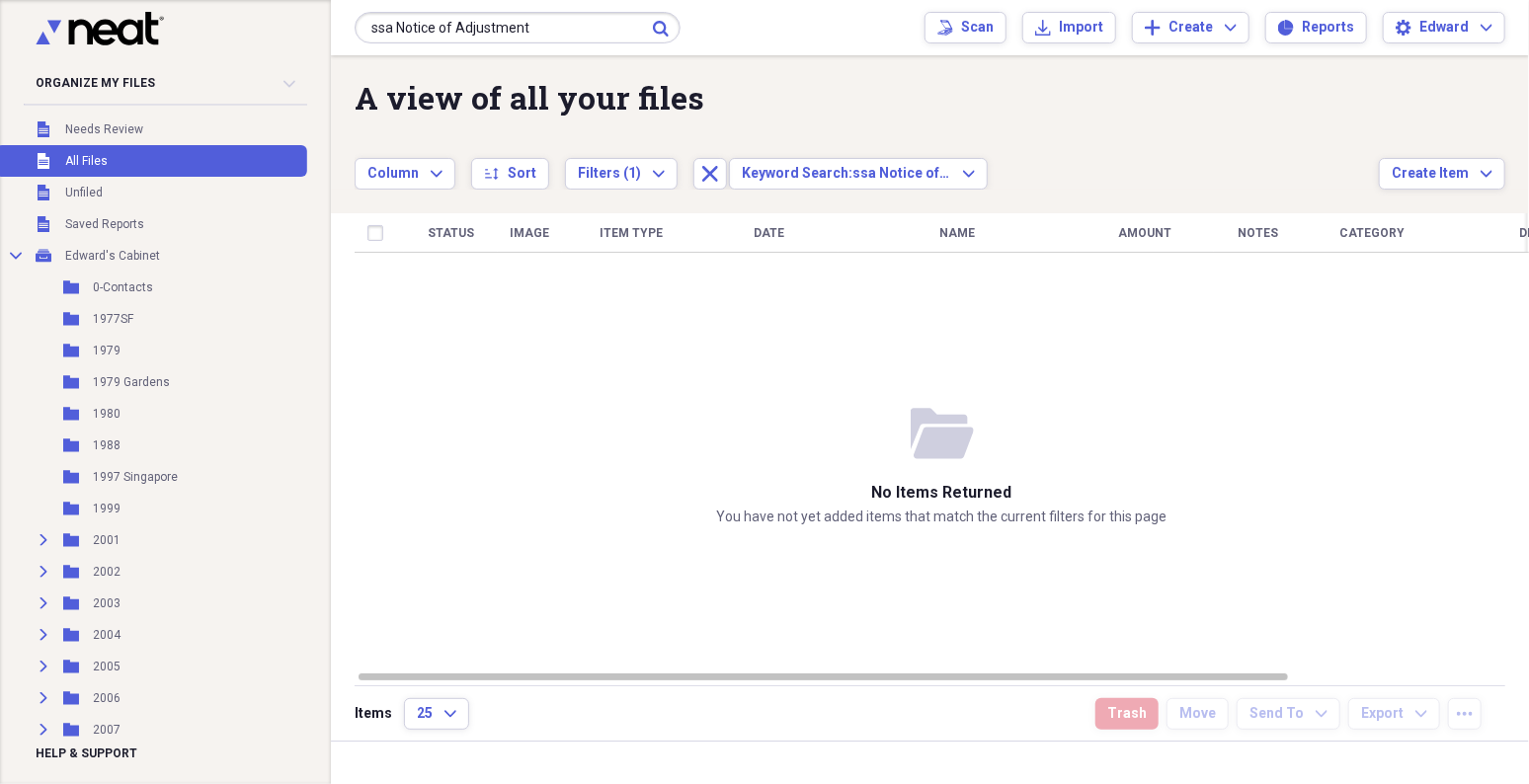 click 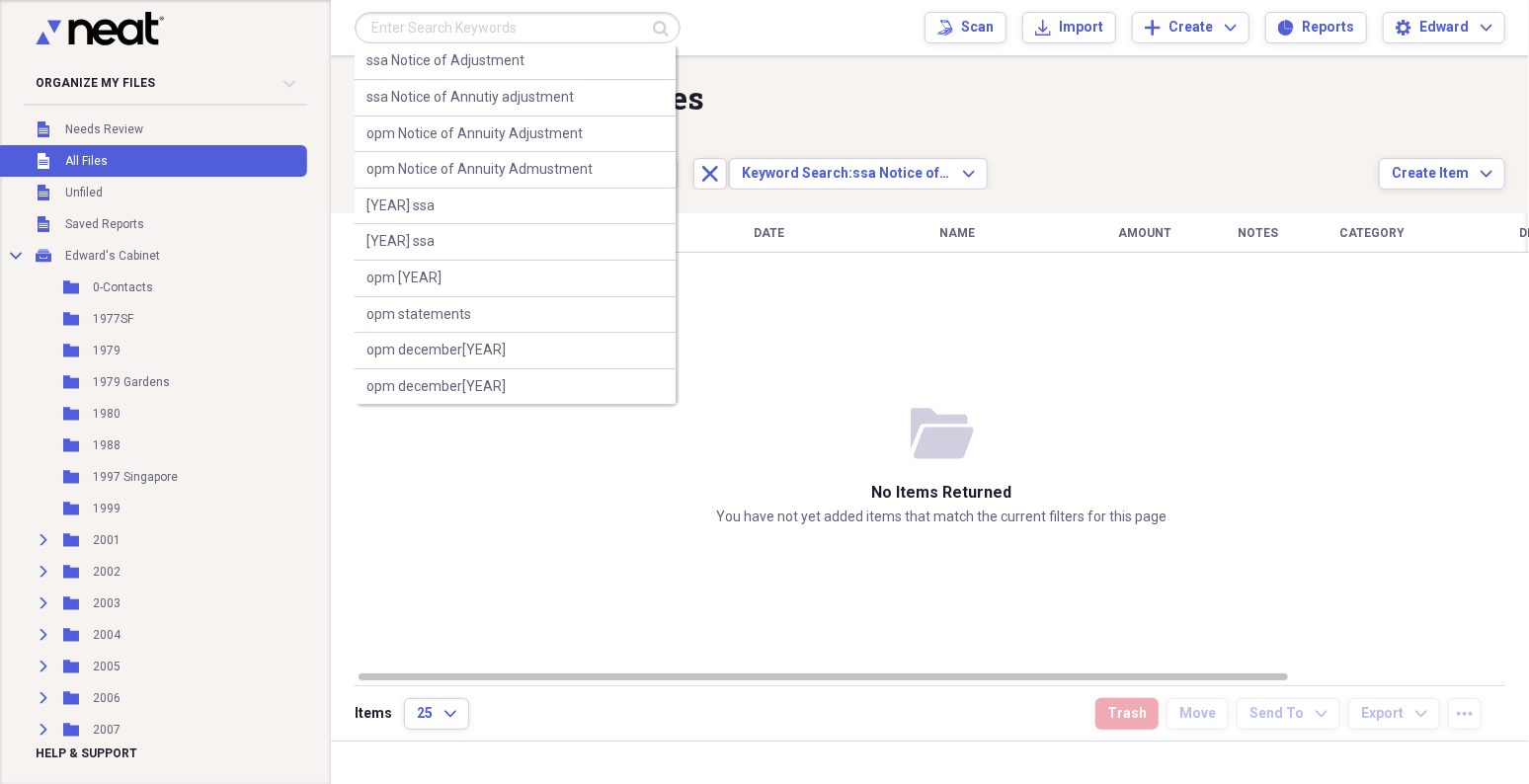 click at bounding box center (518, 28) 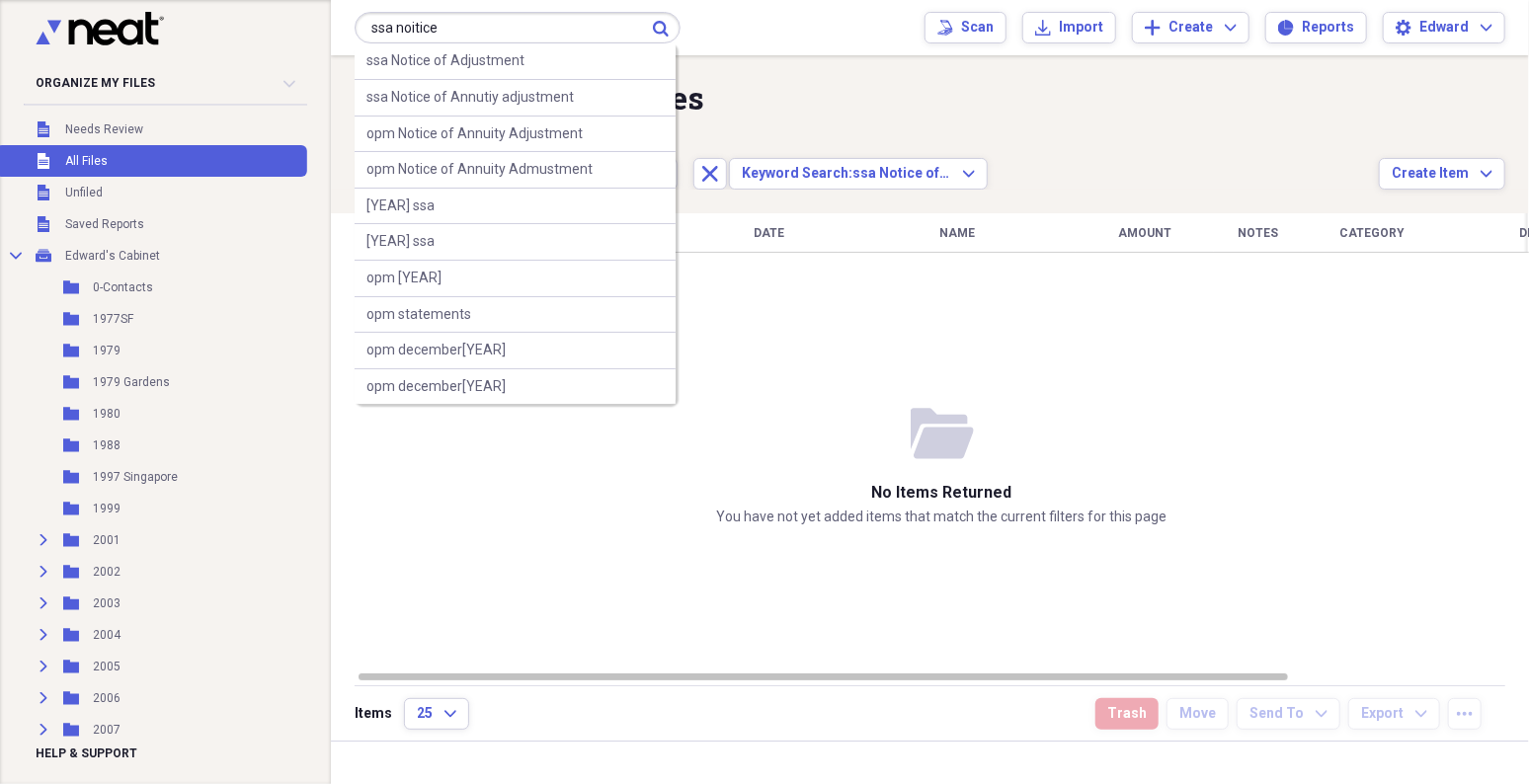 type on "ssa noitice" 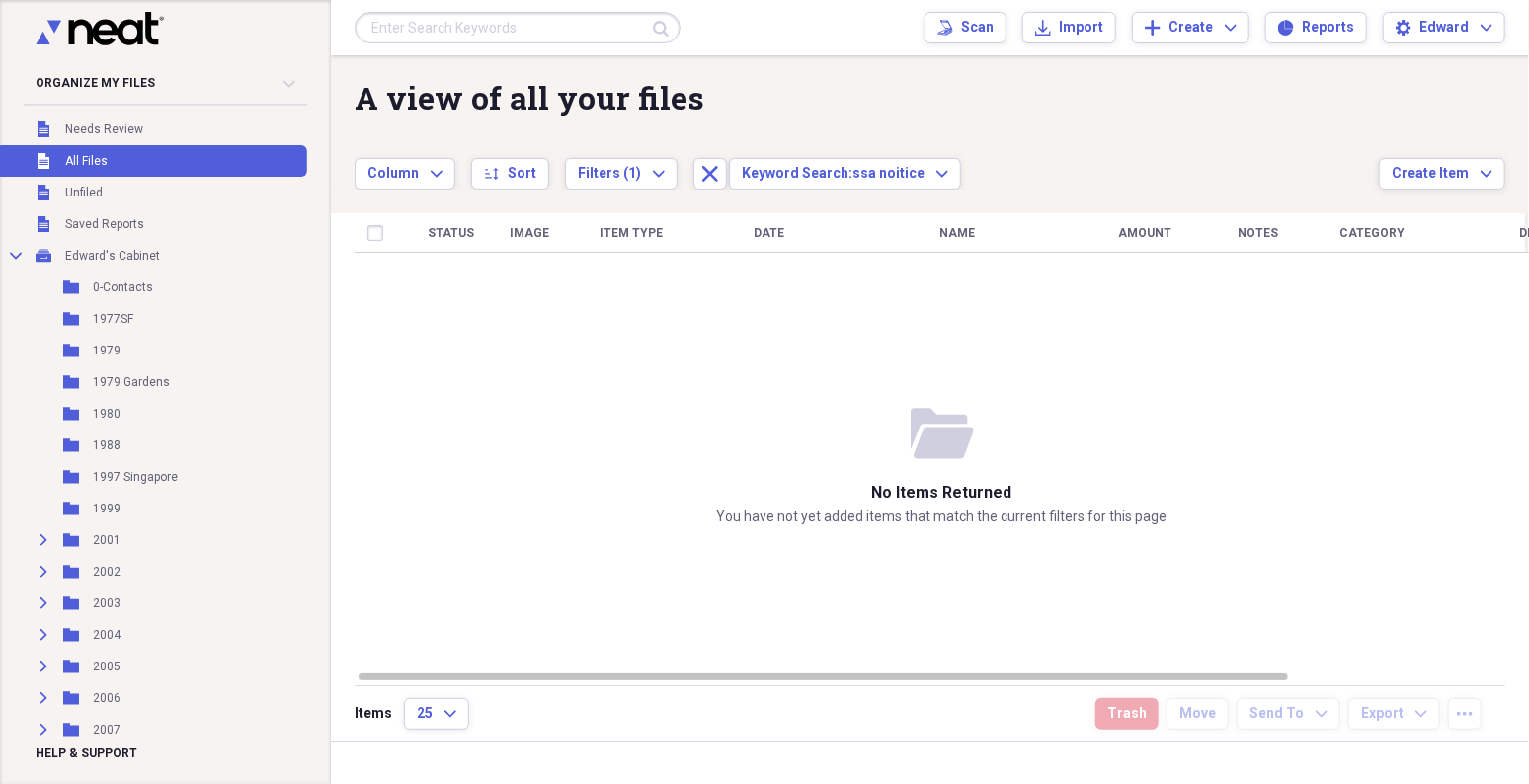 click at bounding box center [518, 28] 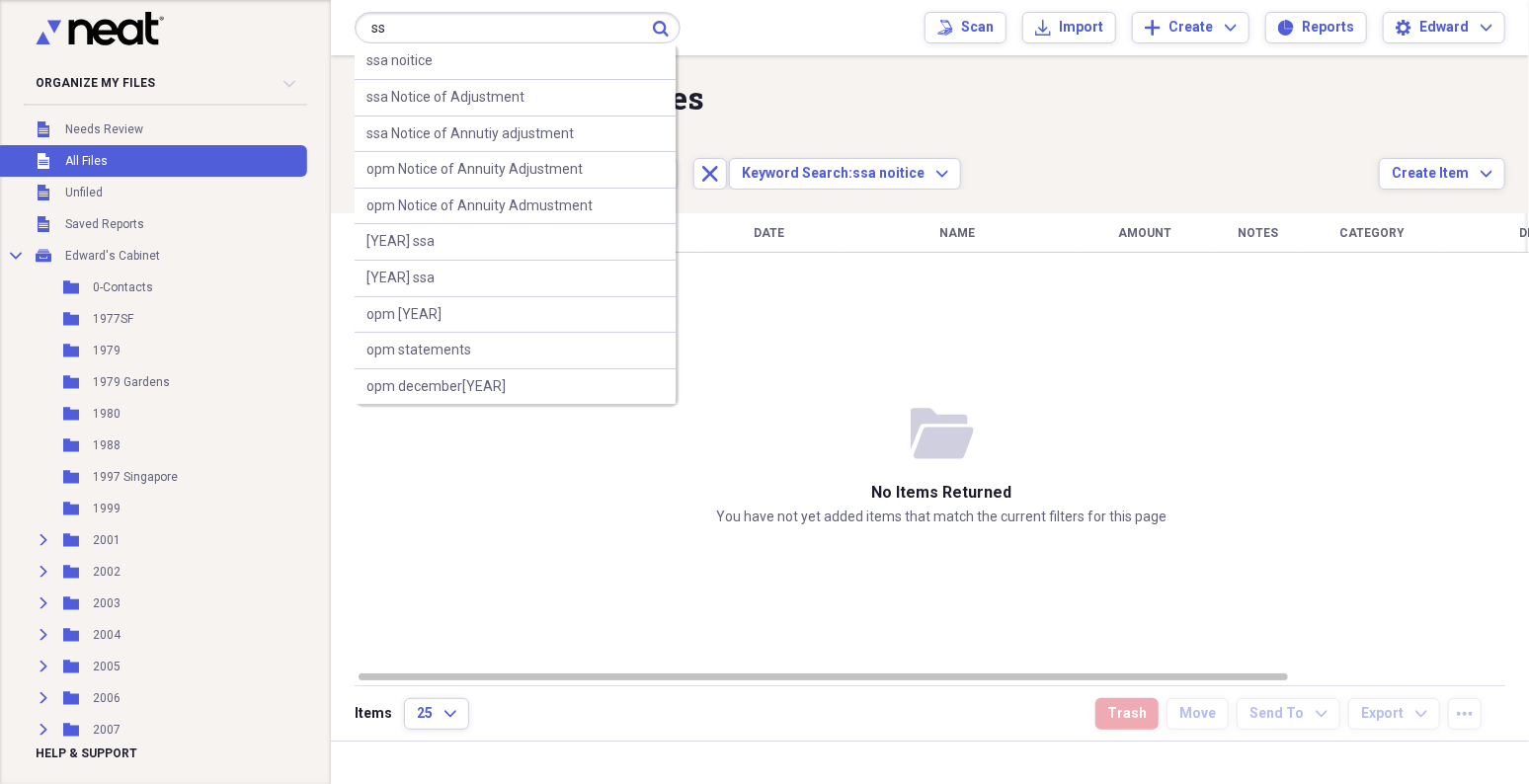 type on "s" 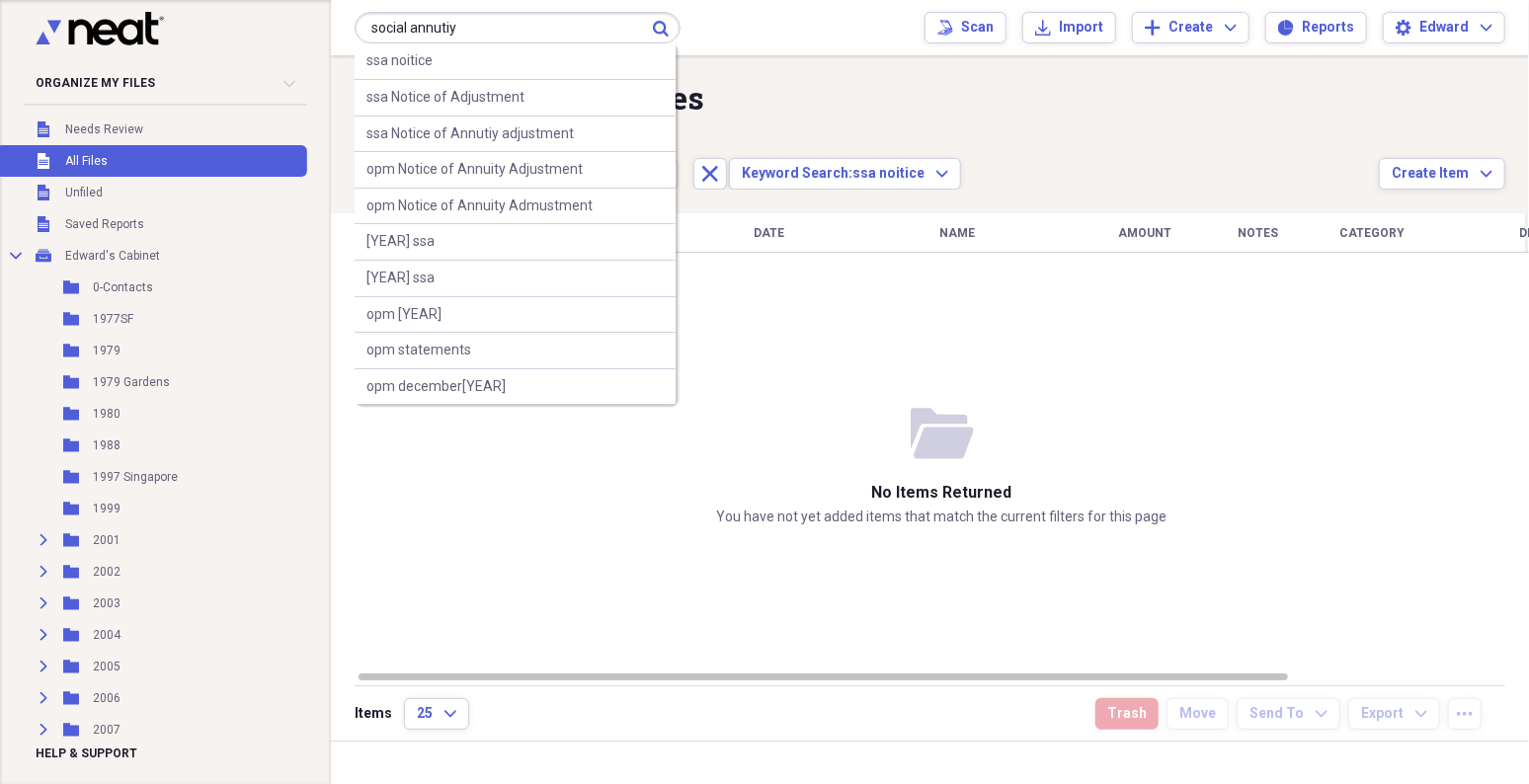 click on "social annutiy" at bounding box center (518, 28) 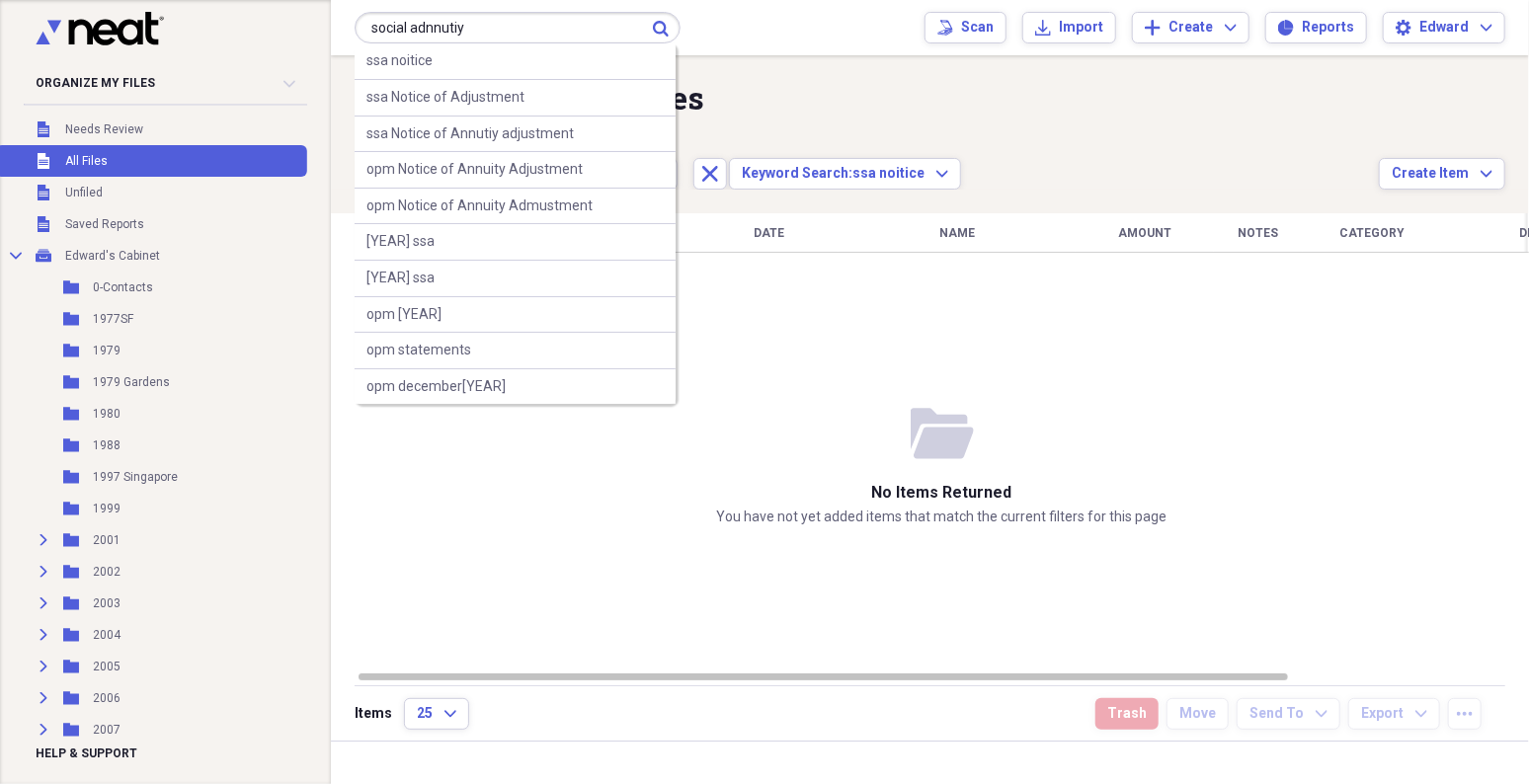 click on "A view of all your files" at bounding box center [866, 98] 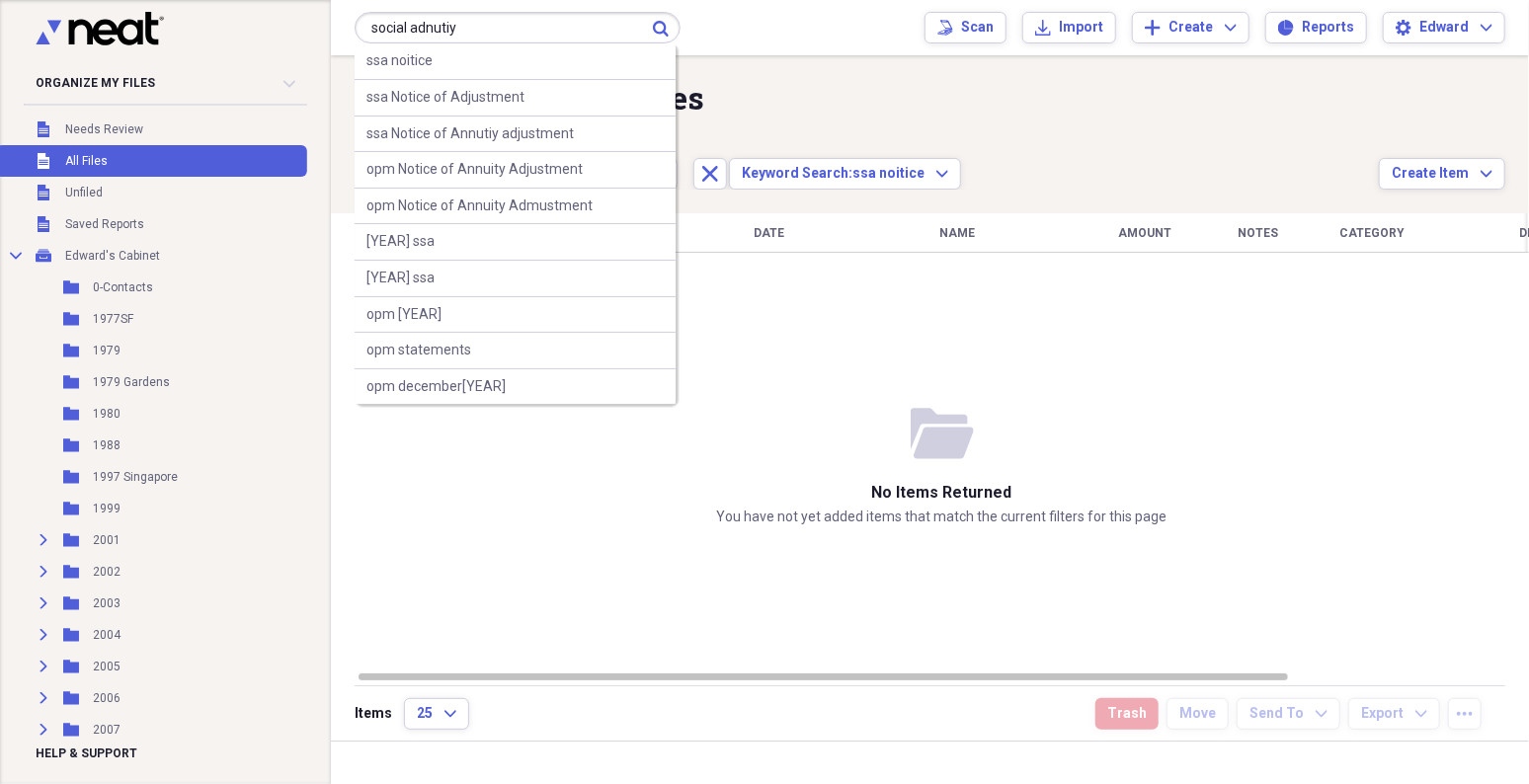 click on "social adnutiy" at bounding box center [518, 28] 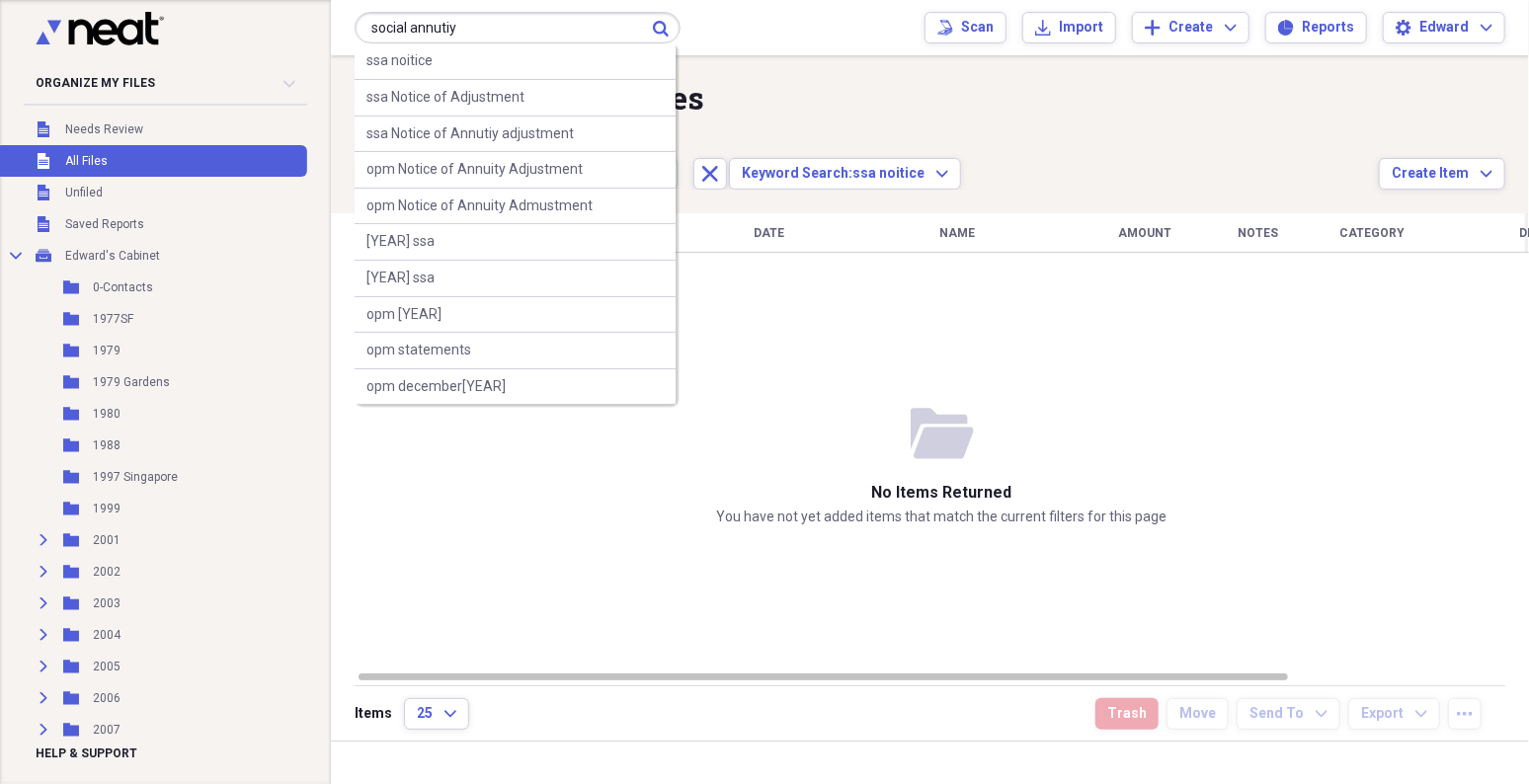type on "social annutiy" 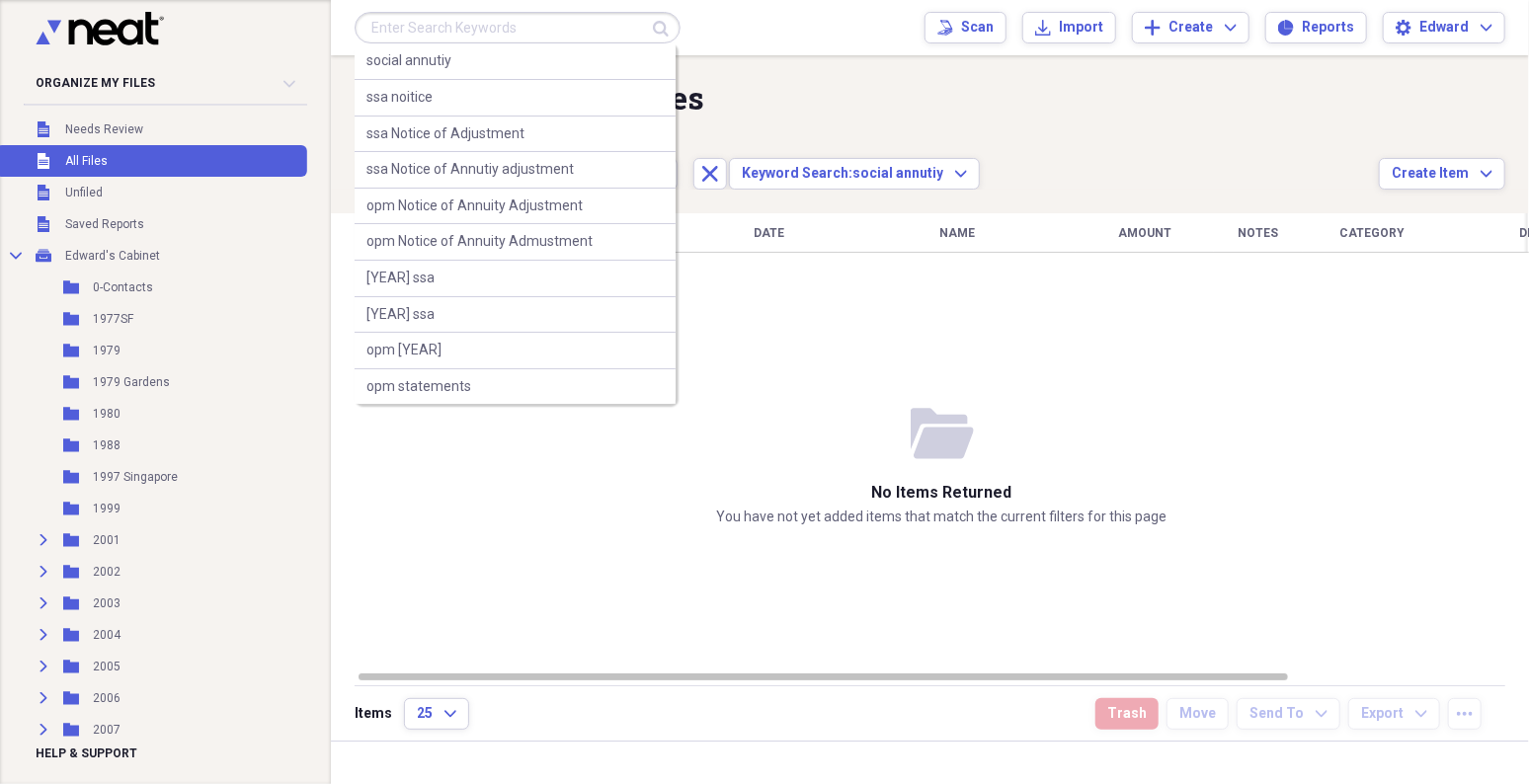 click at bounding box center (518, 28) 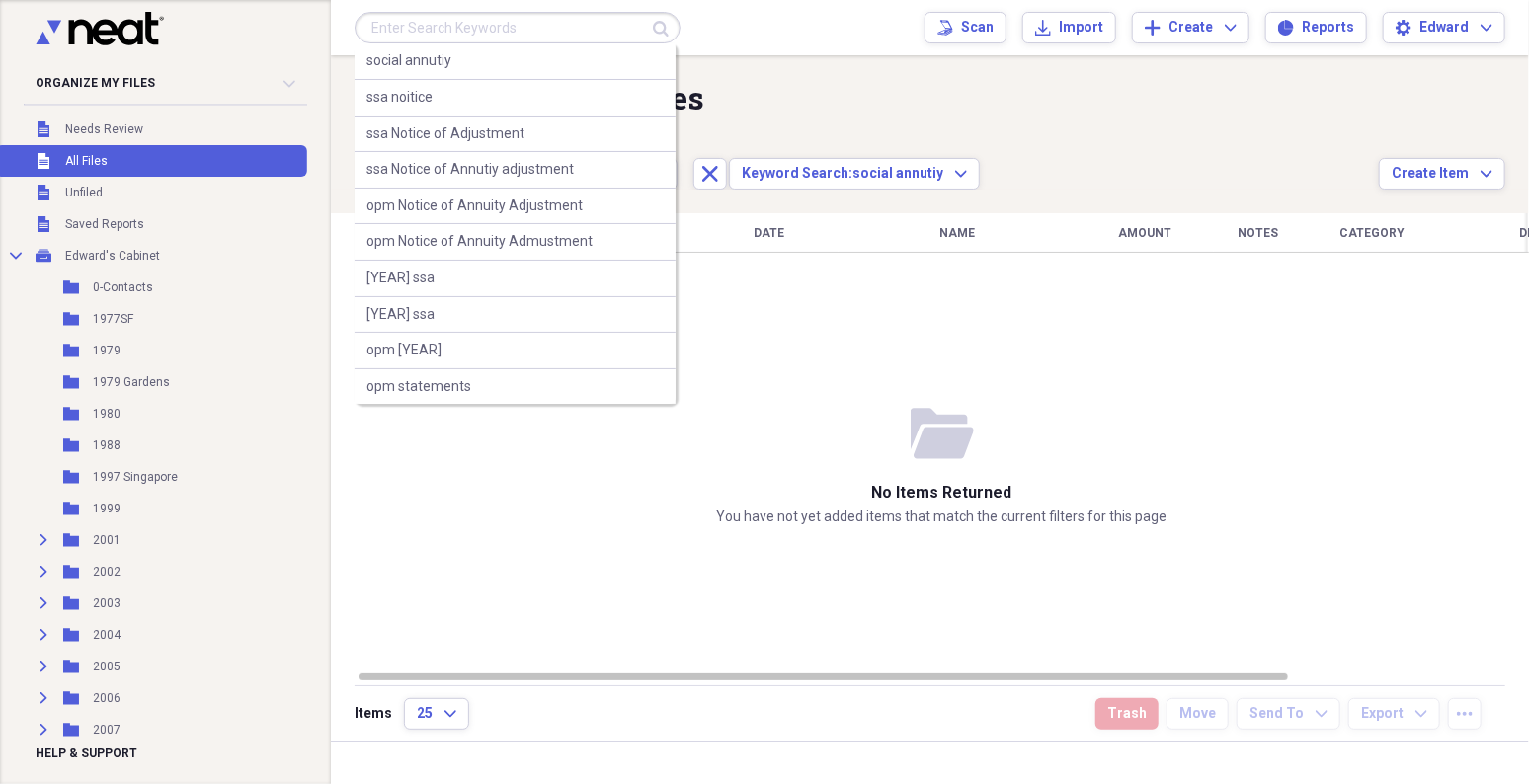 click at bounding box center (518, 28) 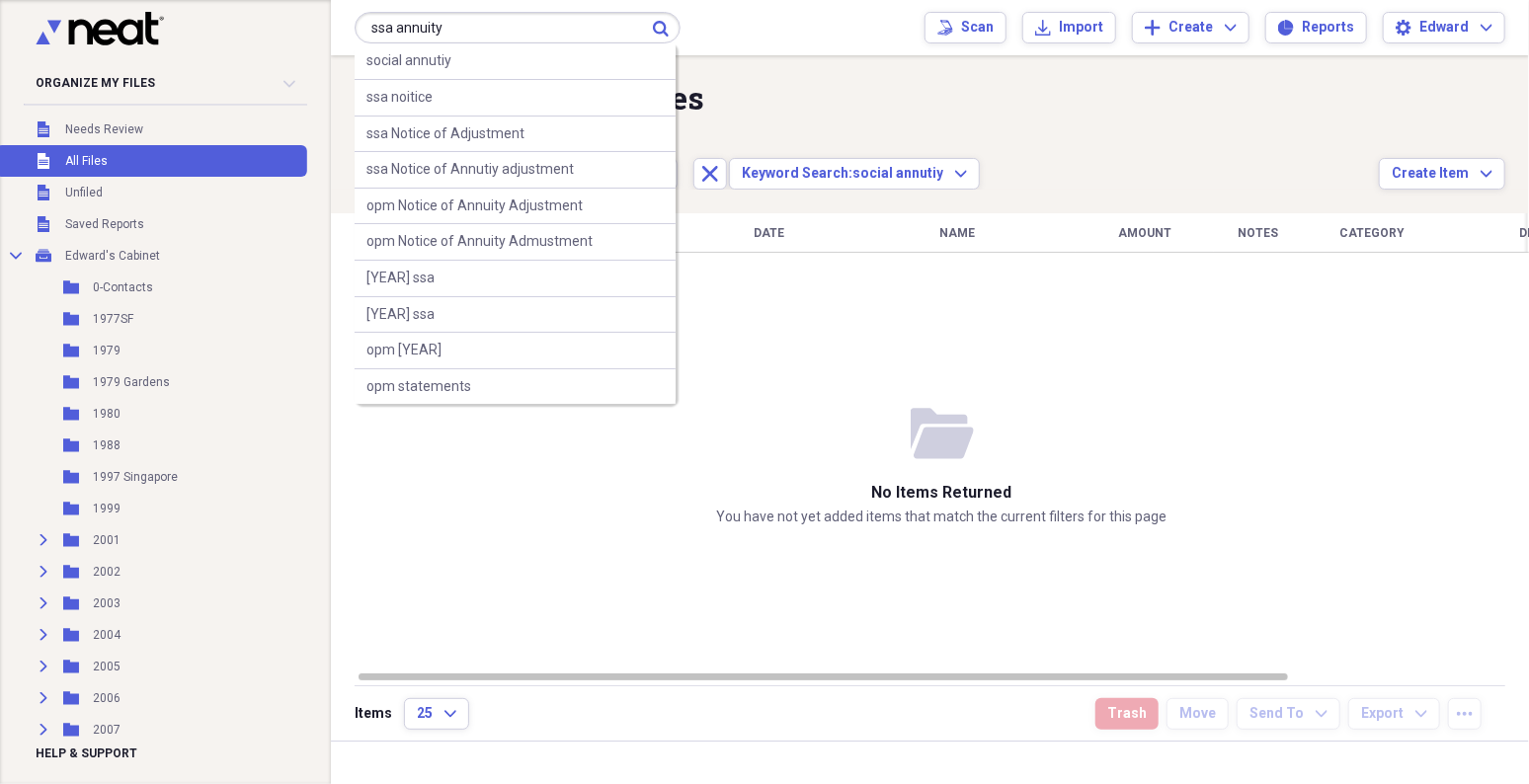 type on "ssa annuity" 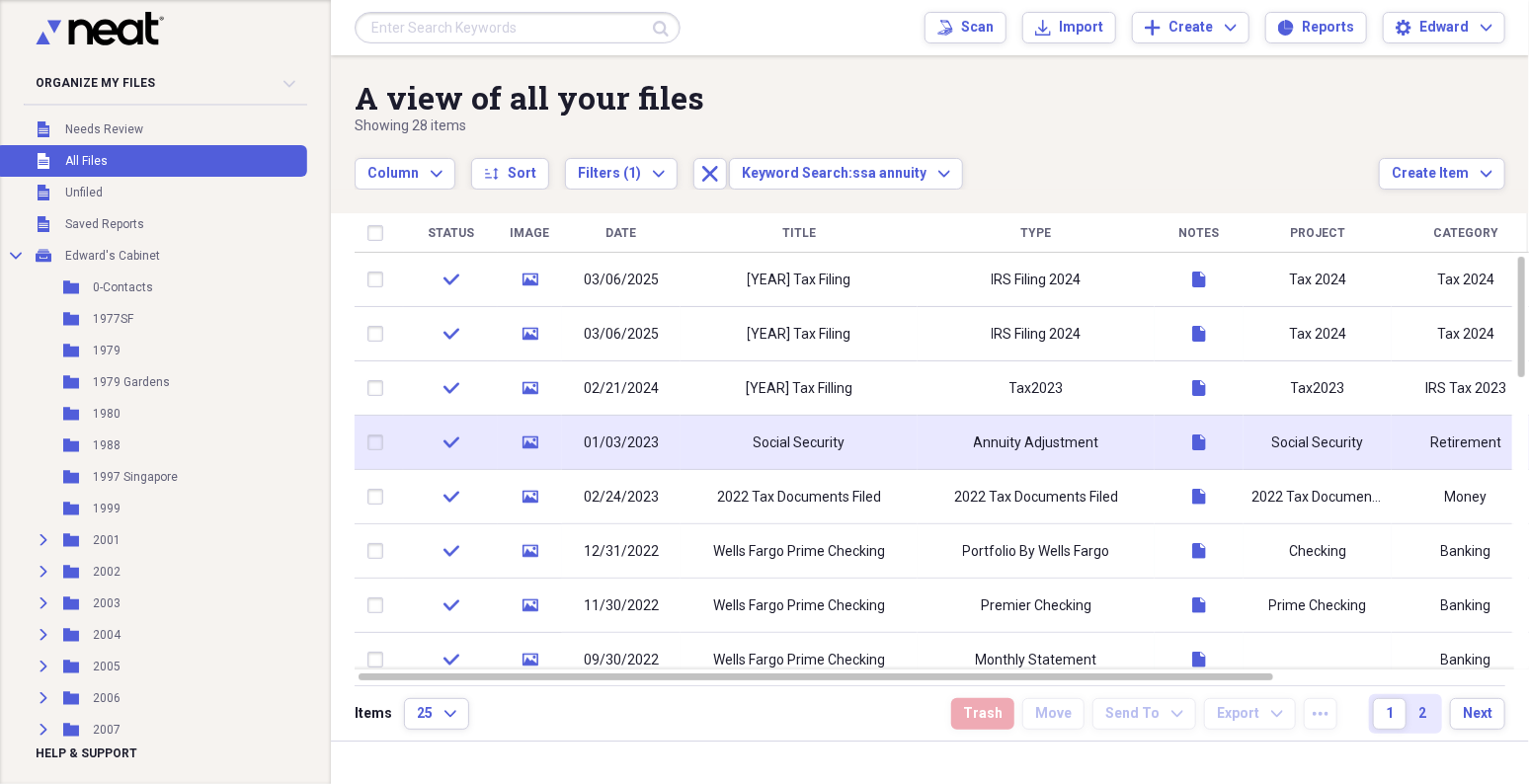 click on "Social Security" at bounding box center [799, 442] 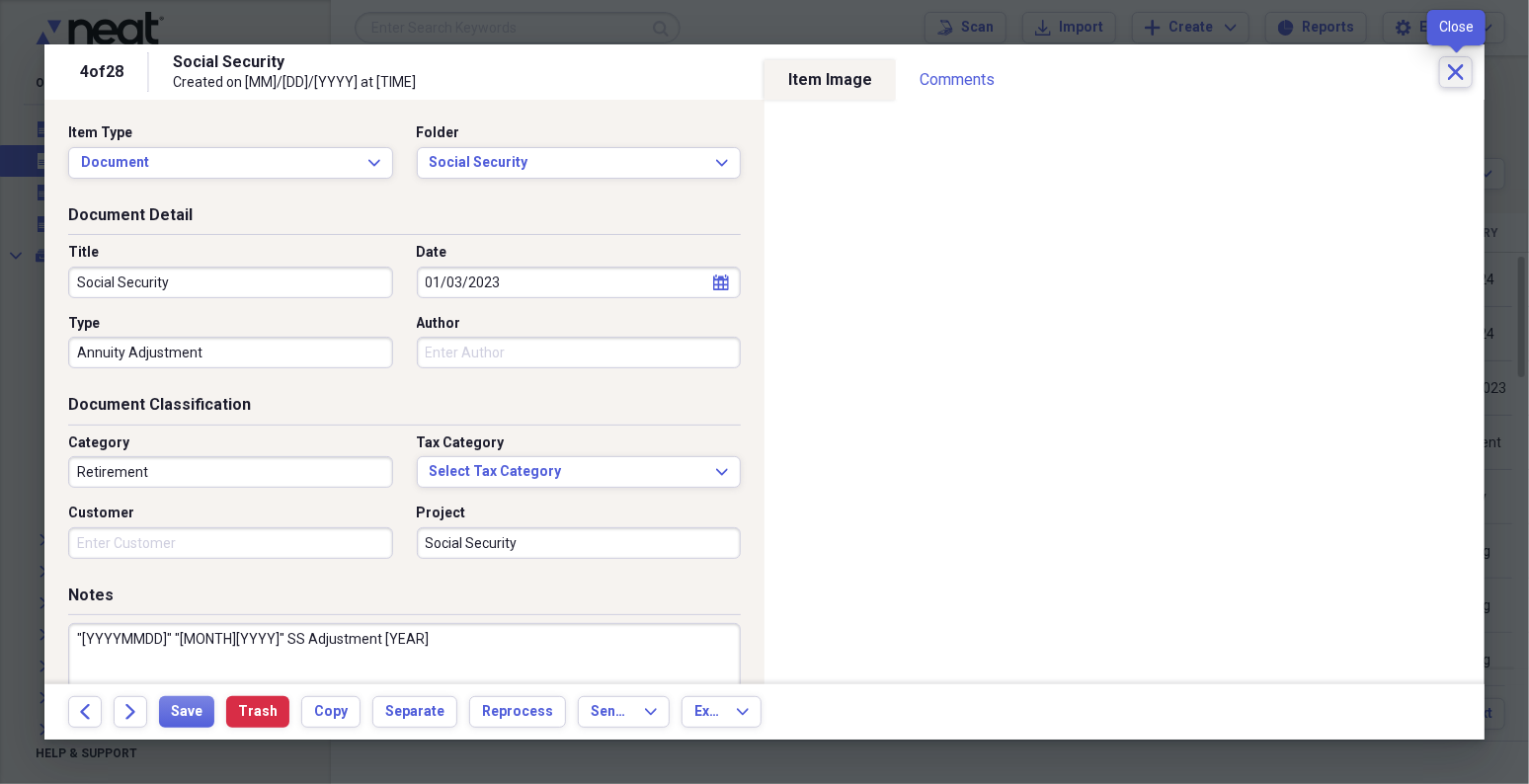 click 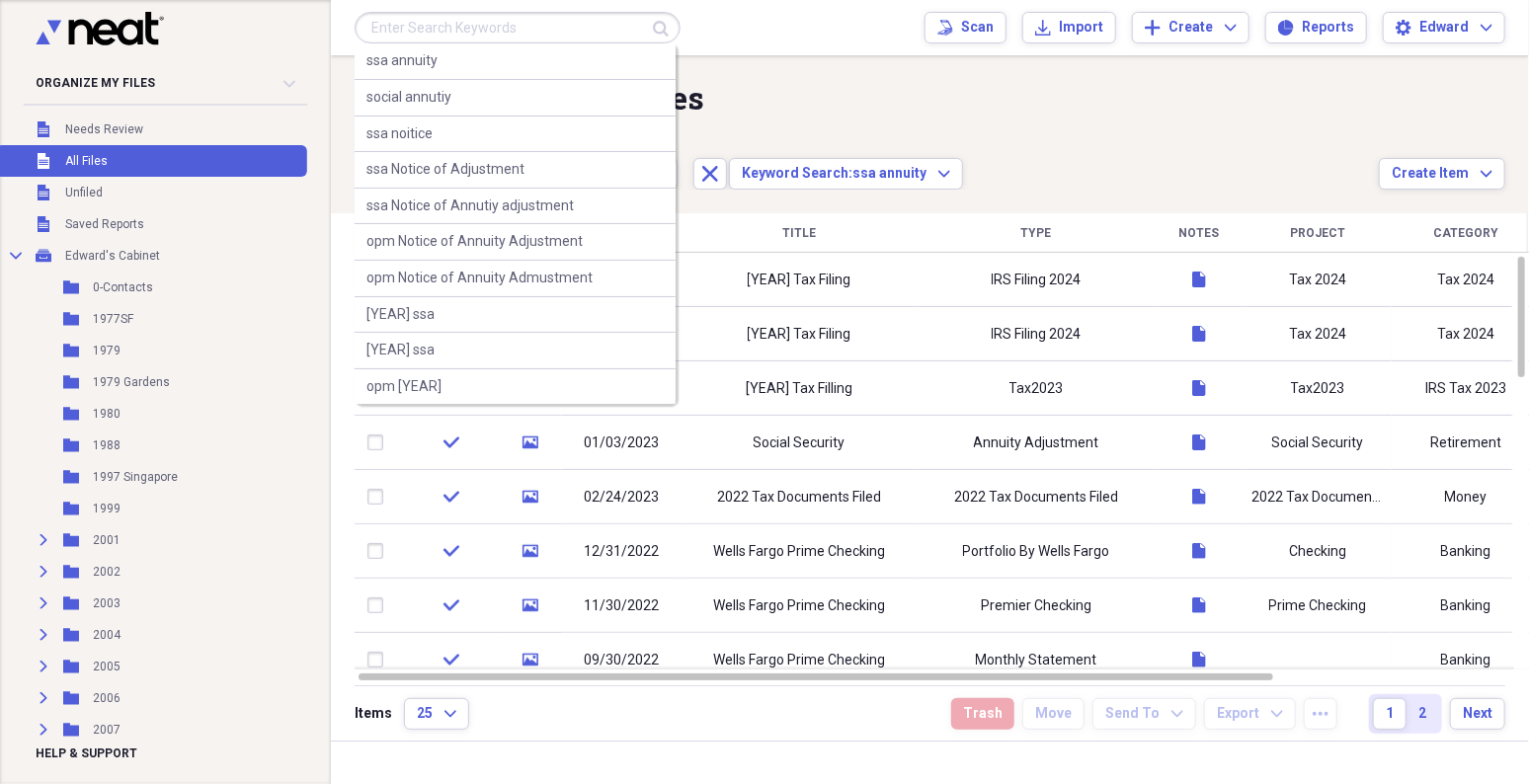 click at bounding box center [518, 28] 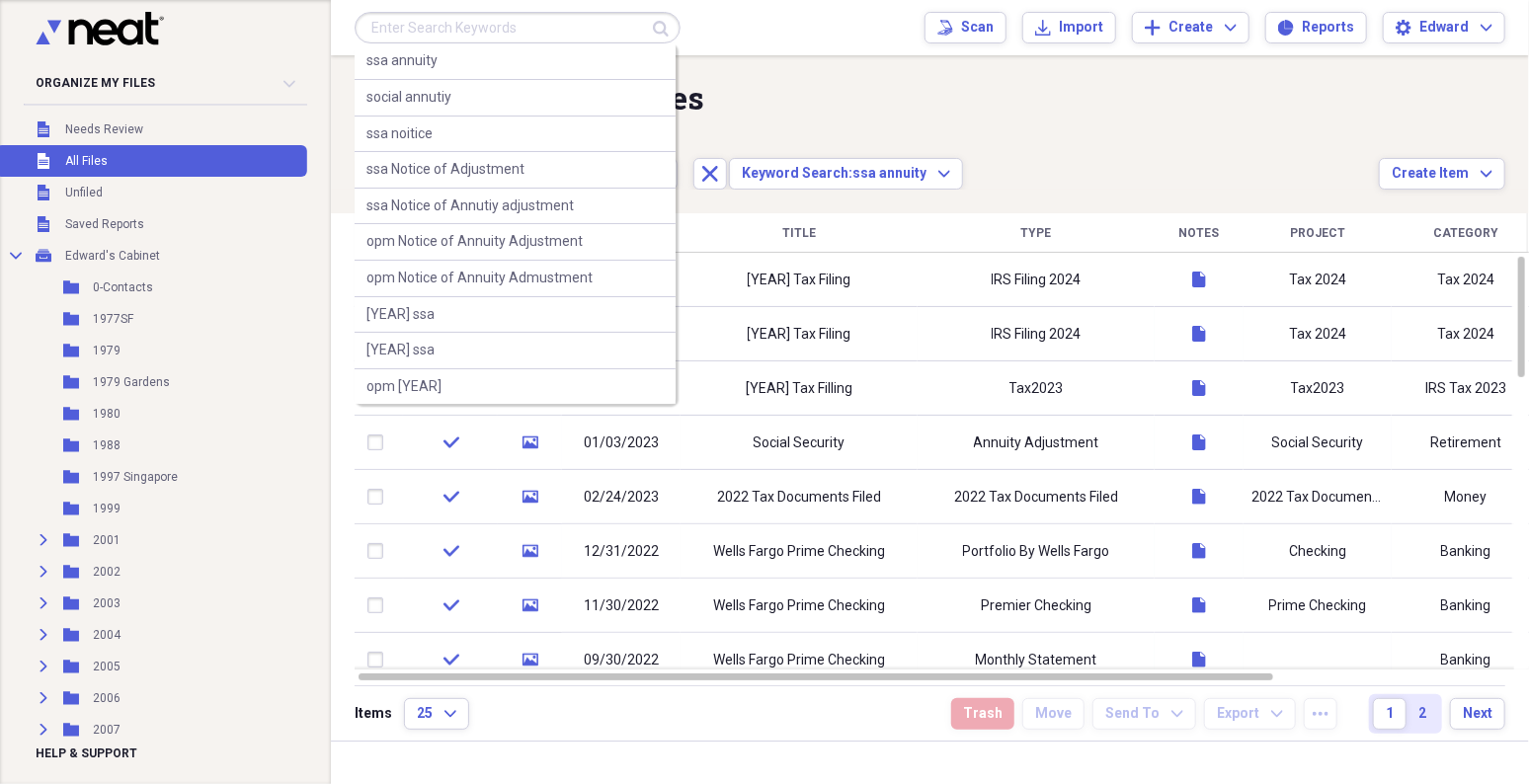 click at bounding box center (518, 28) 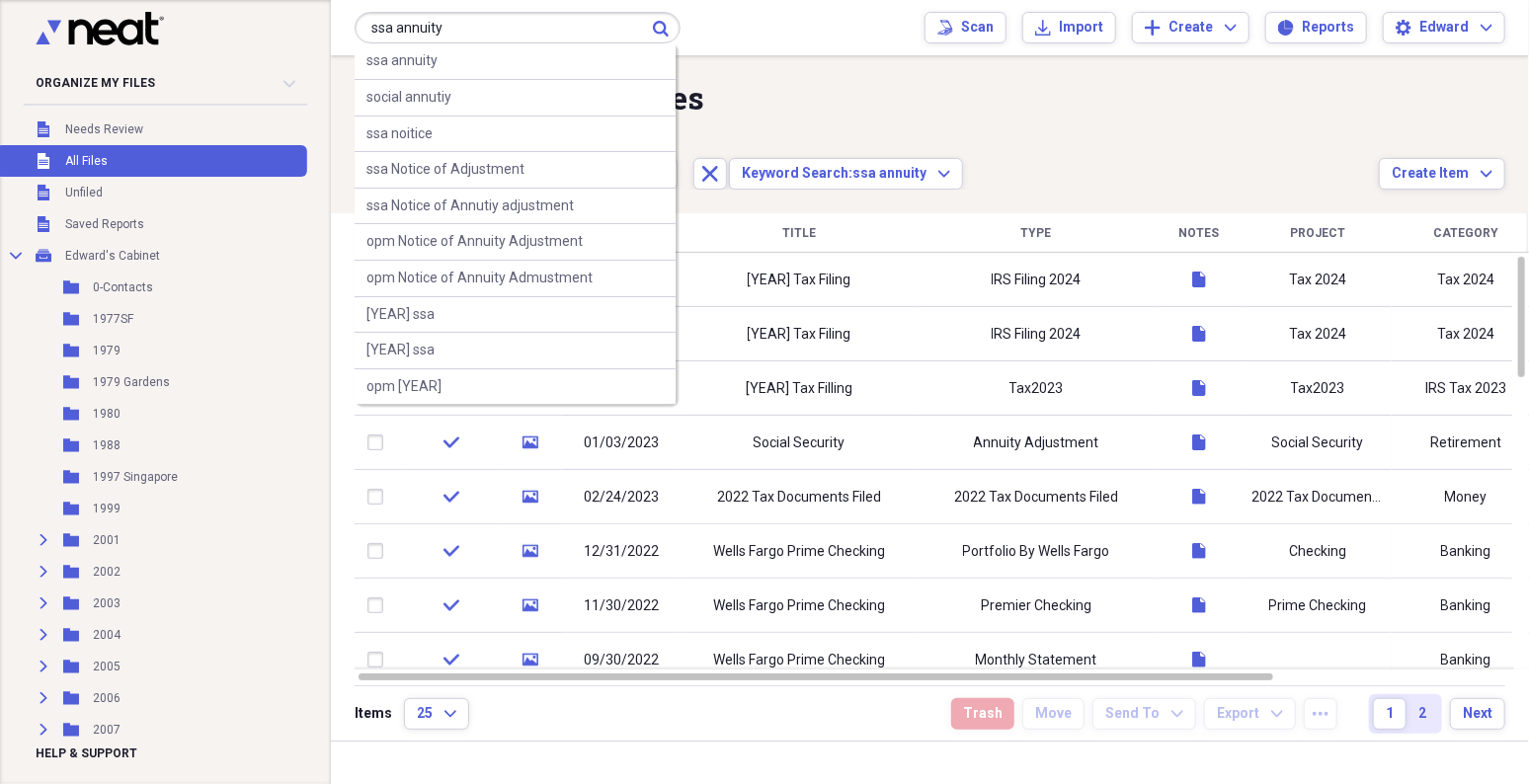 type on "ssa annuity" 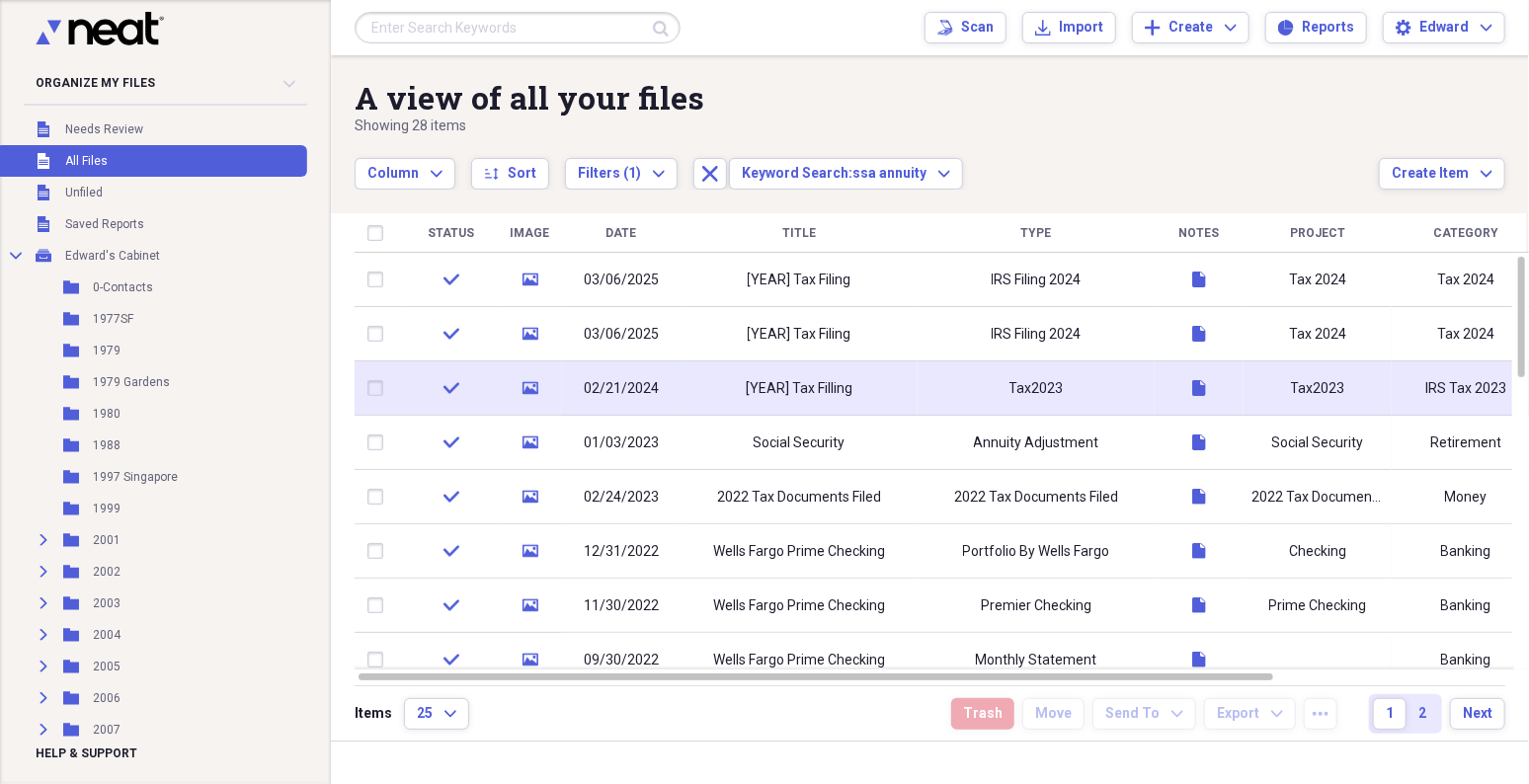 click on "[YEAR] Tax Filling" at bounding box center (799, 388) 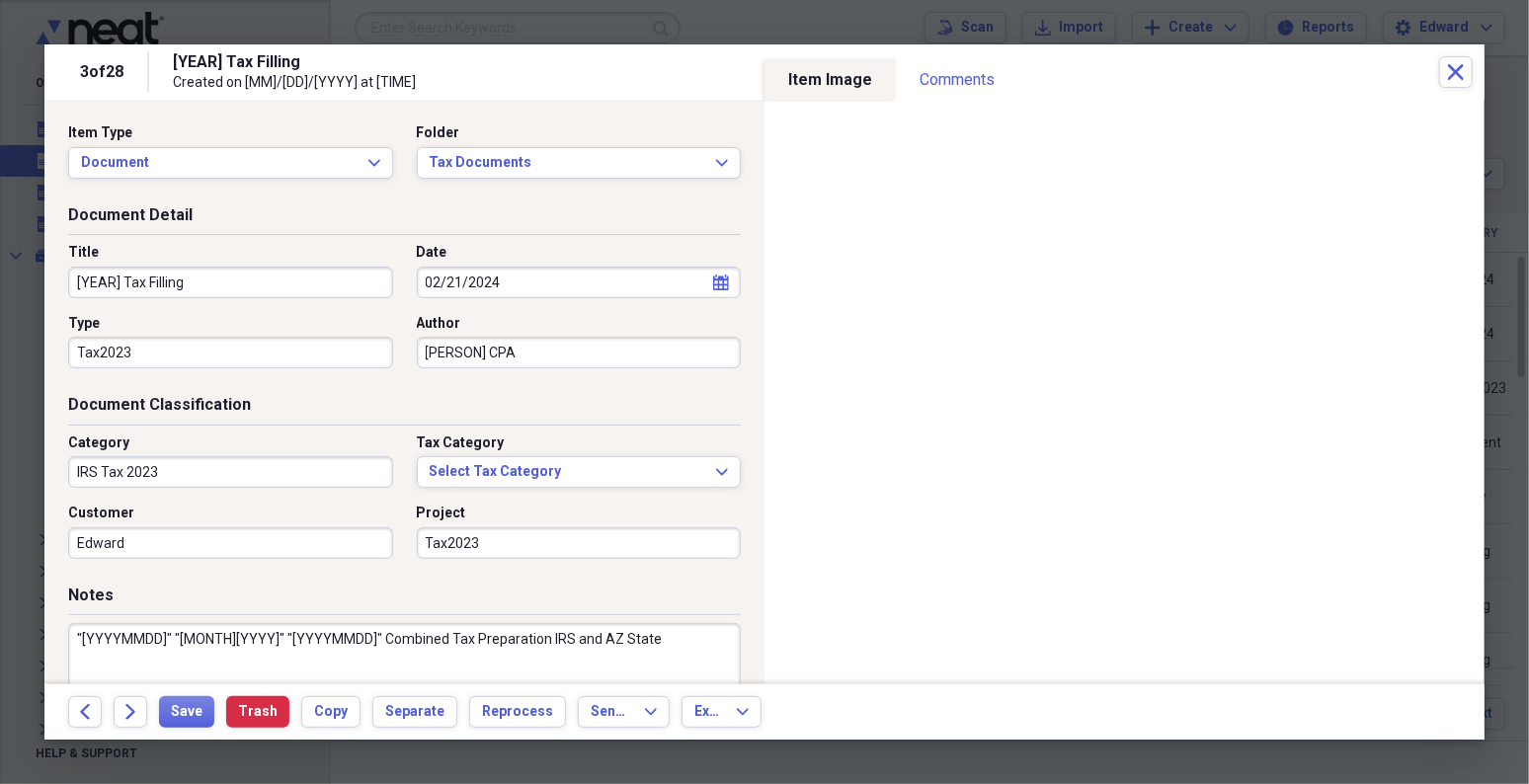 click on "[YEAR] Tax Filling" at bounding box center (230, 282) 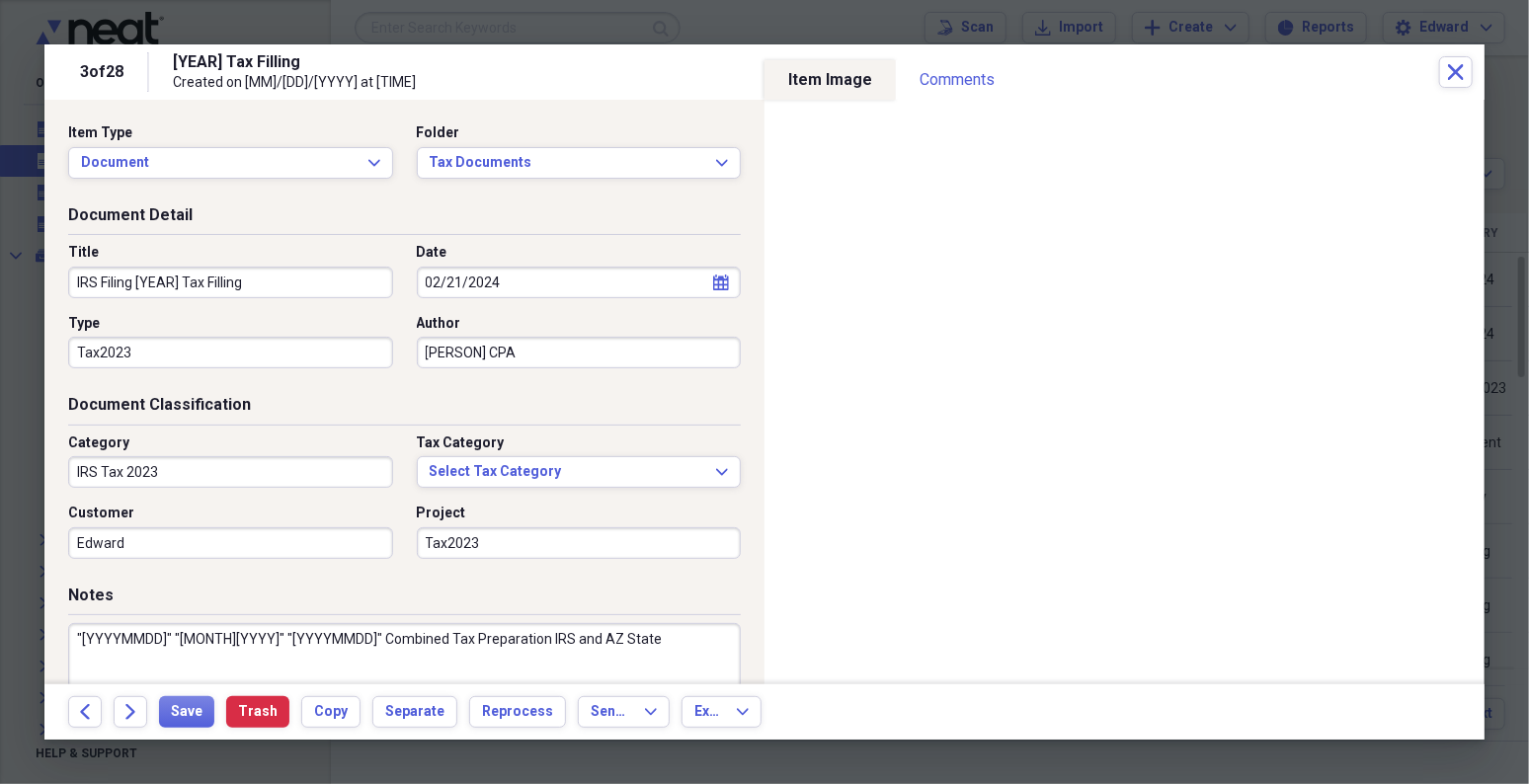 click on "Document Detail" at bounding box center (404, 219) 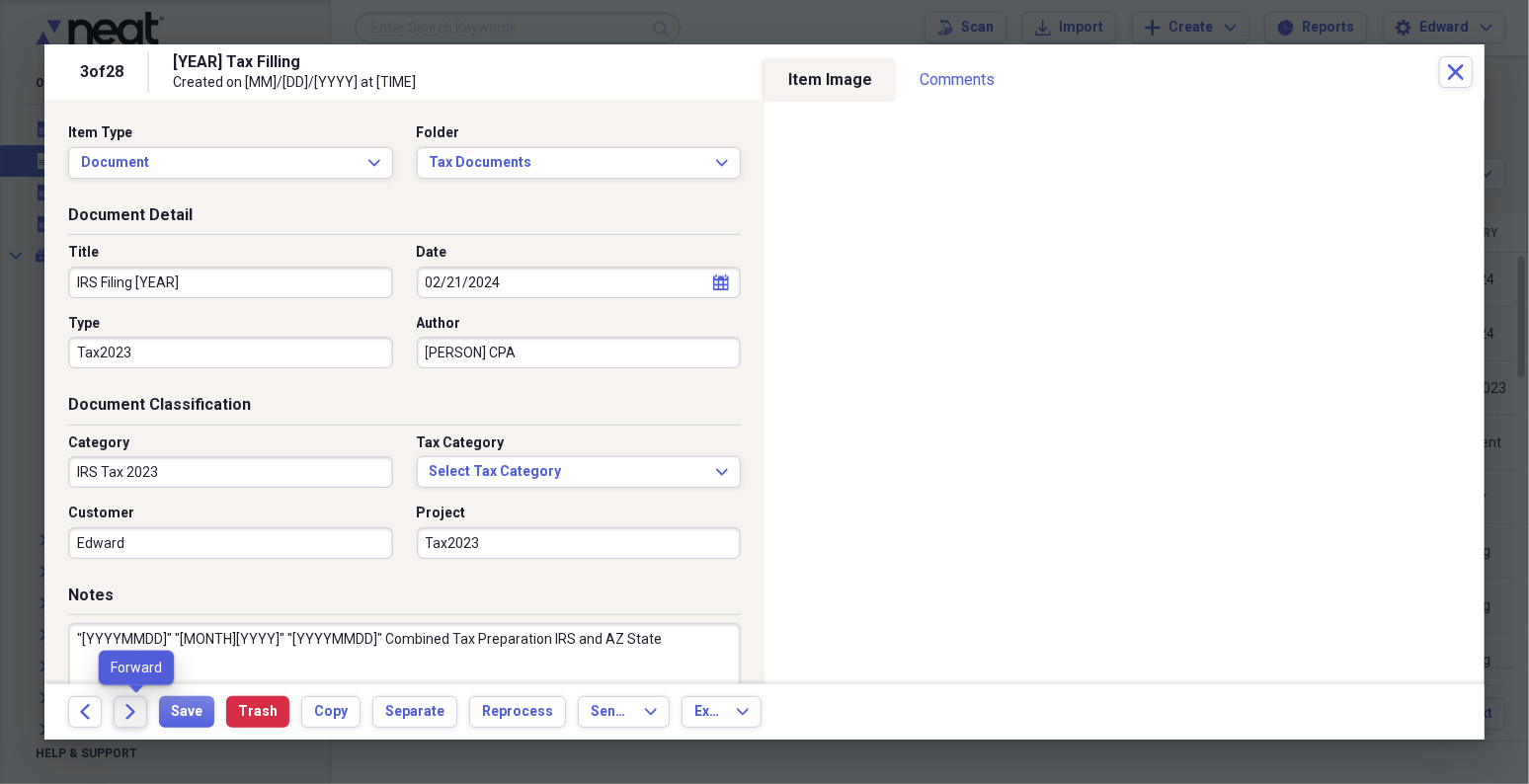 type on "IRS Filing [YEAR]" 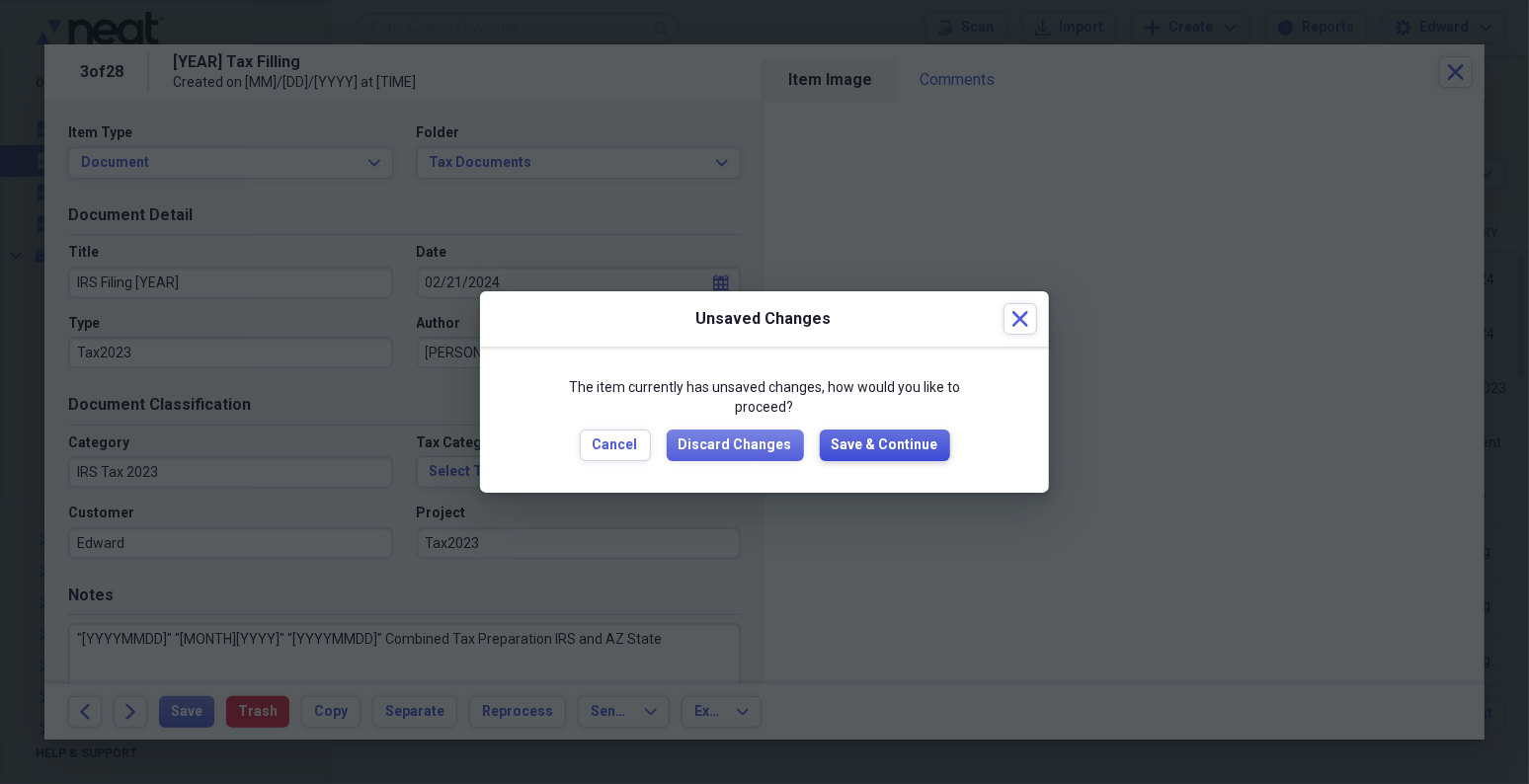 click on "Save & Continue" at bounding box center (885, 445) 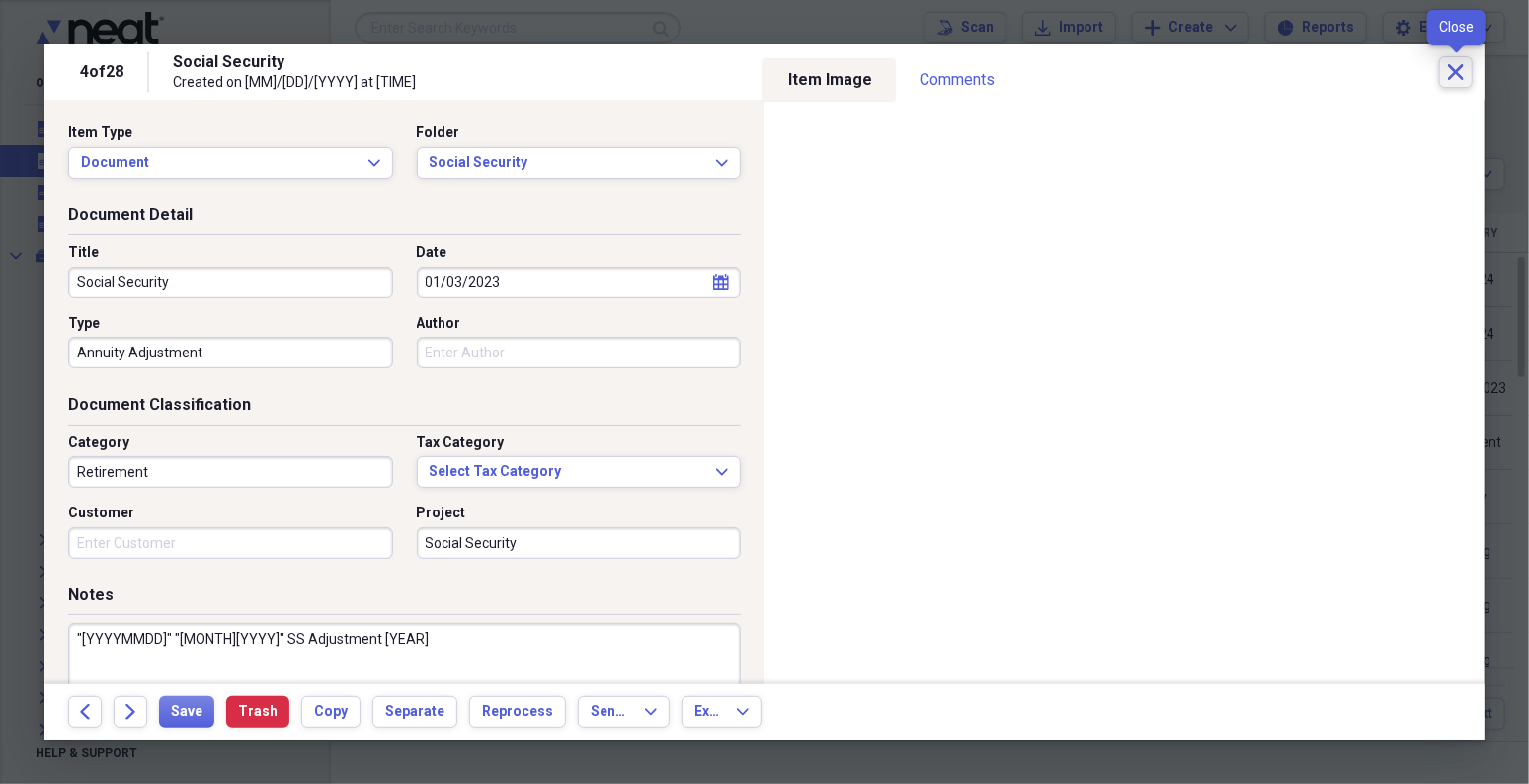 click on "Close" at bounding box center (1456, 72) 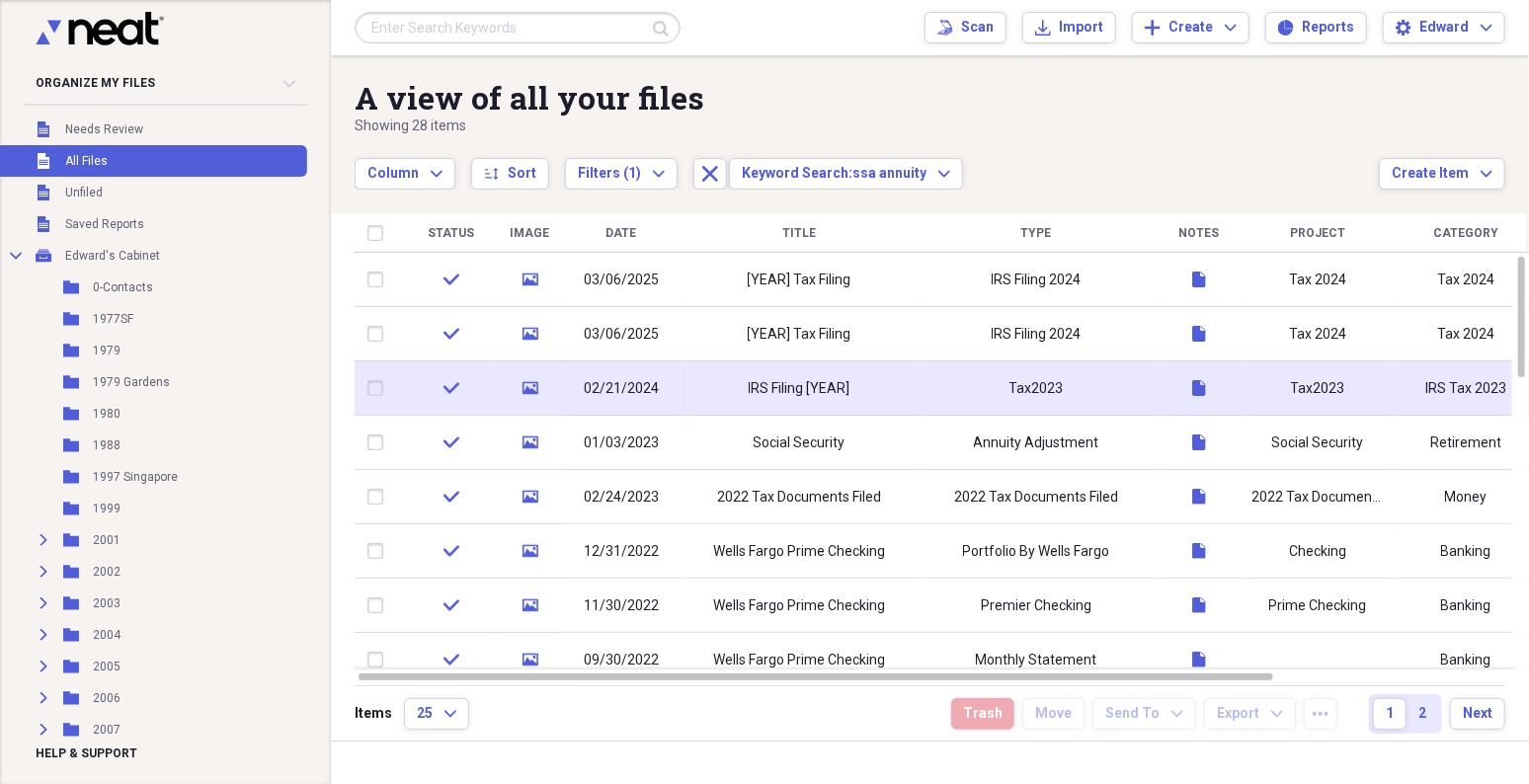 click on "IRS Filing [YEAR]" at bounding box center [799, 389] 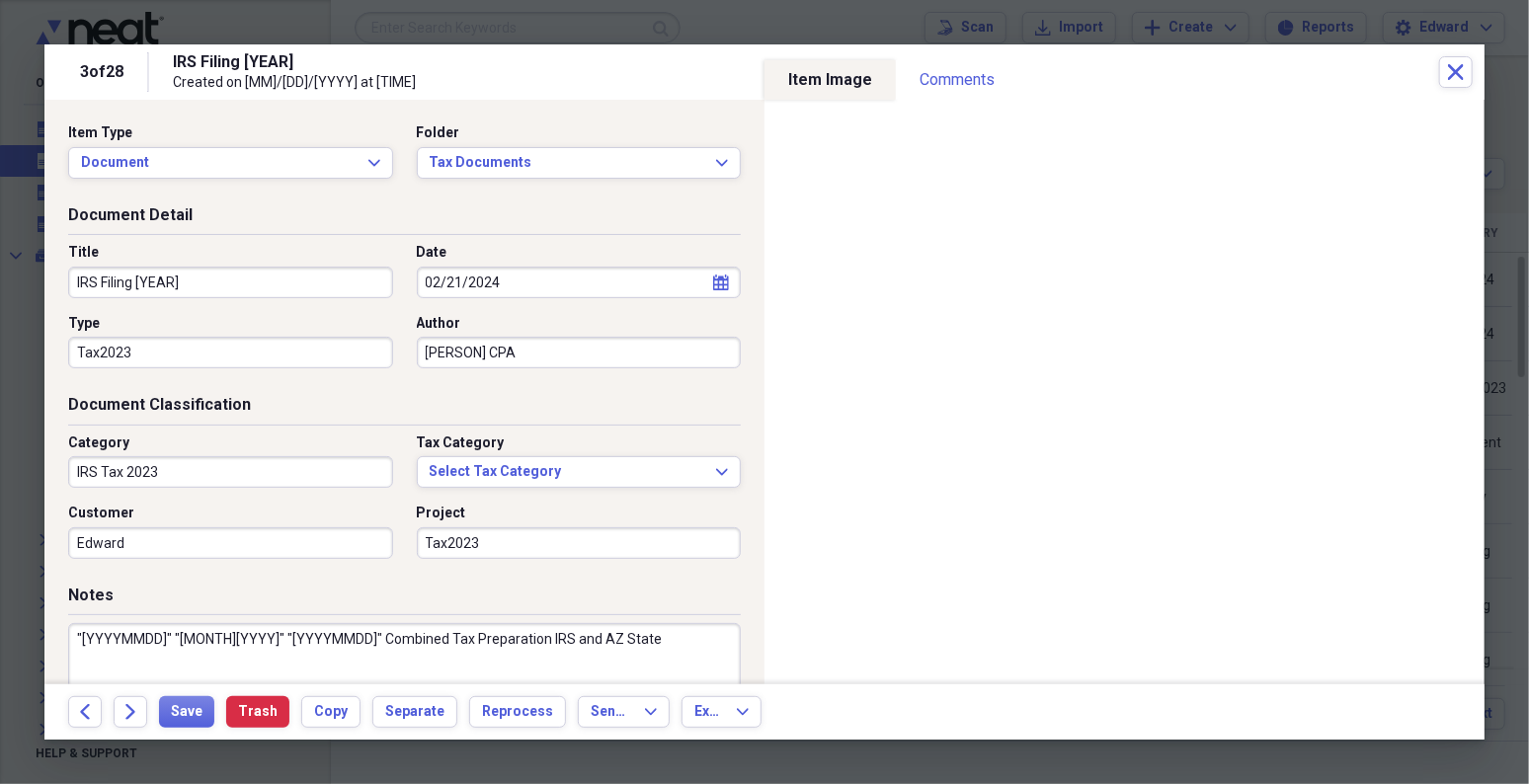 drag, startPoint x: 184, startPoint y: 278, endPoint x: 19, endPoint y: 275, distance: 165.02727 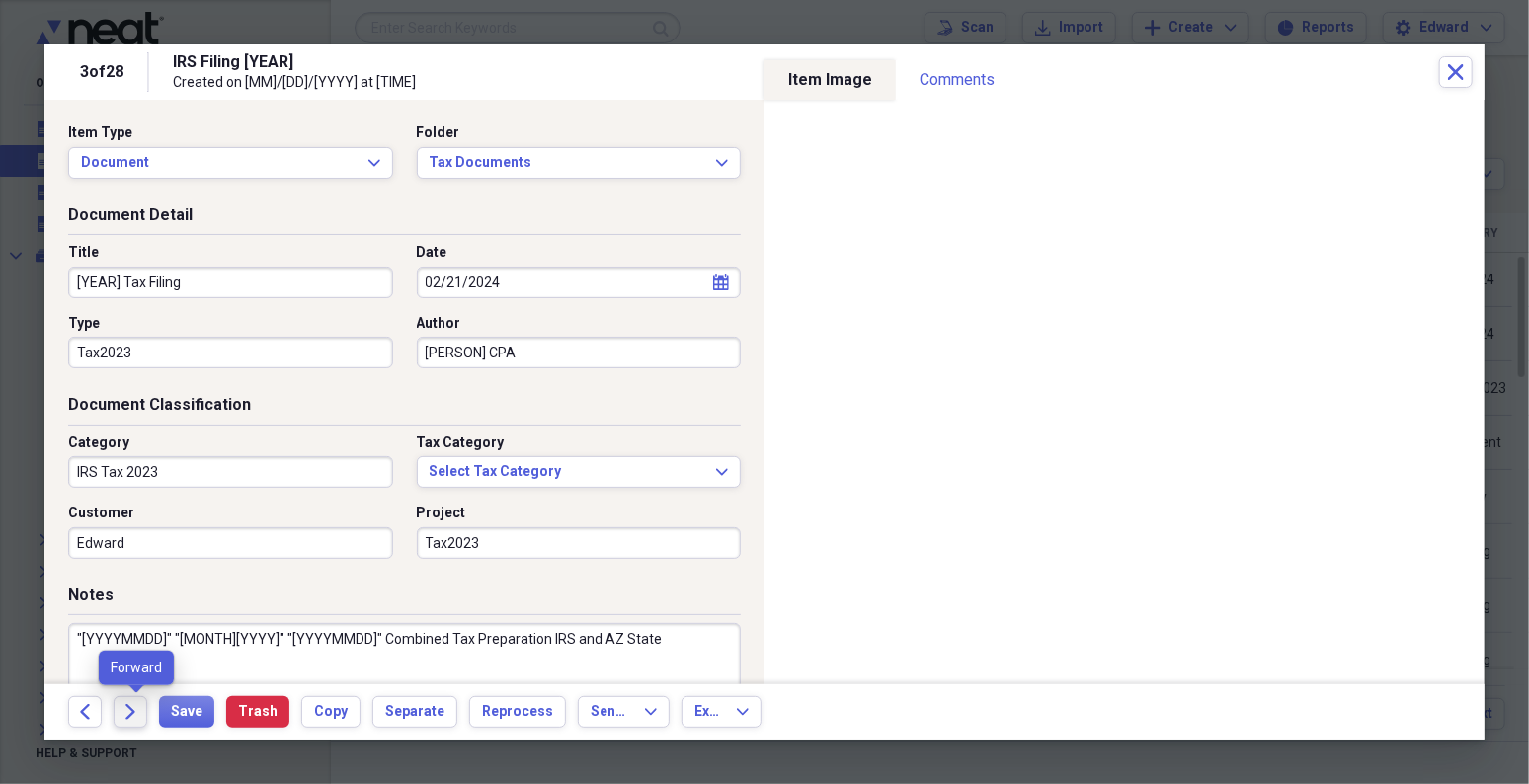 type on "[YEAR] Tax Filing" 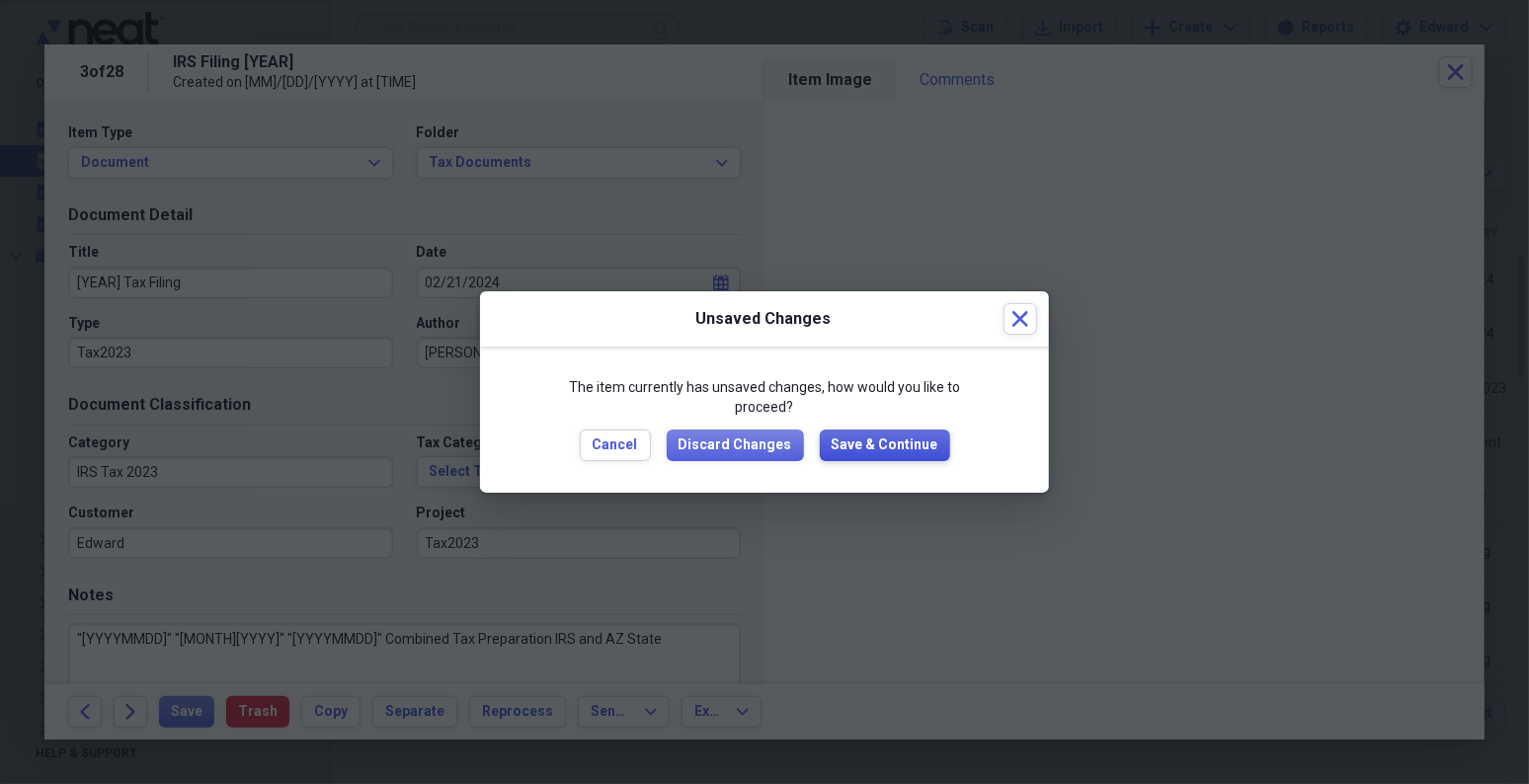 click on "Save & Continue" at bounding box center (885, 445) 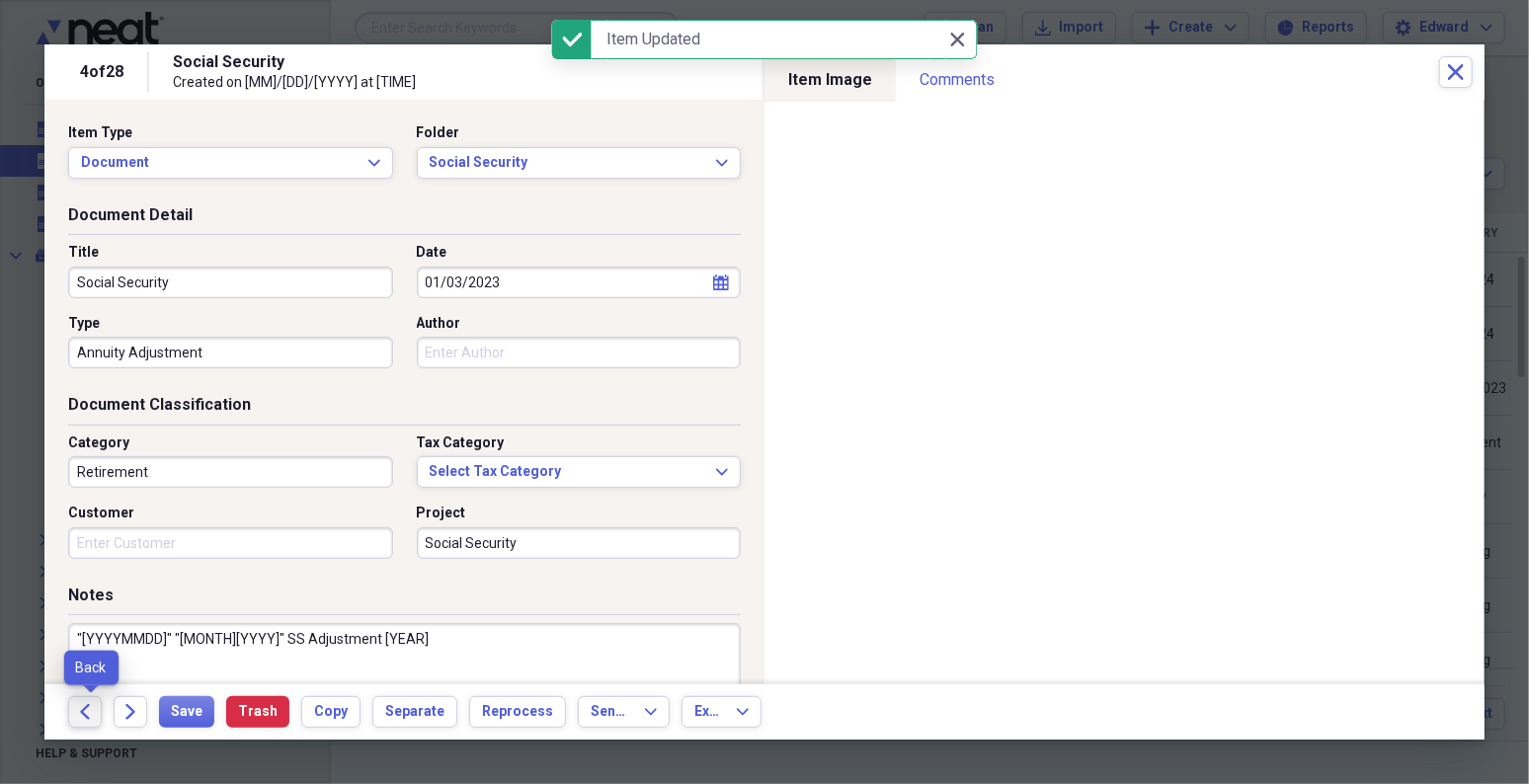 click 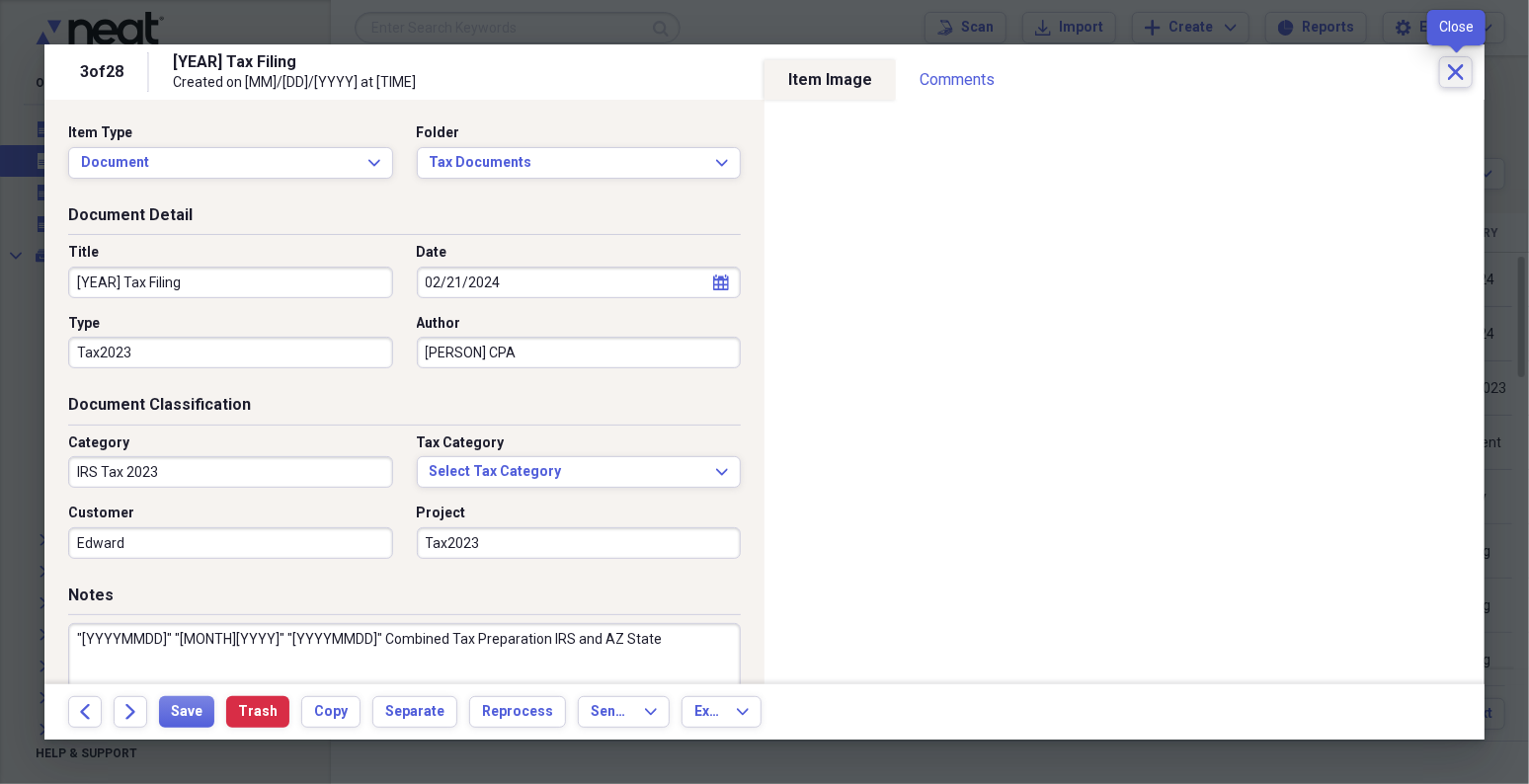 click on "Close" 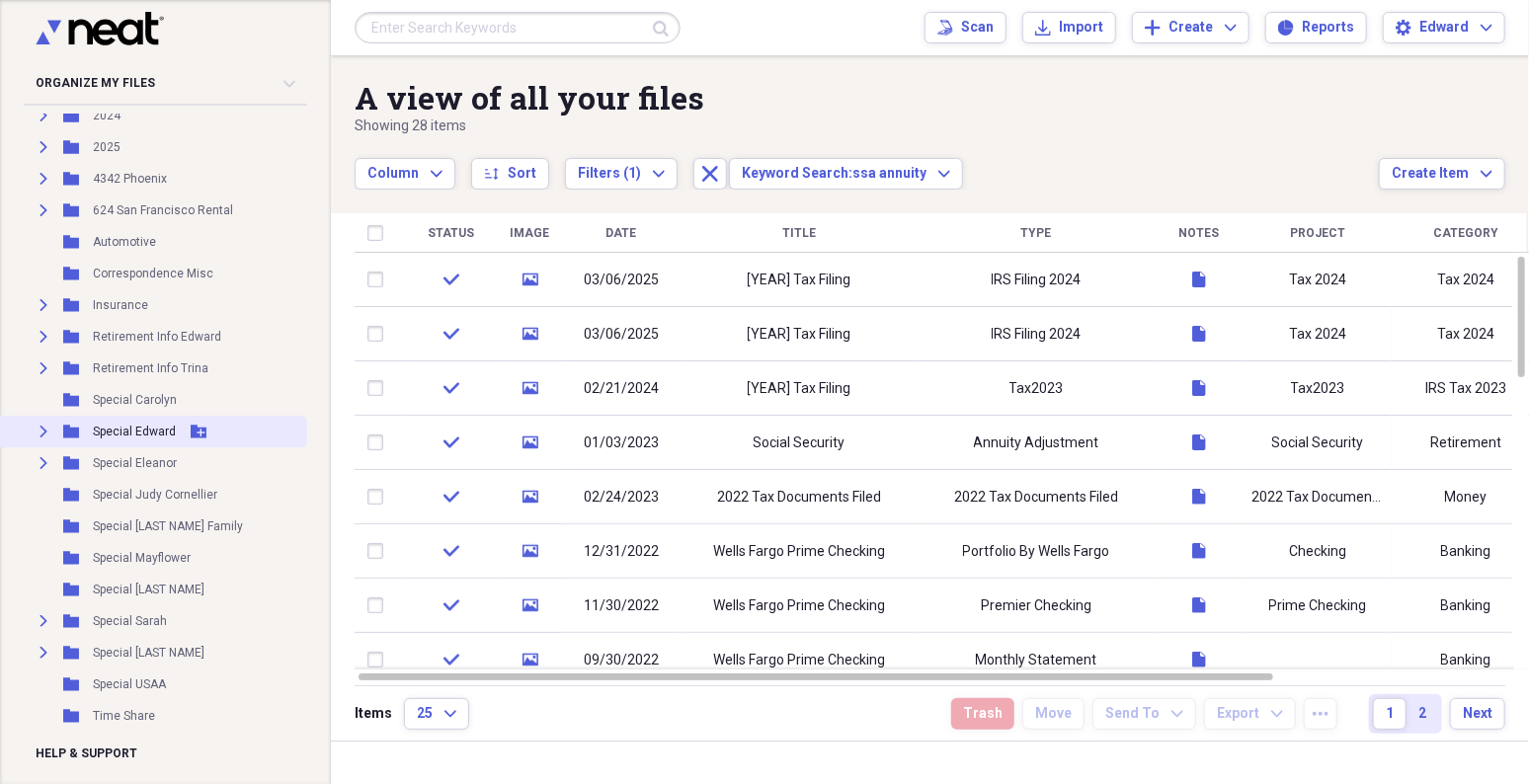 scroll, scrollTop: 1173, scrollLeft: 0, axis: vertical 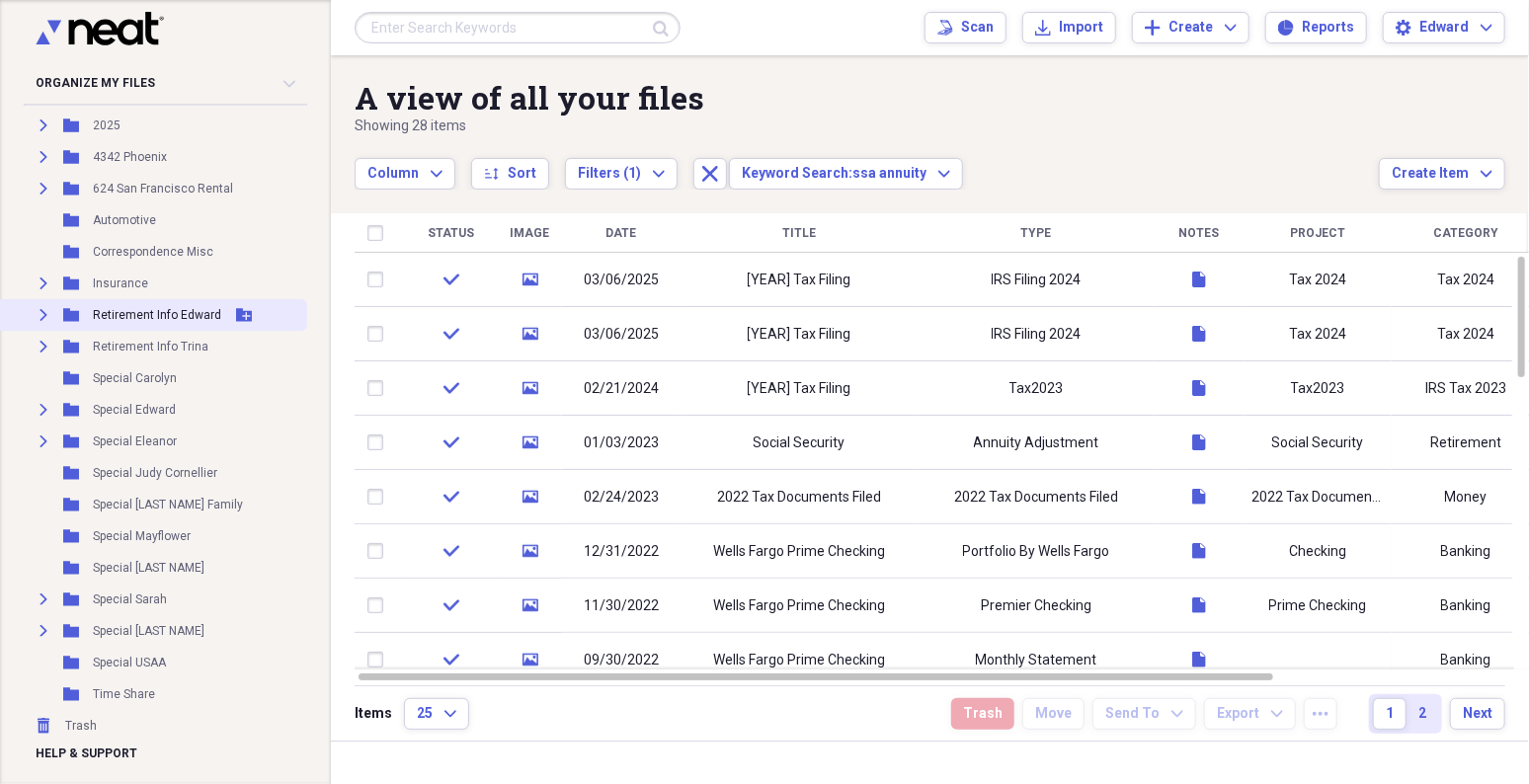 click on "Expand" 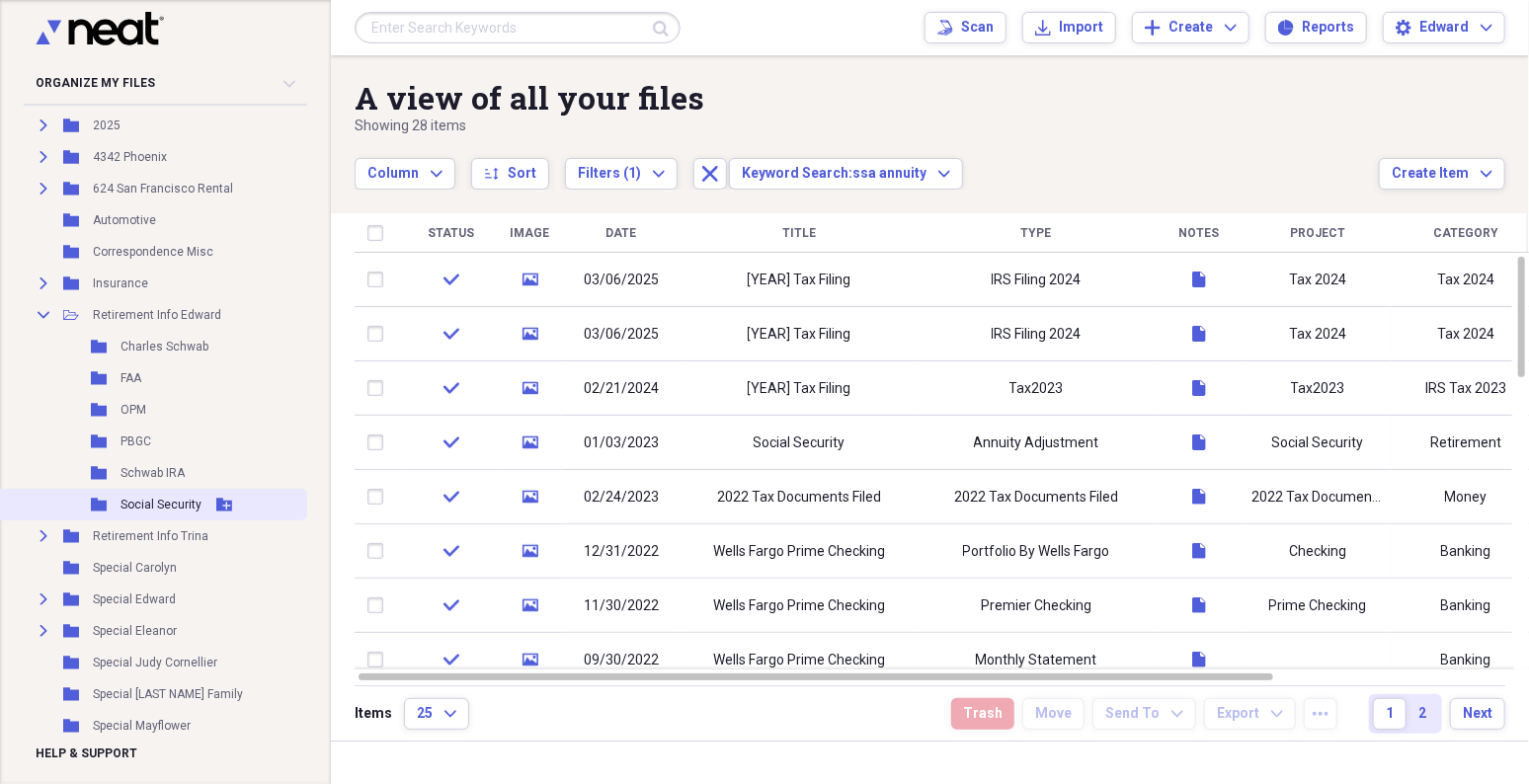 click on "Social Security" at bounding box center (161, 505) 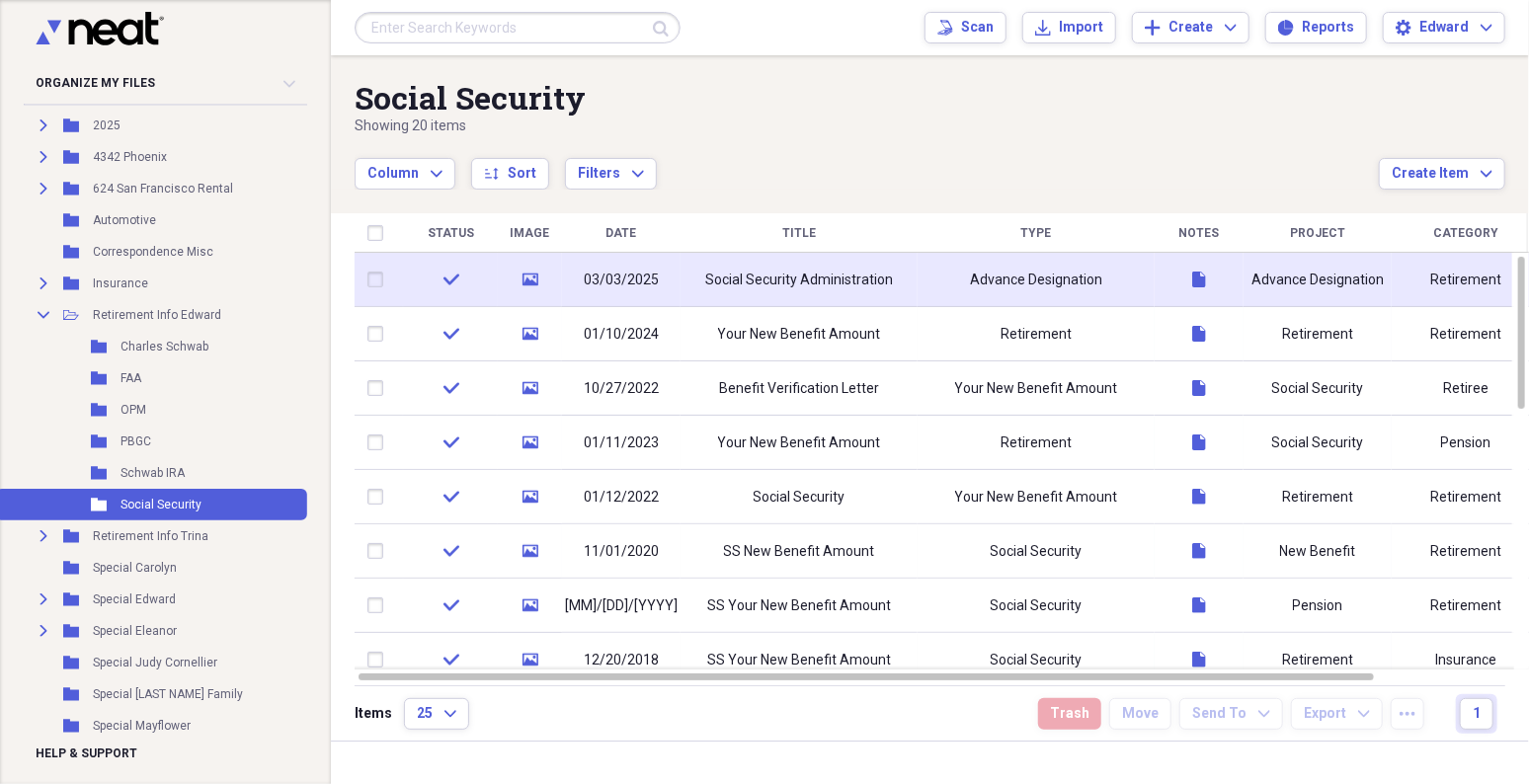 click on "Social Security Administration" at bounding box center [799, 280] 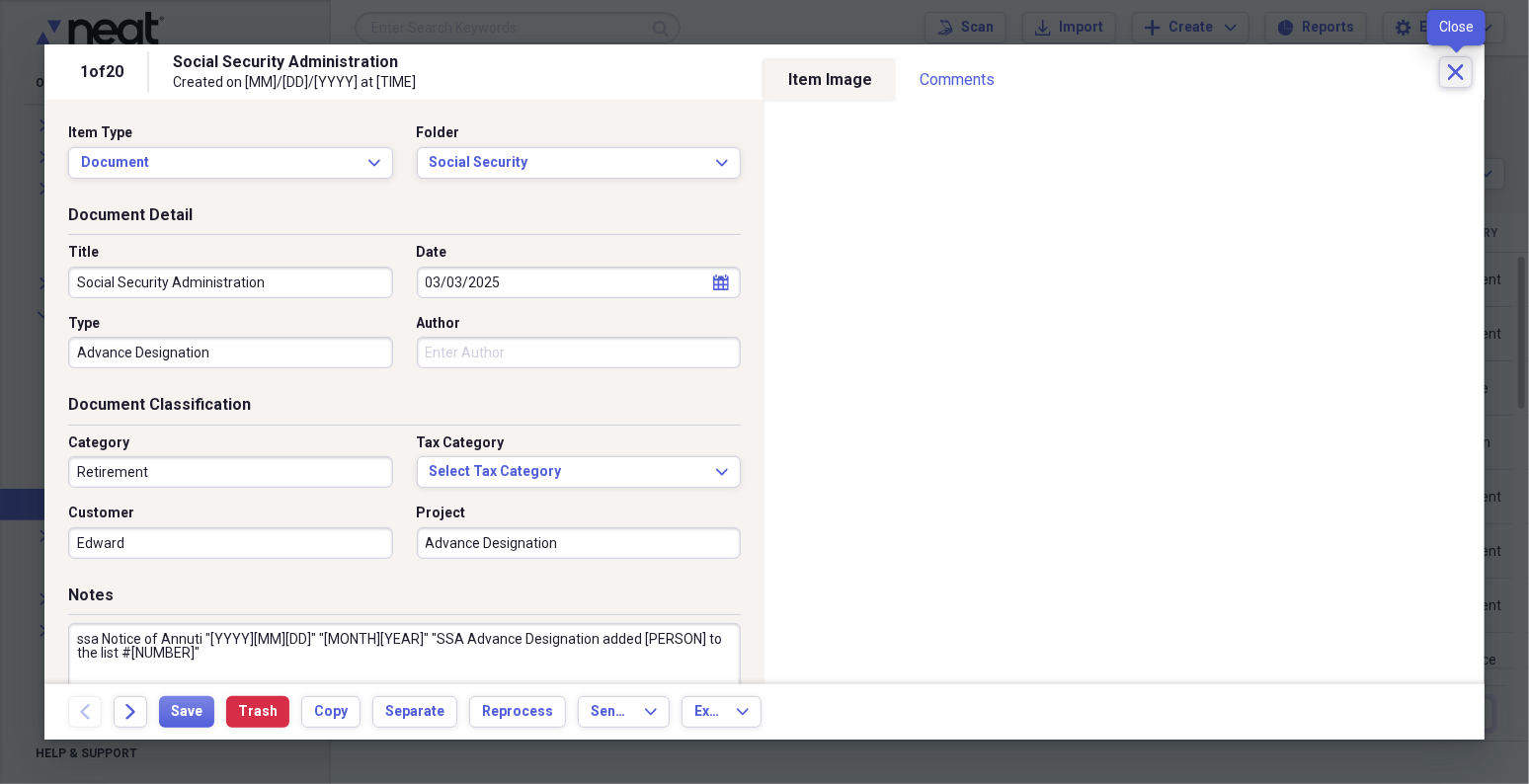 click on "Close" 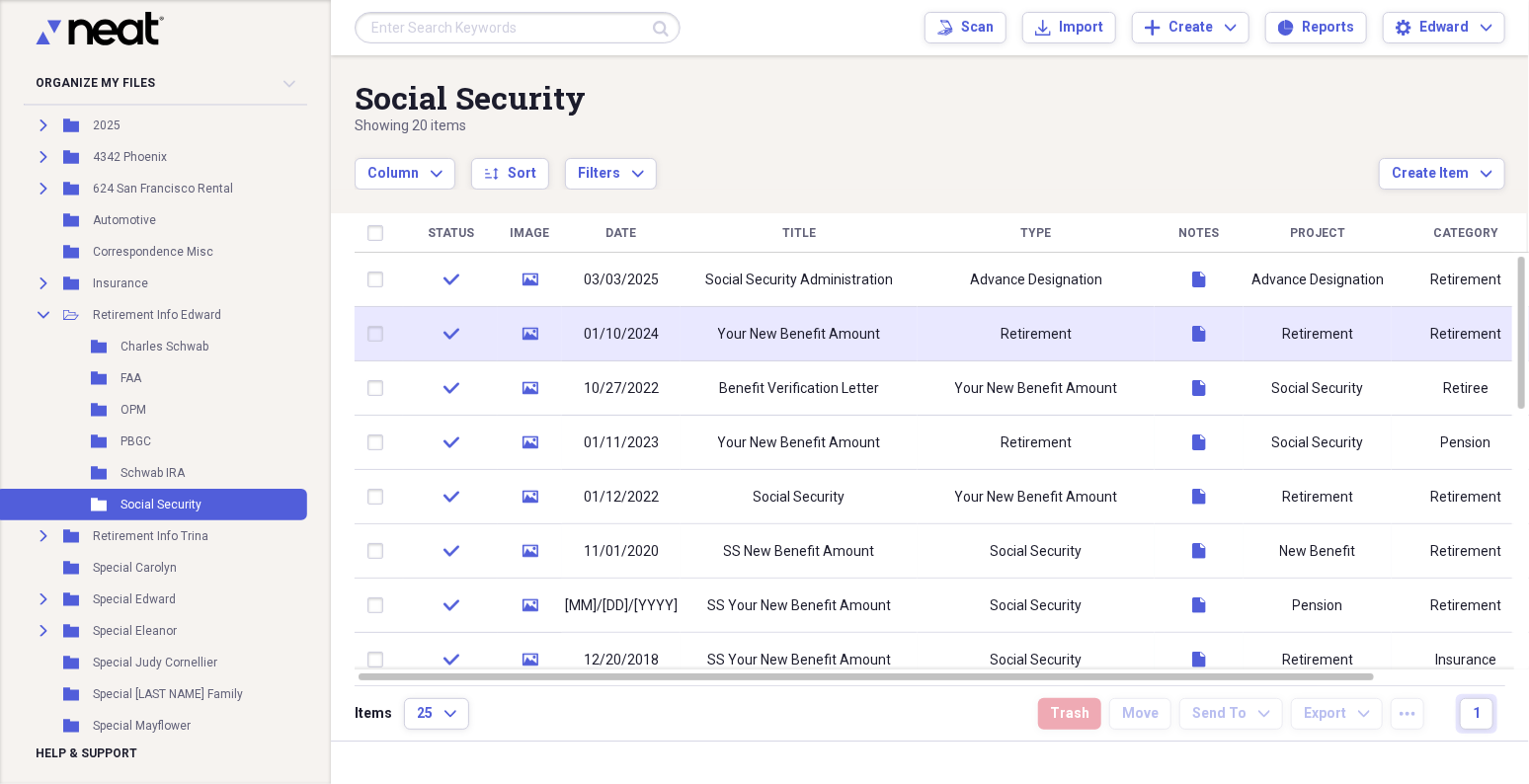 click on "01/10/2024" at bounding box center (621, 334) 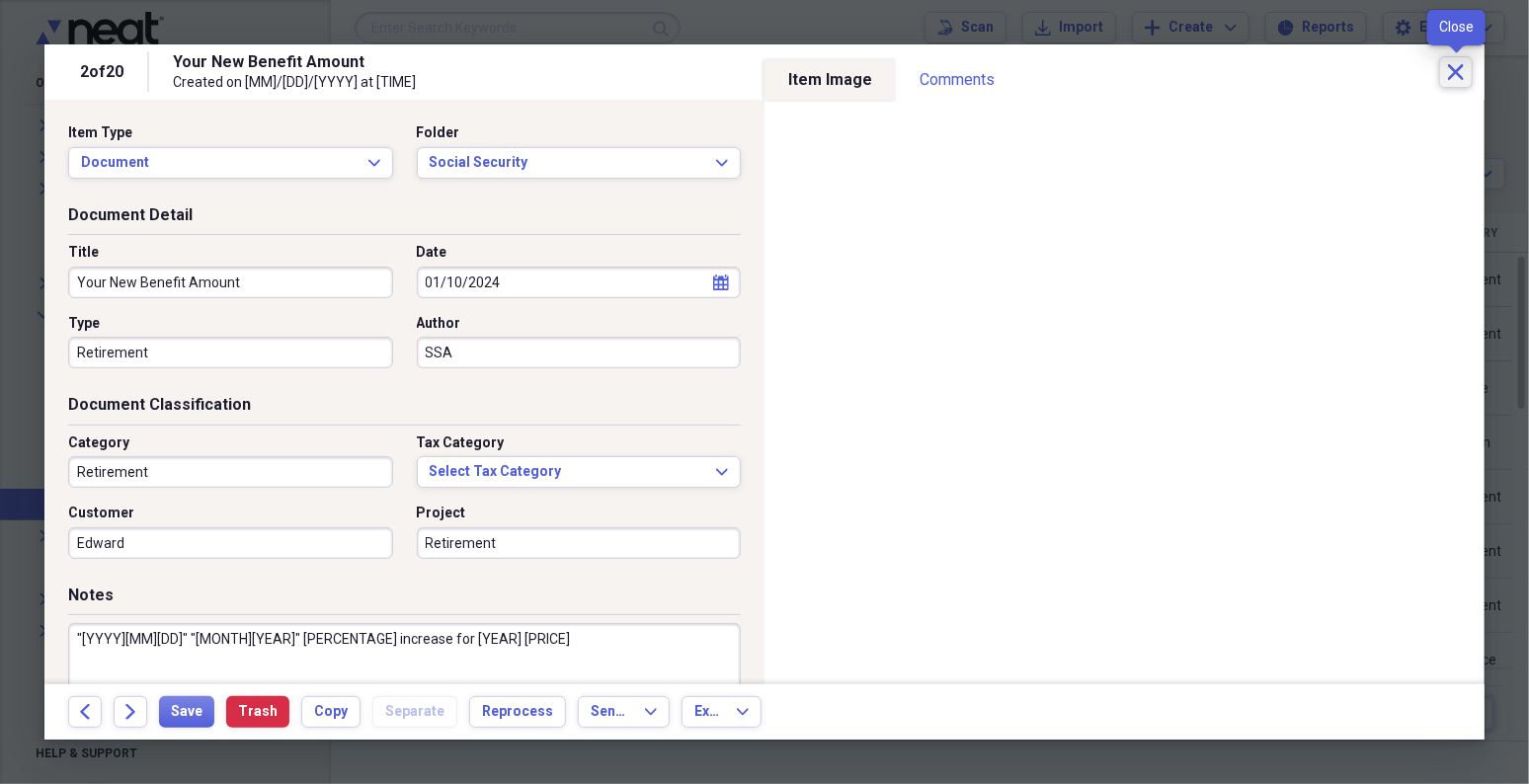 click on "Close" at bounding box center (1456, 72) 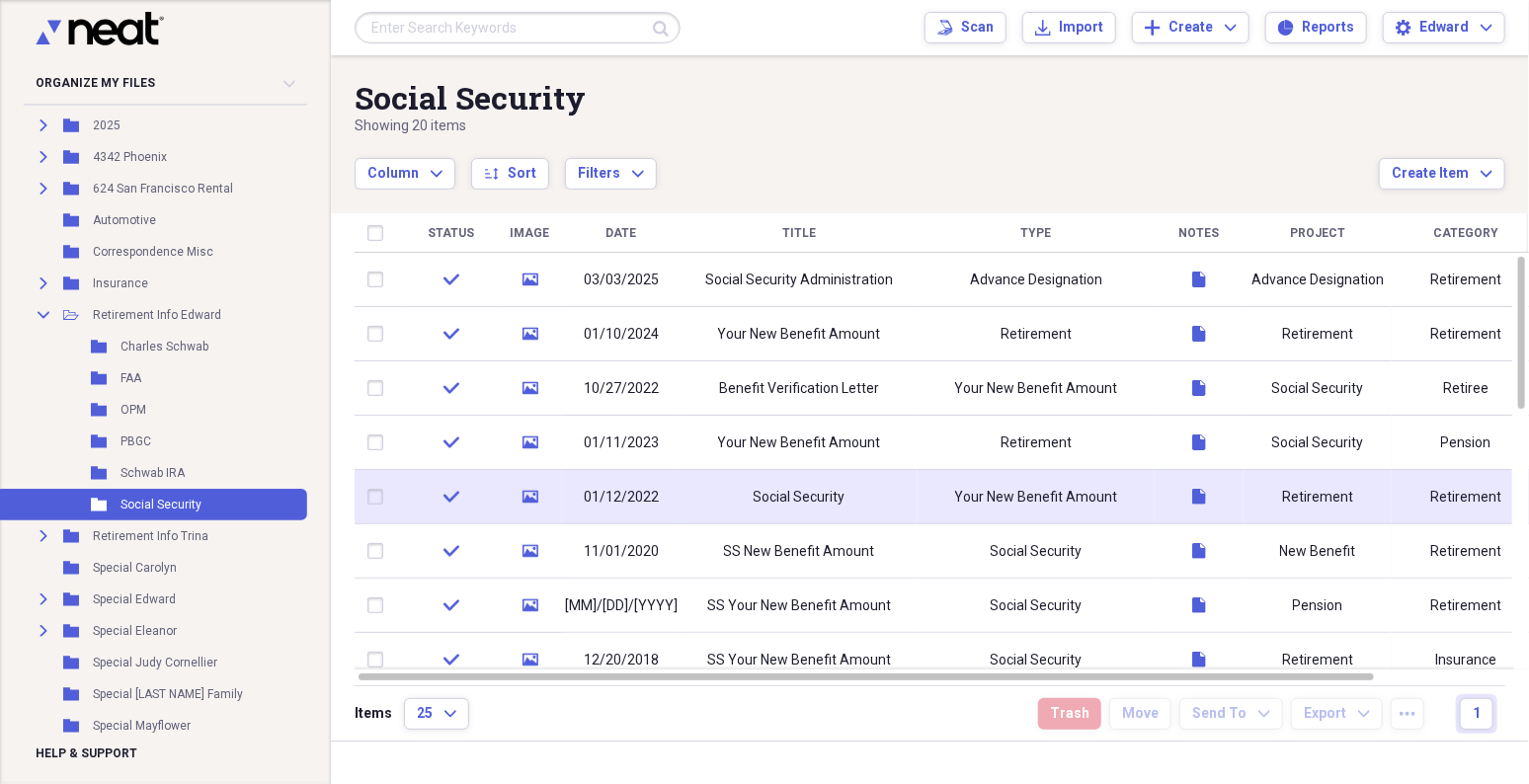 click on "Social Security" at bounding box center (799, 498) 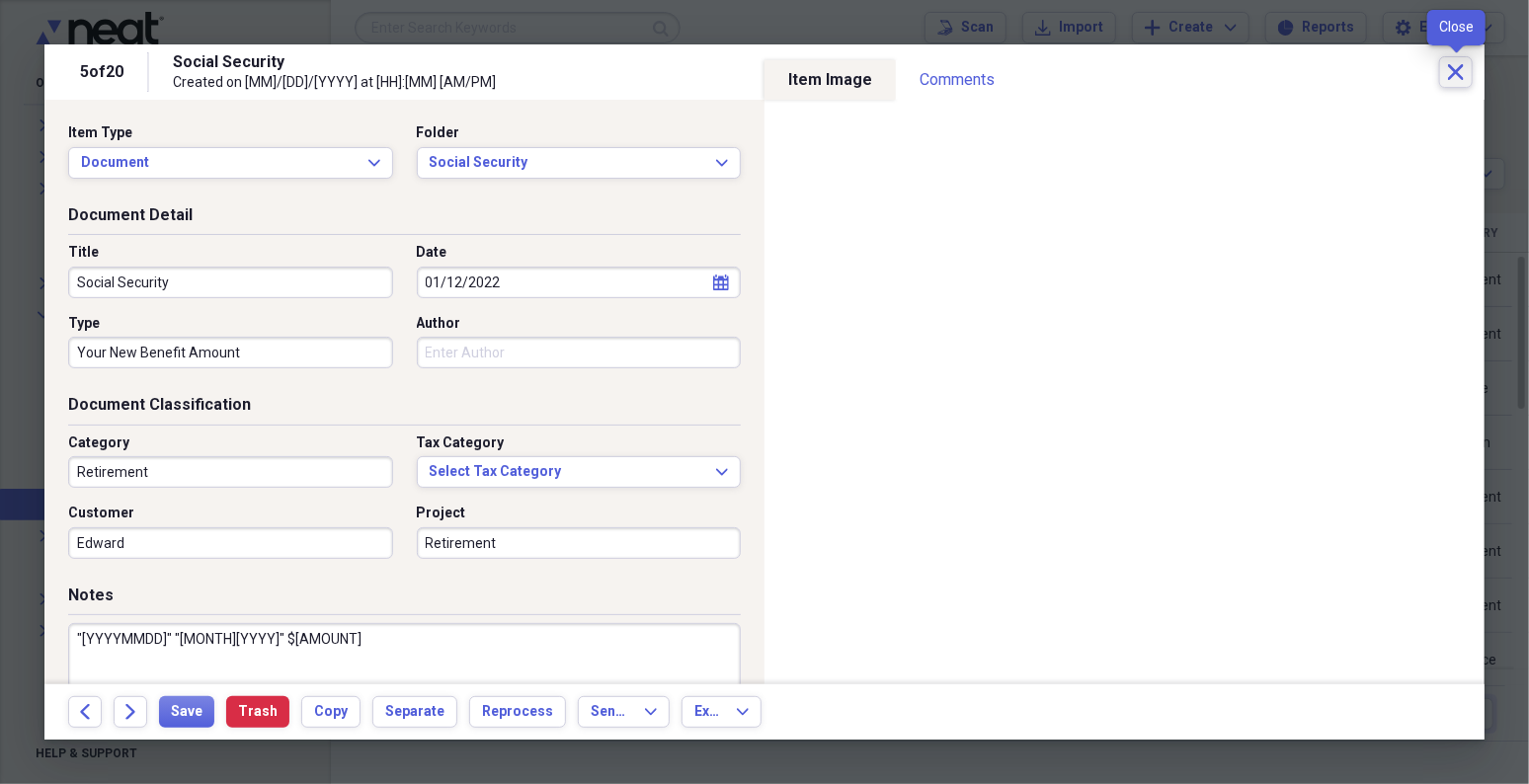 click on "Close" 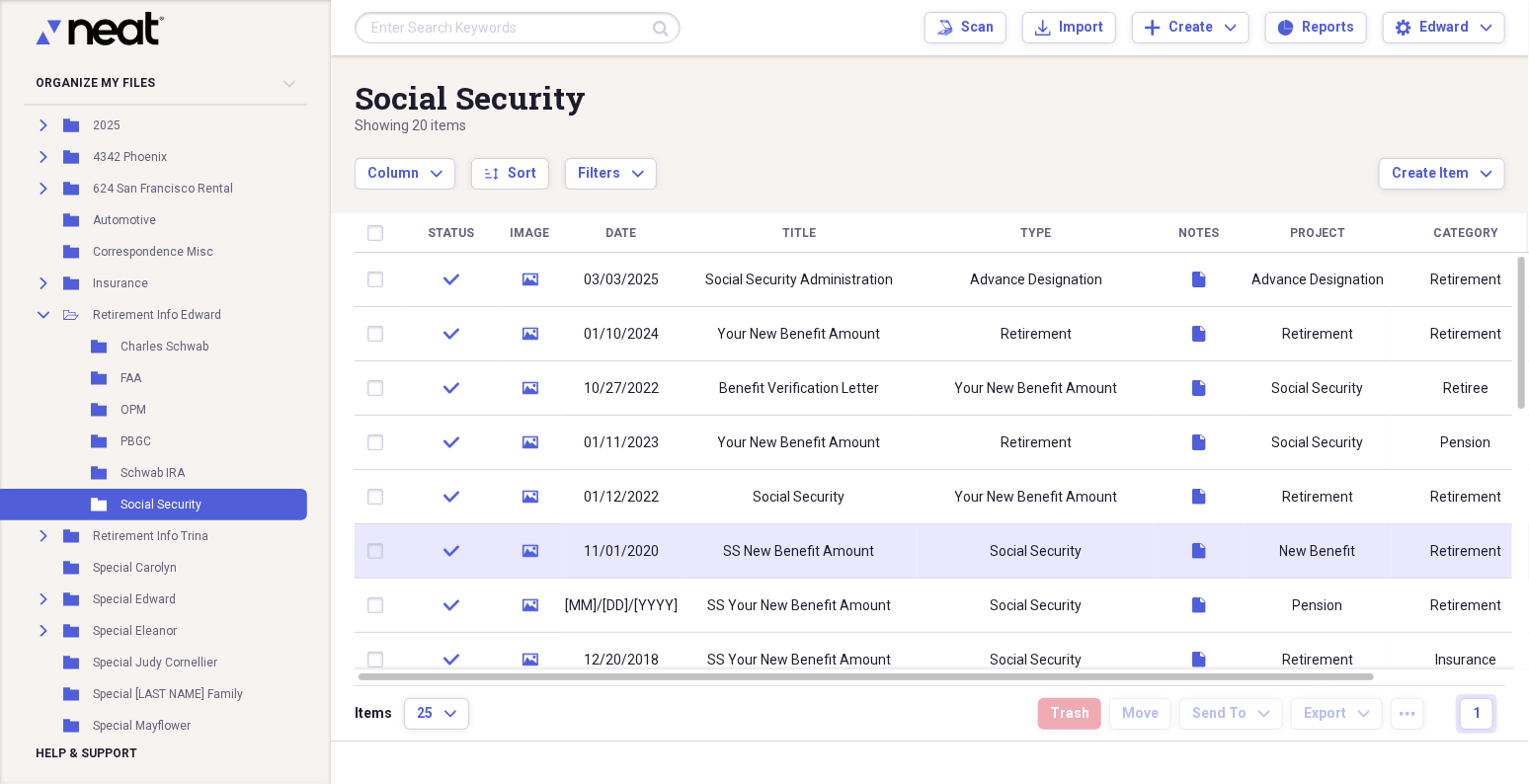 click on "SS New Benefit Amount" at bounding box center (799, 552) 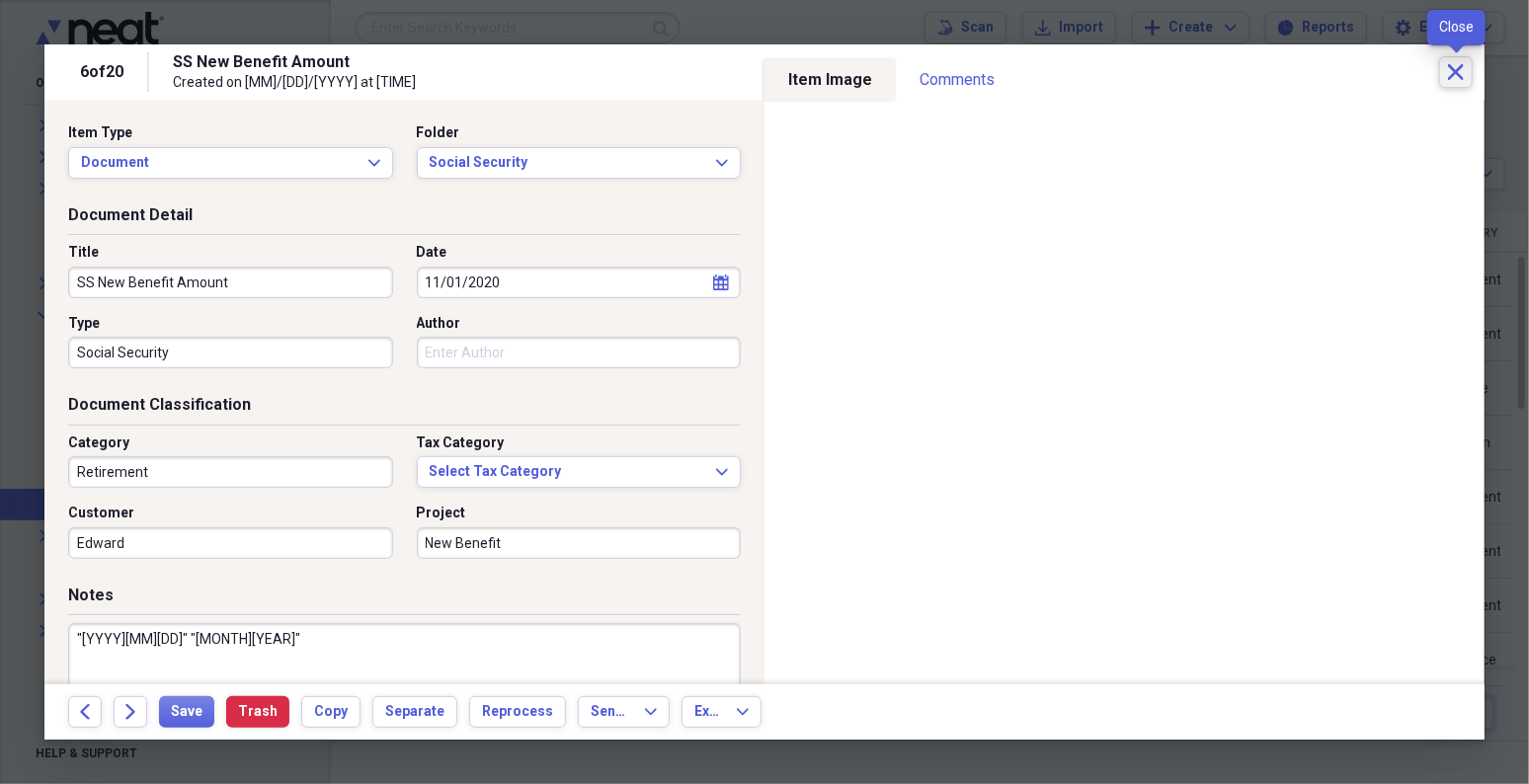 click on "Close" 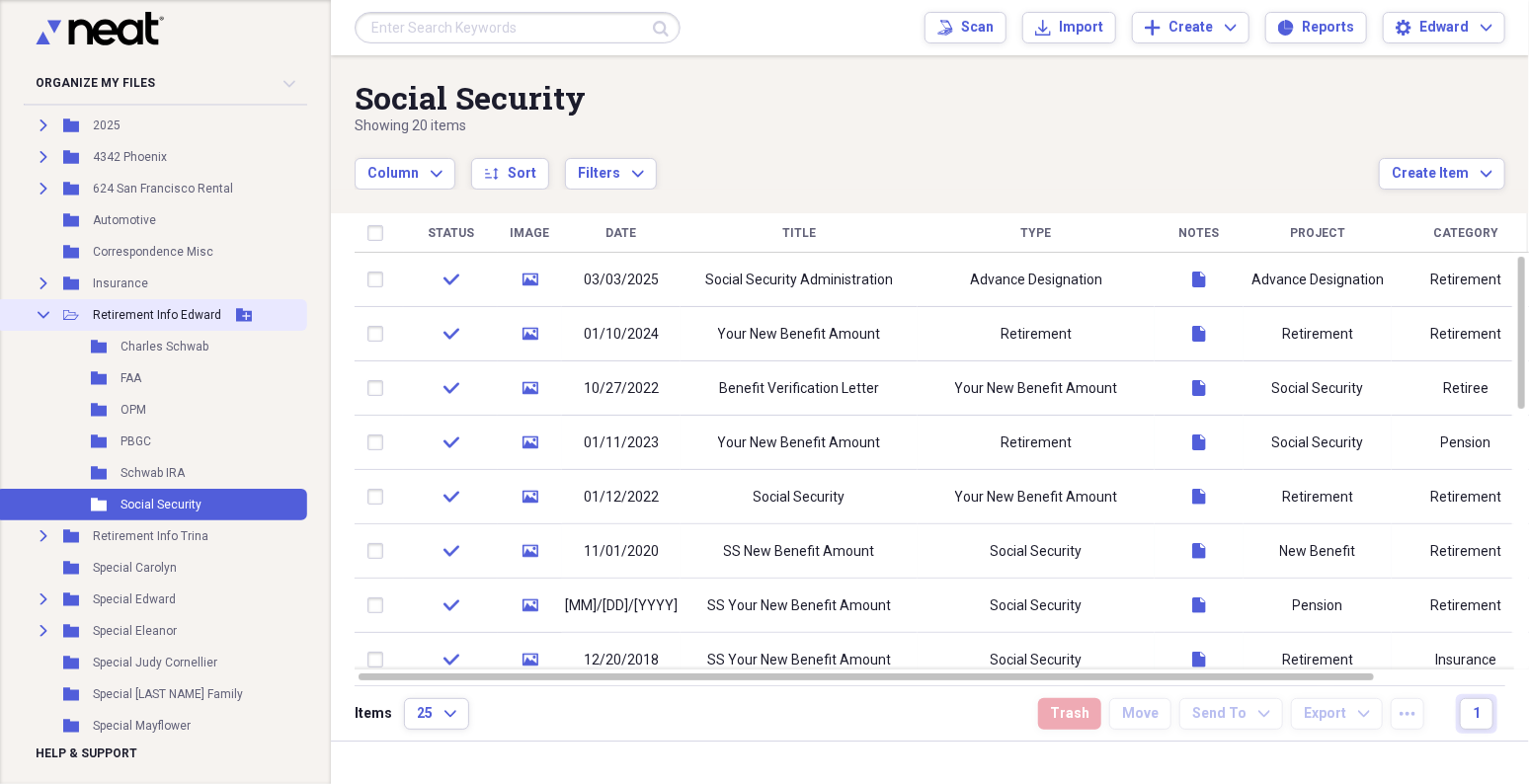 click on "Retirement Info Edward" at bounding box center (157, 315) 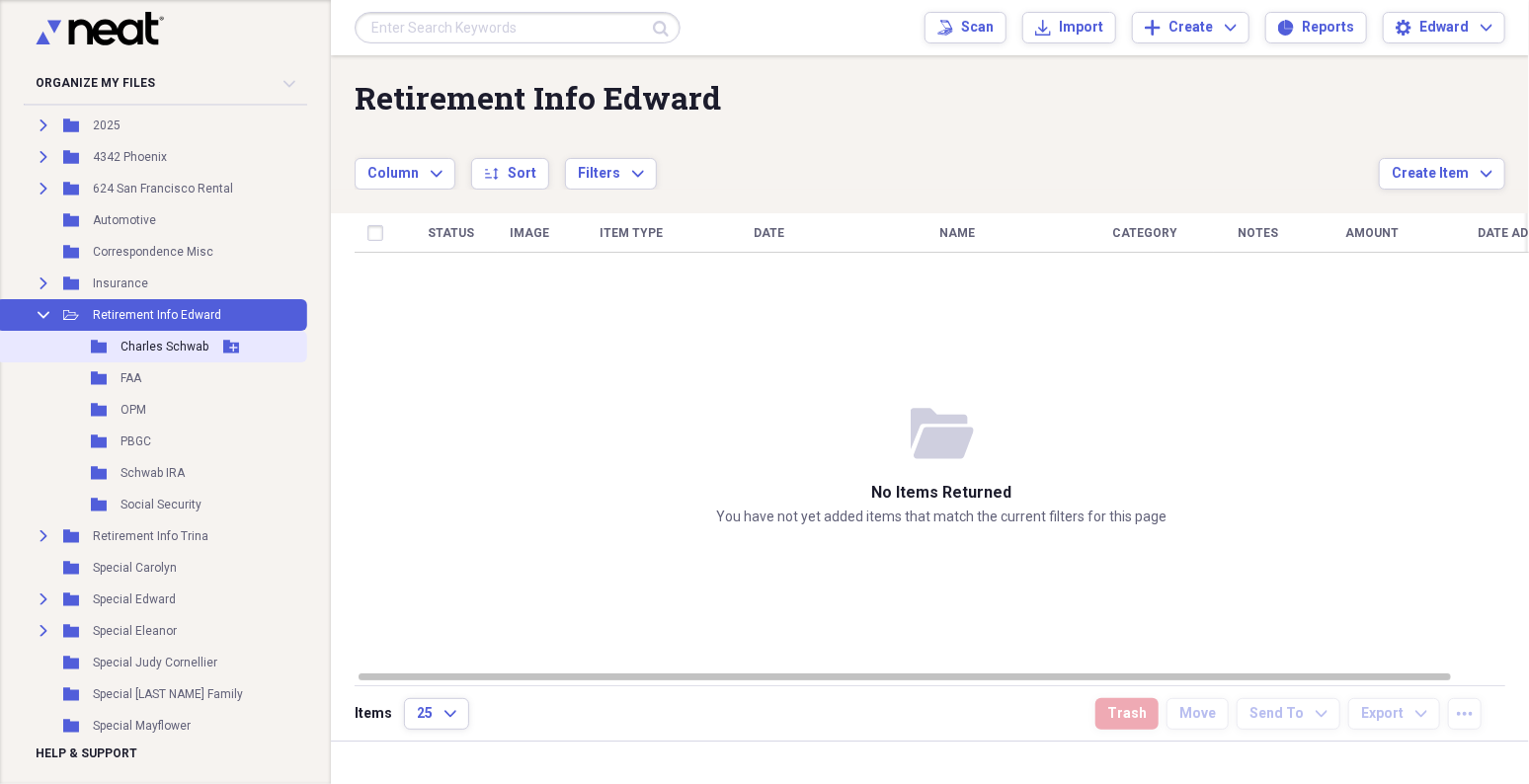 click on "Charles Schwab" at bounding box center (164, 347) 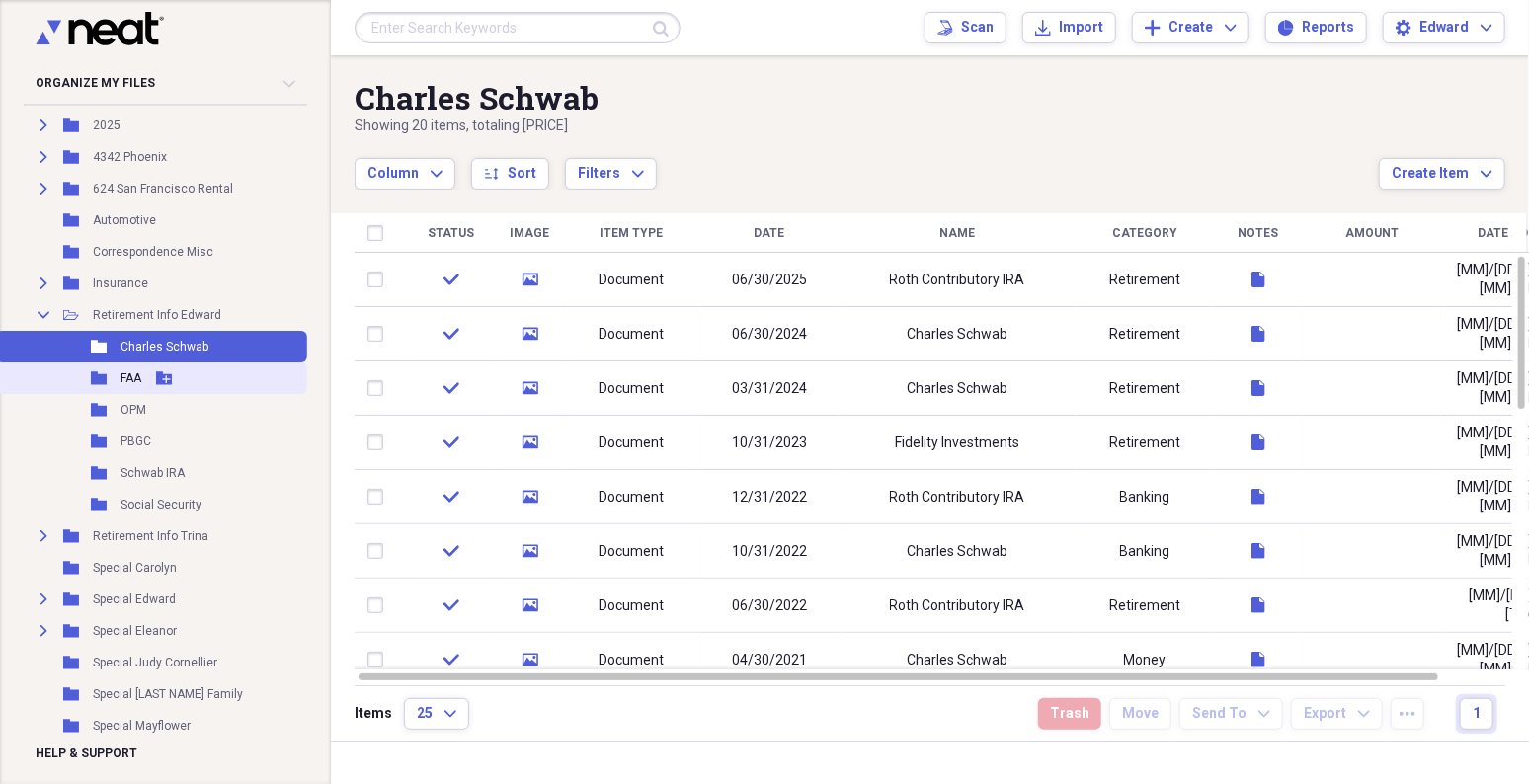 click 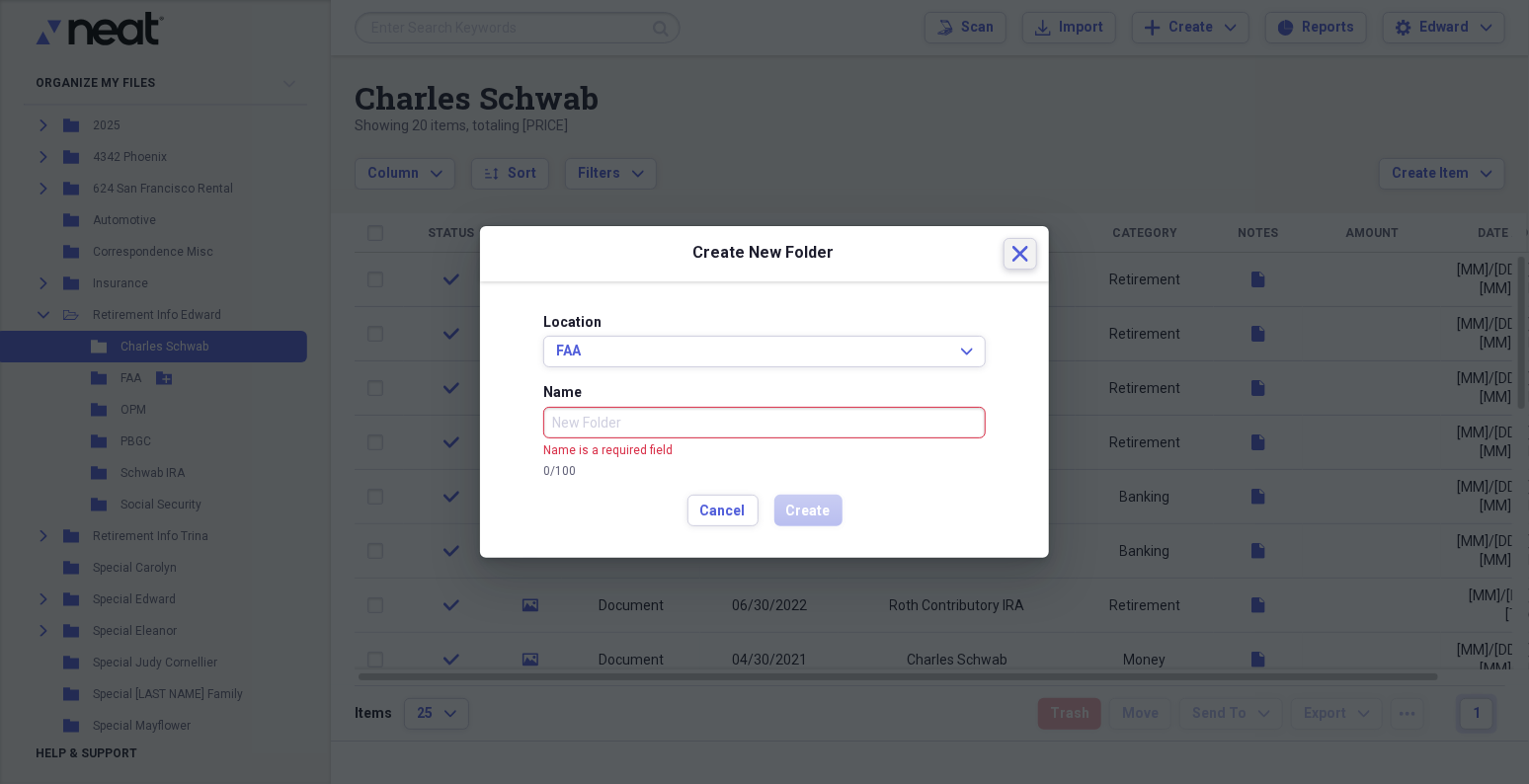 click on "Close" at bounding box center [1020, 254] 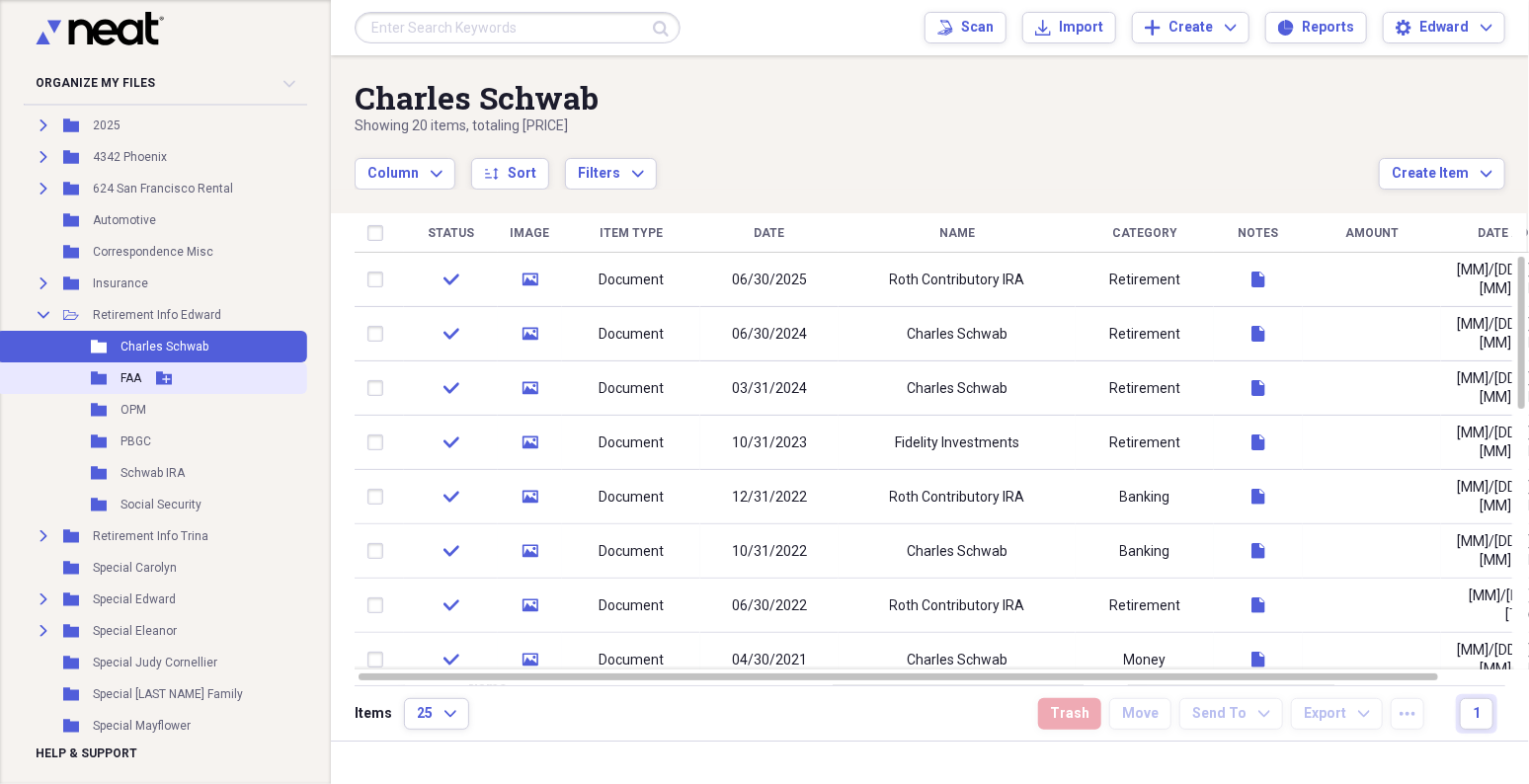 click 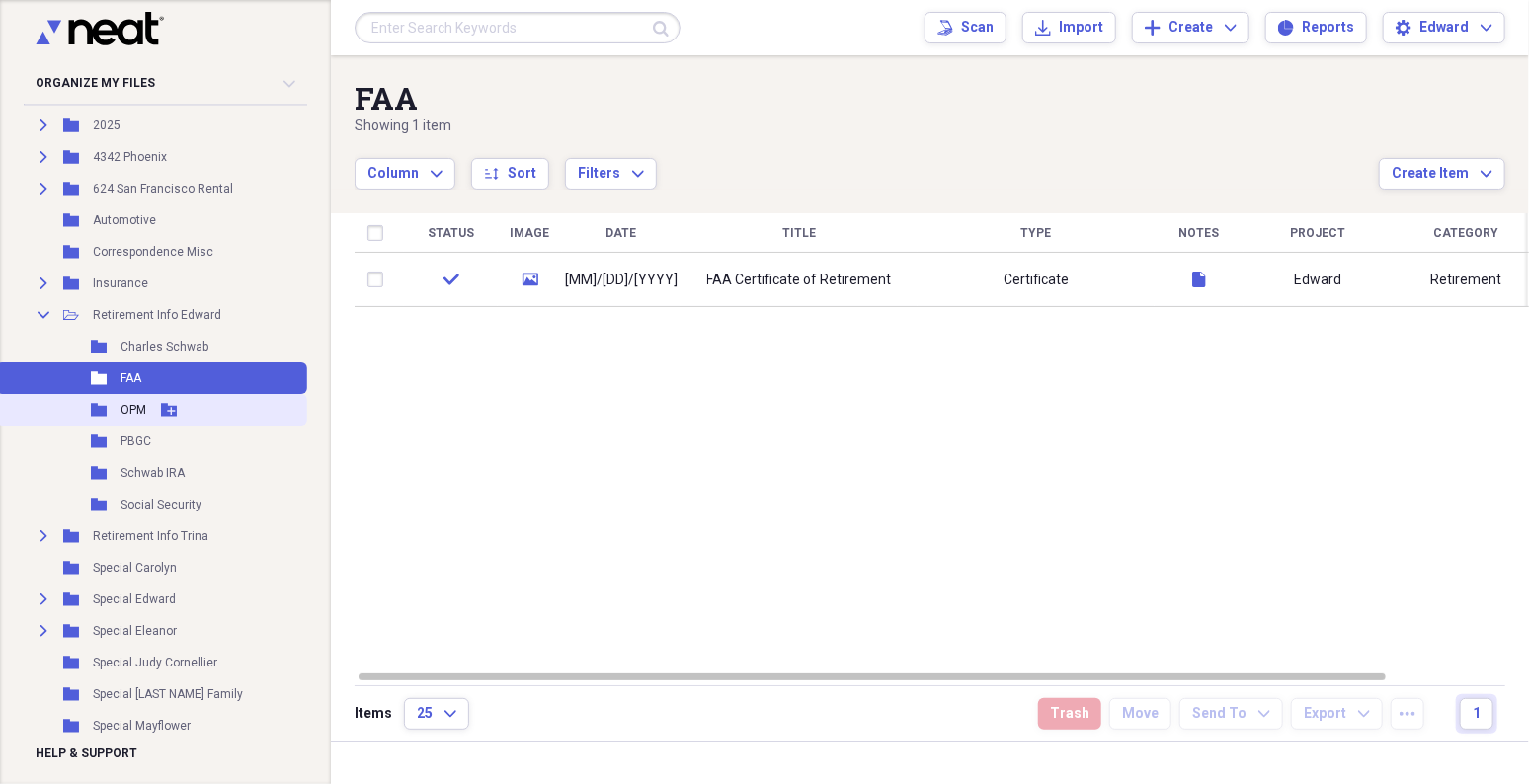 click 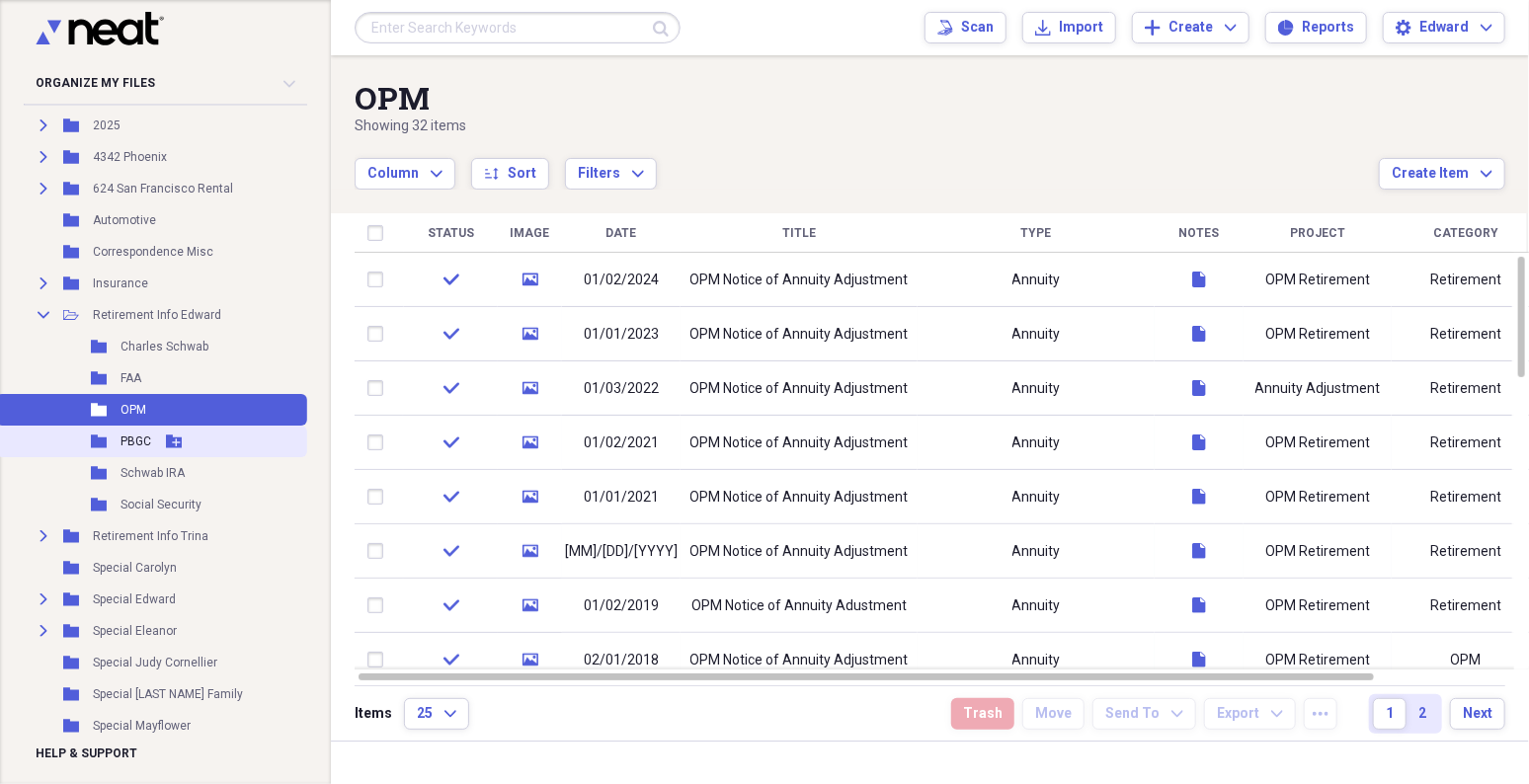 click 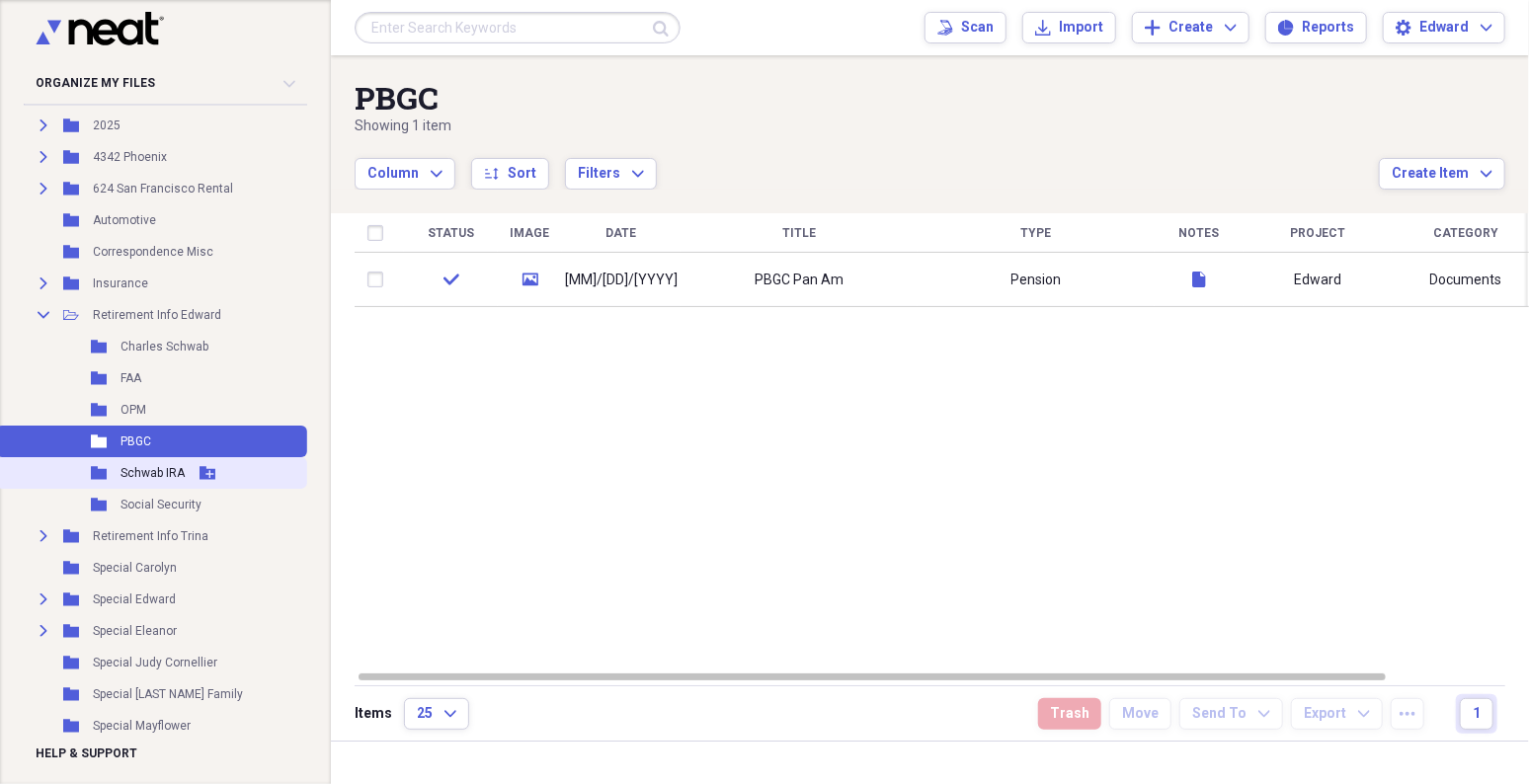 click 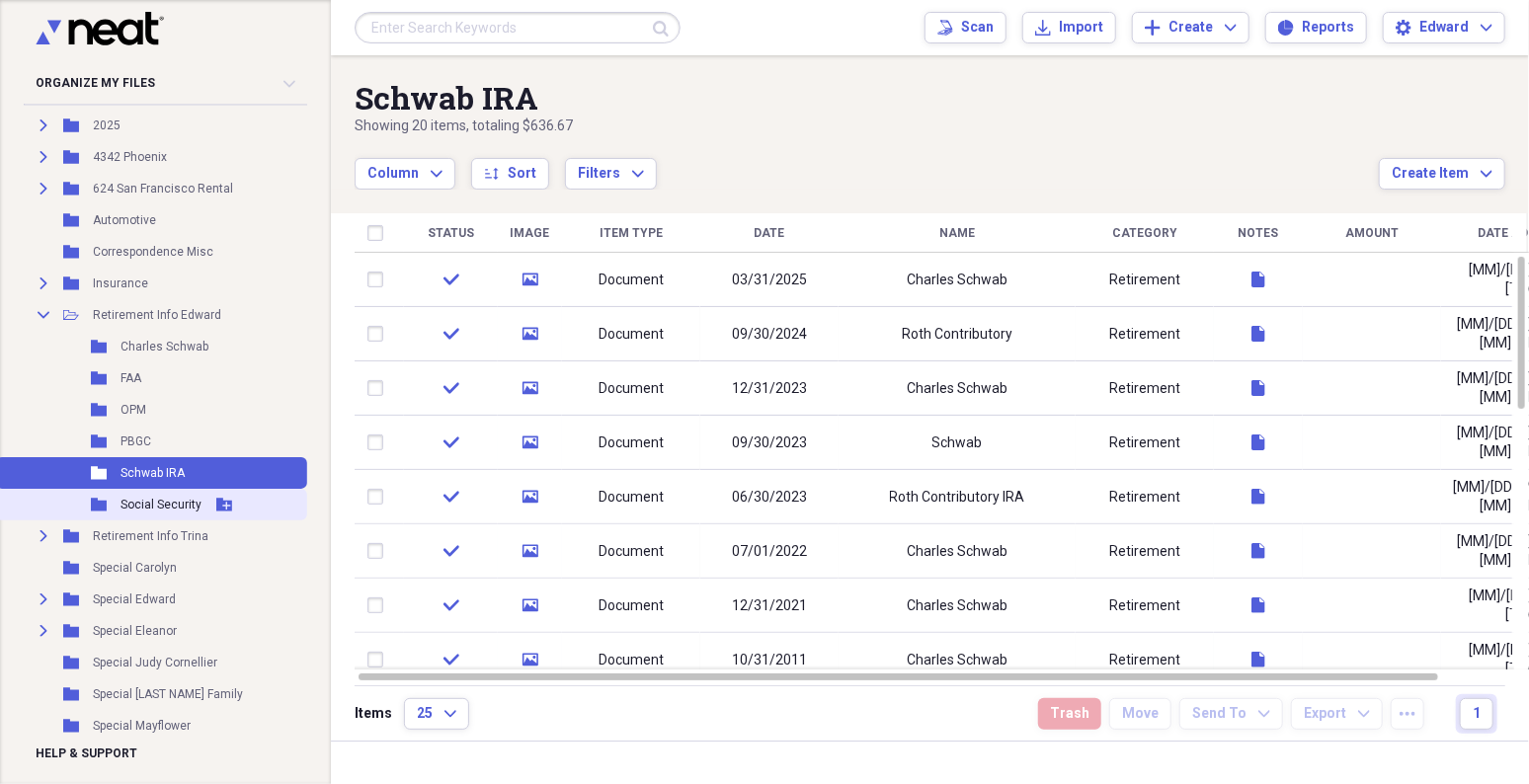 click 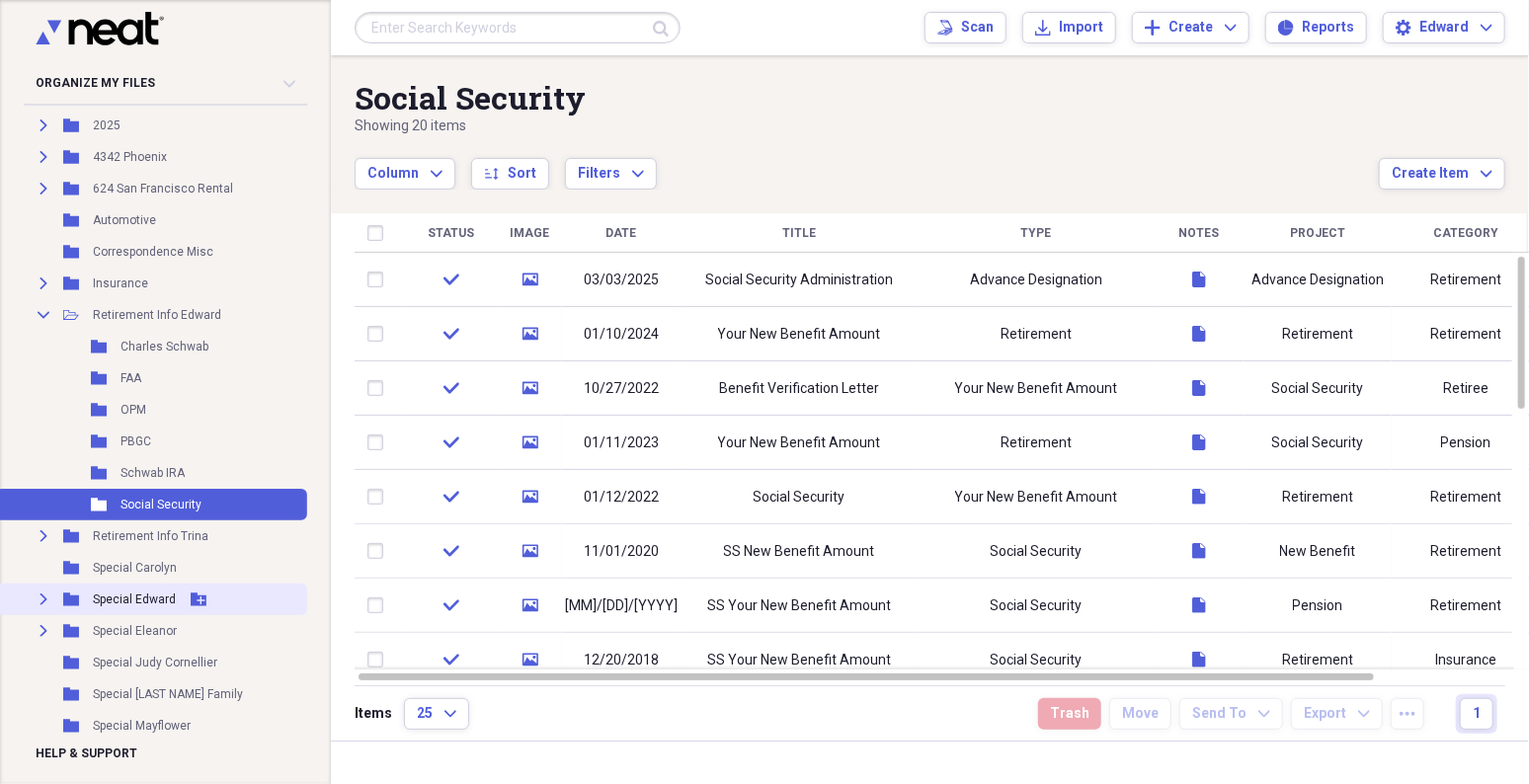 click 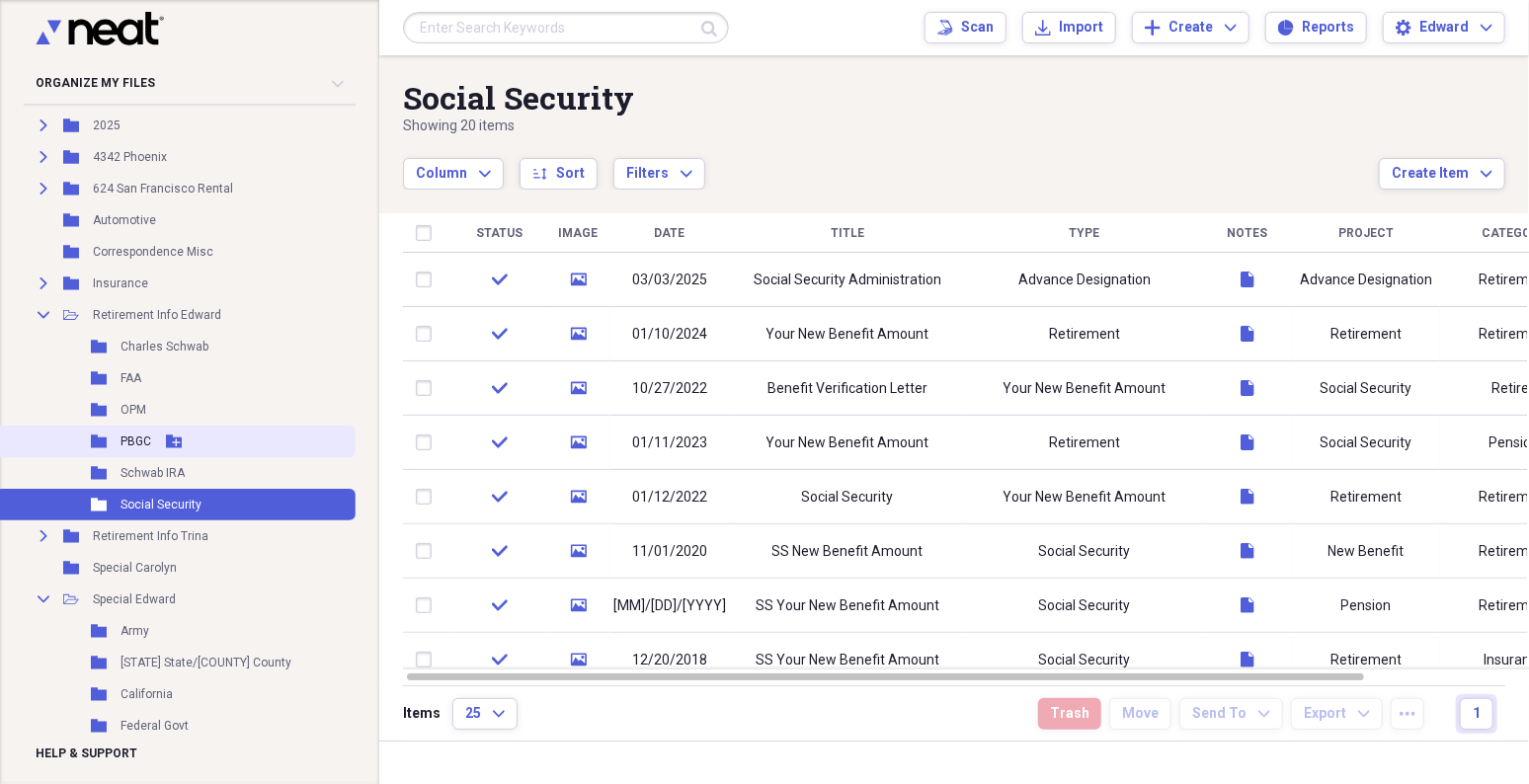 scroll, scrollTop: 1337, scrollLeft: 0, axis: vertical 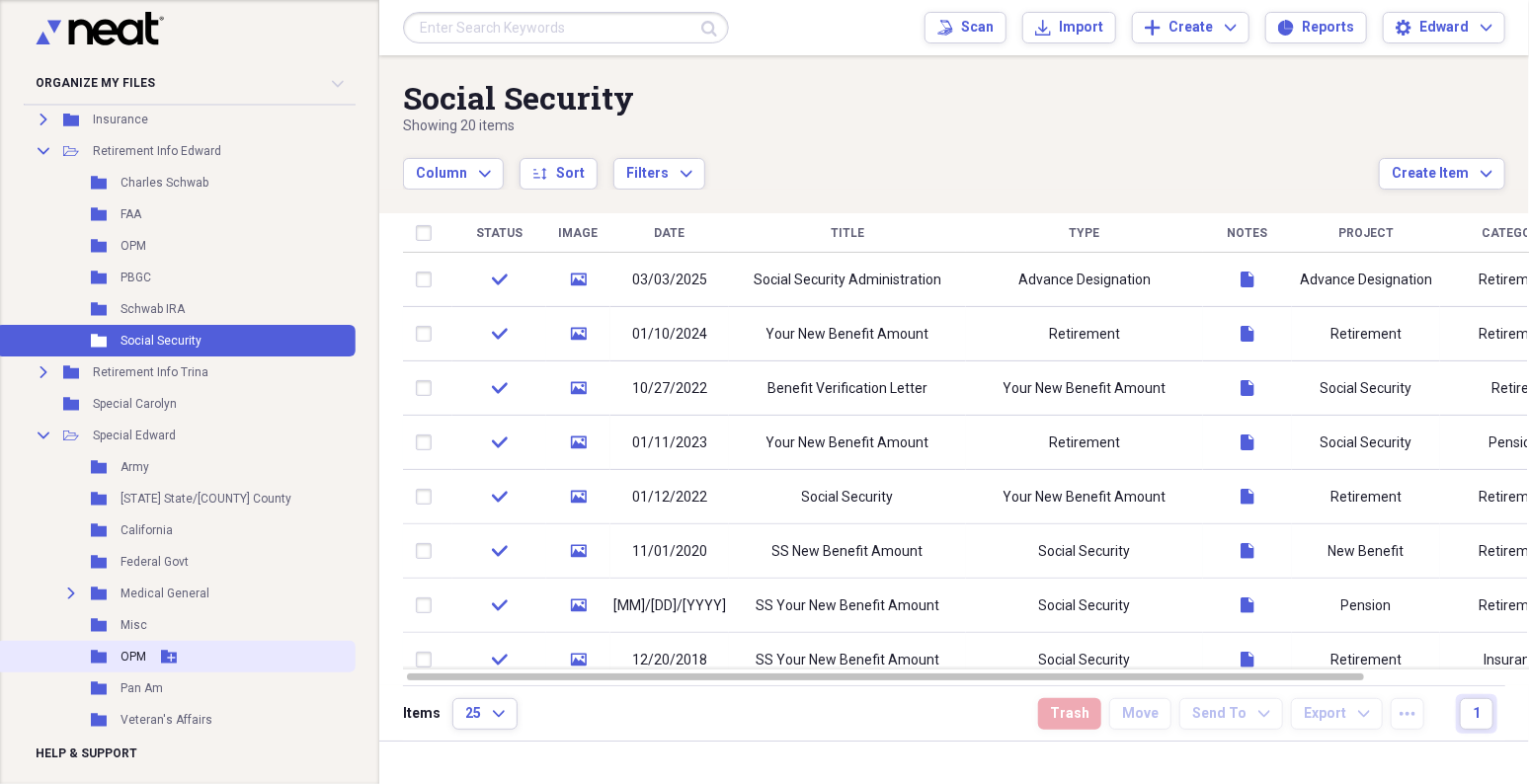 click on "OPM" at bounding box center [133, 657] 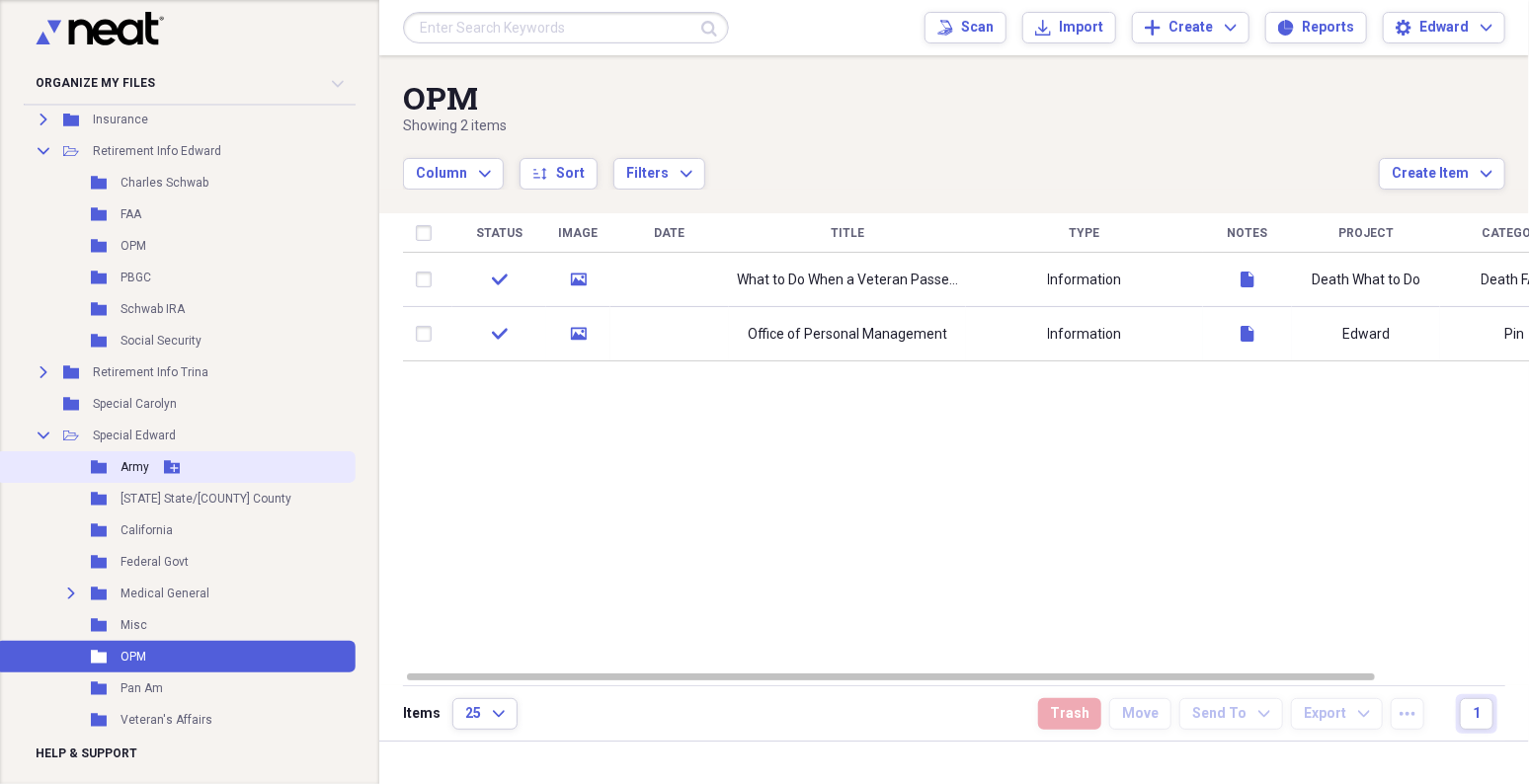 click on "Folder Army Add Folder" at bounding box center [176, 467] 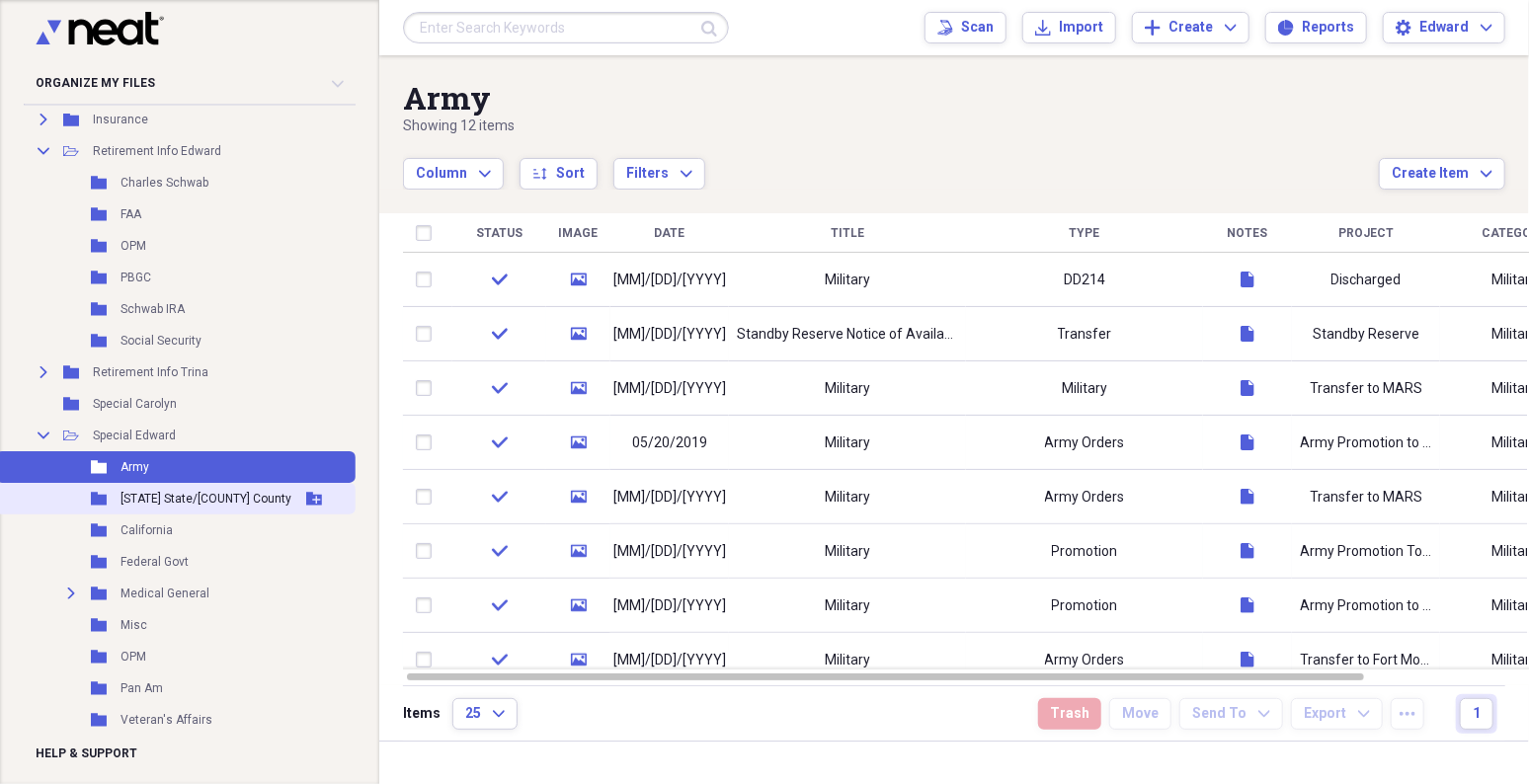 click on "[STATE] State/[COUNTY] County" at bounding box center [205, 499] 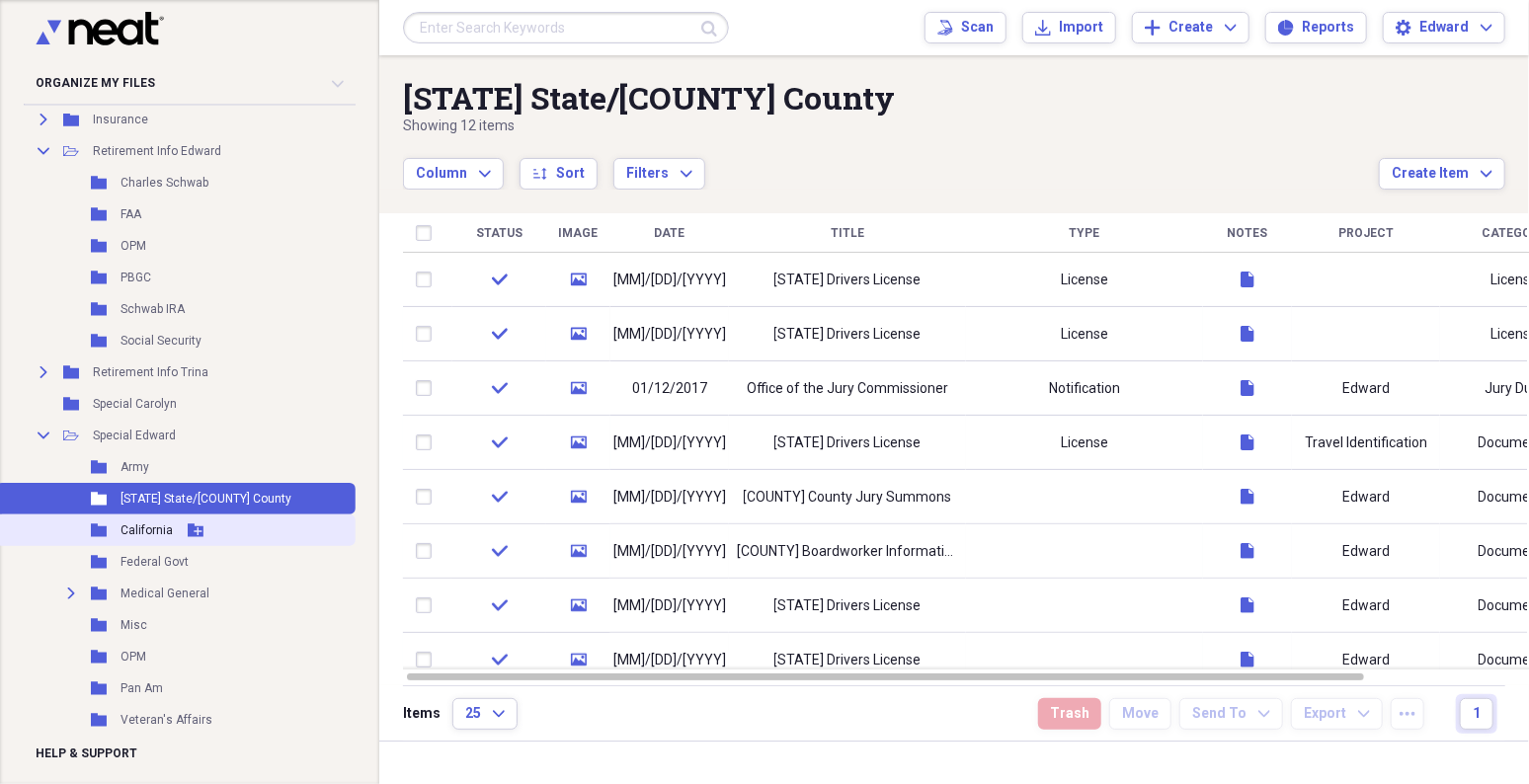 click on "California" at bounding box center (146, 530) 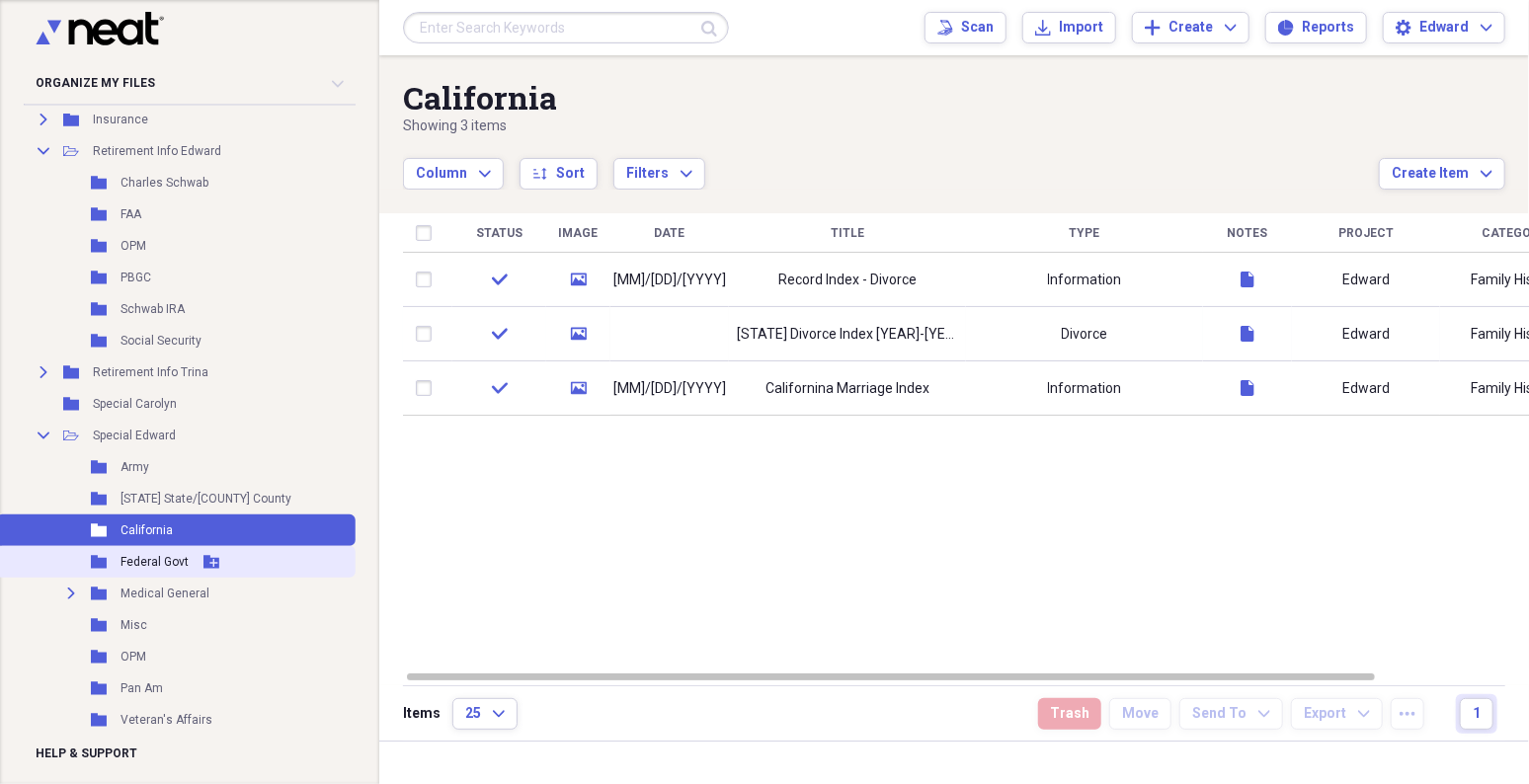 click on "Federal Govt" at bounding box center [154, 562] 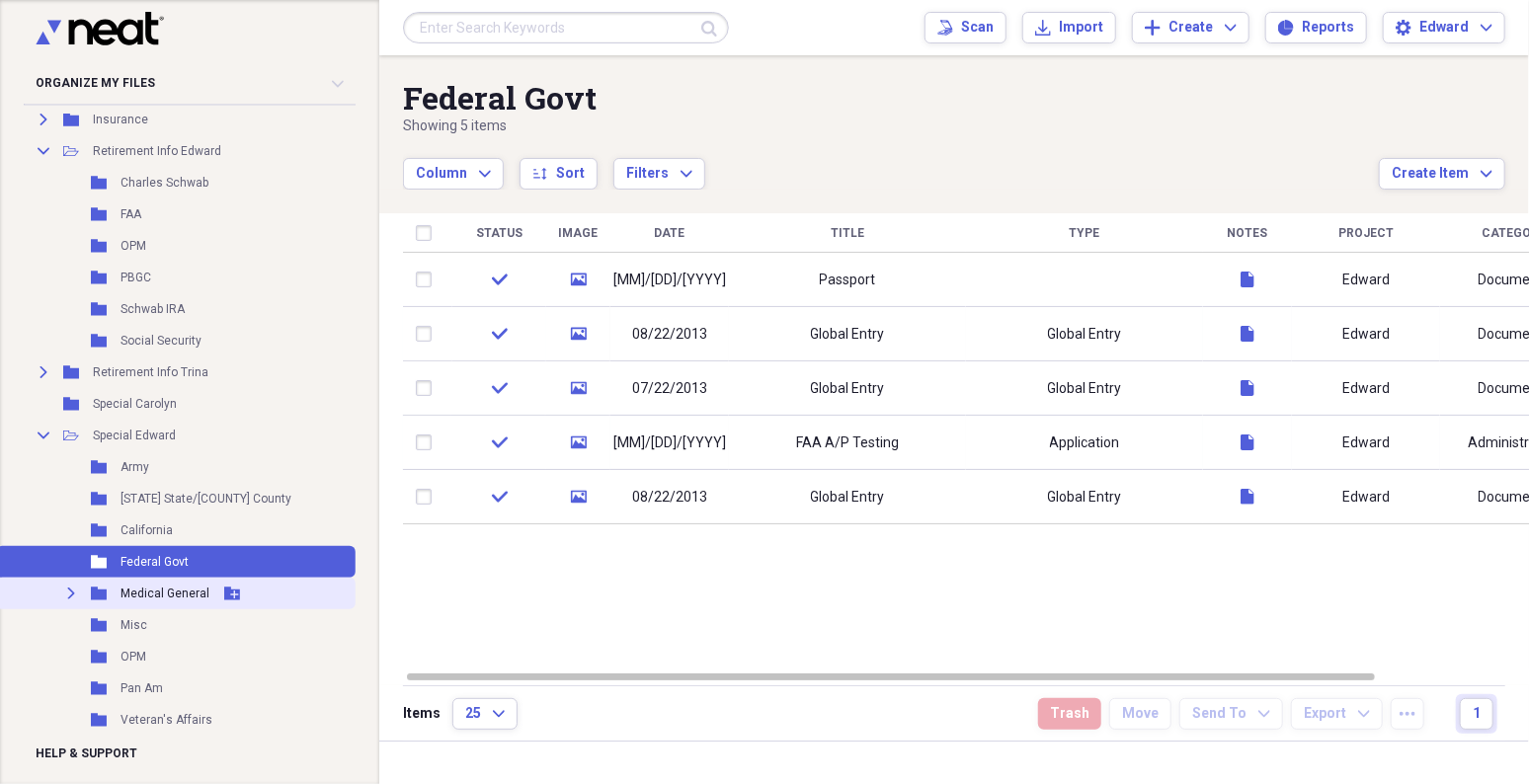 click on "Expand" 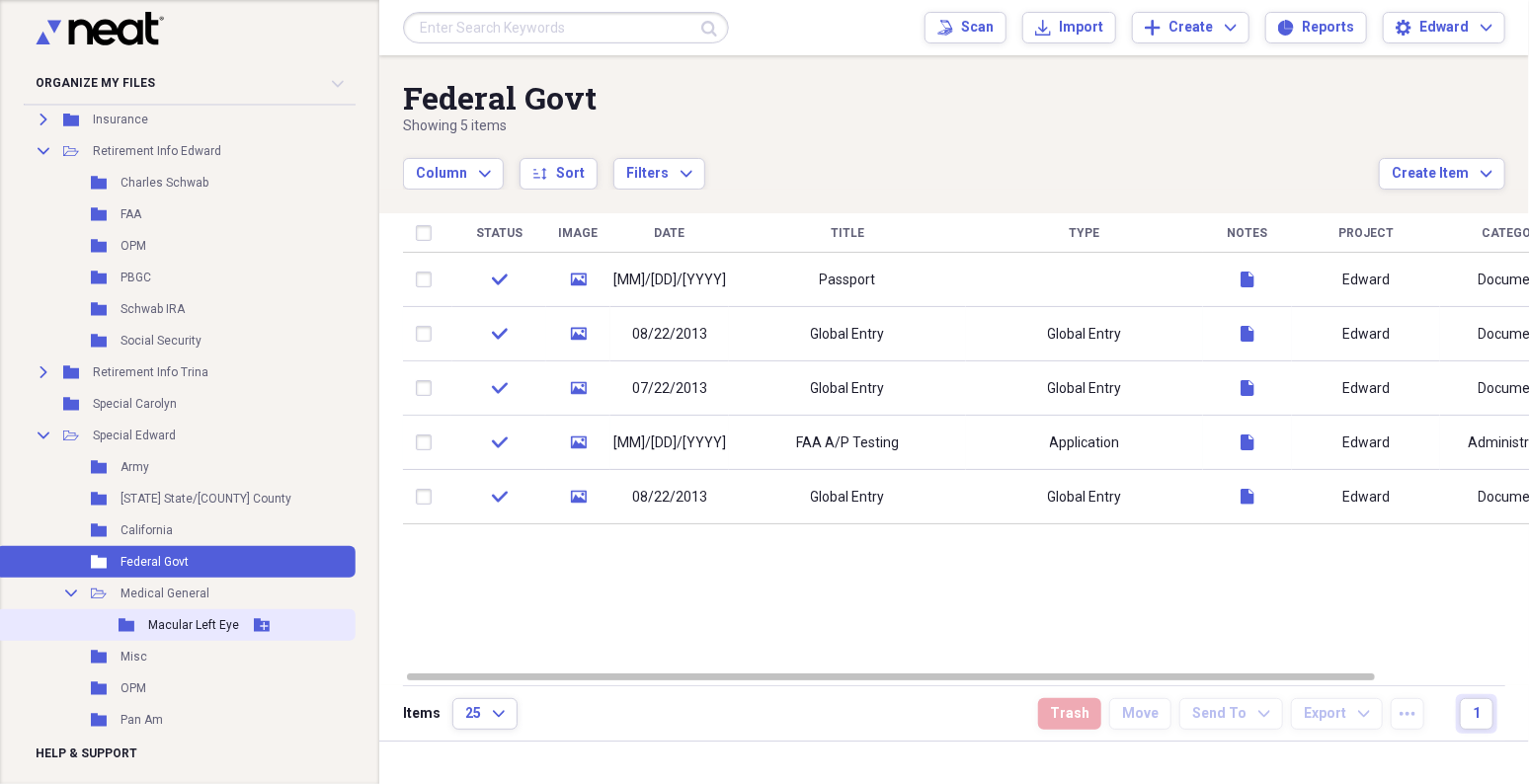 click on "Folder Macular Left Eye Add Folder" at bounding box center (176, 625) 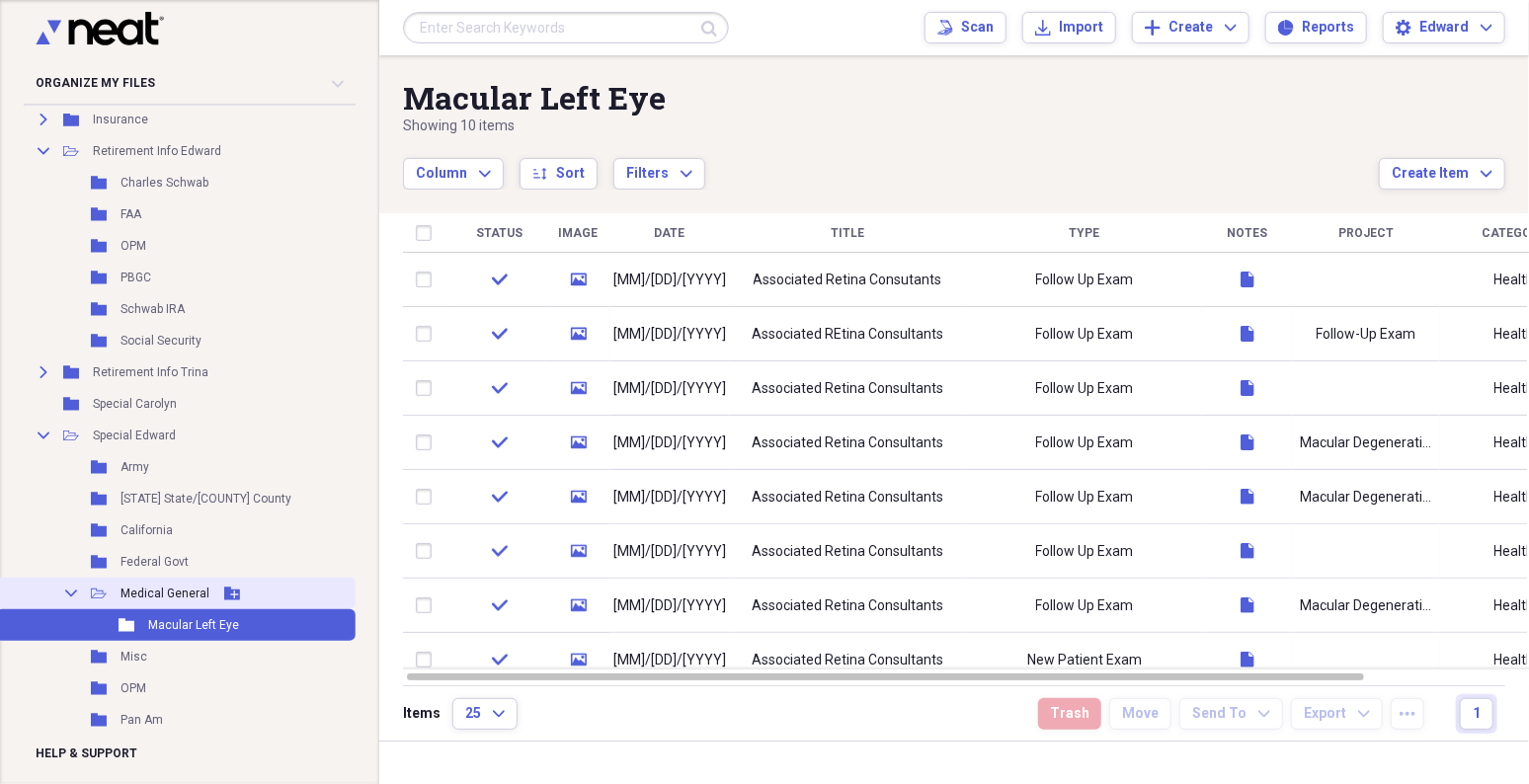 click on "Collapse" 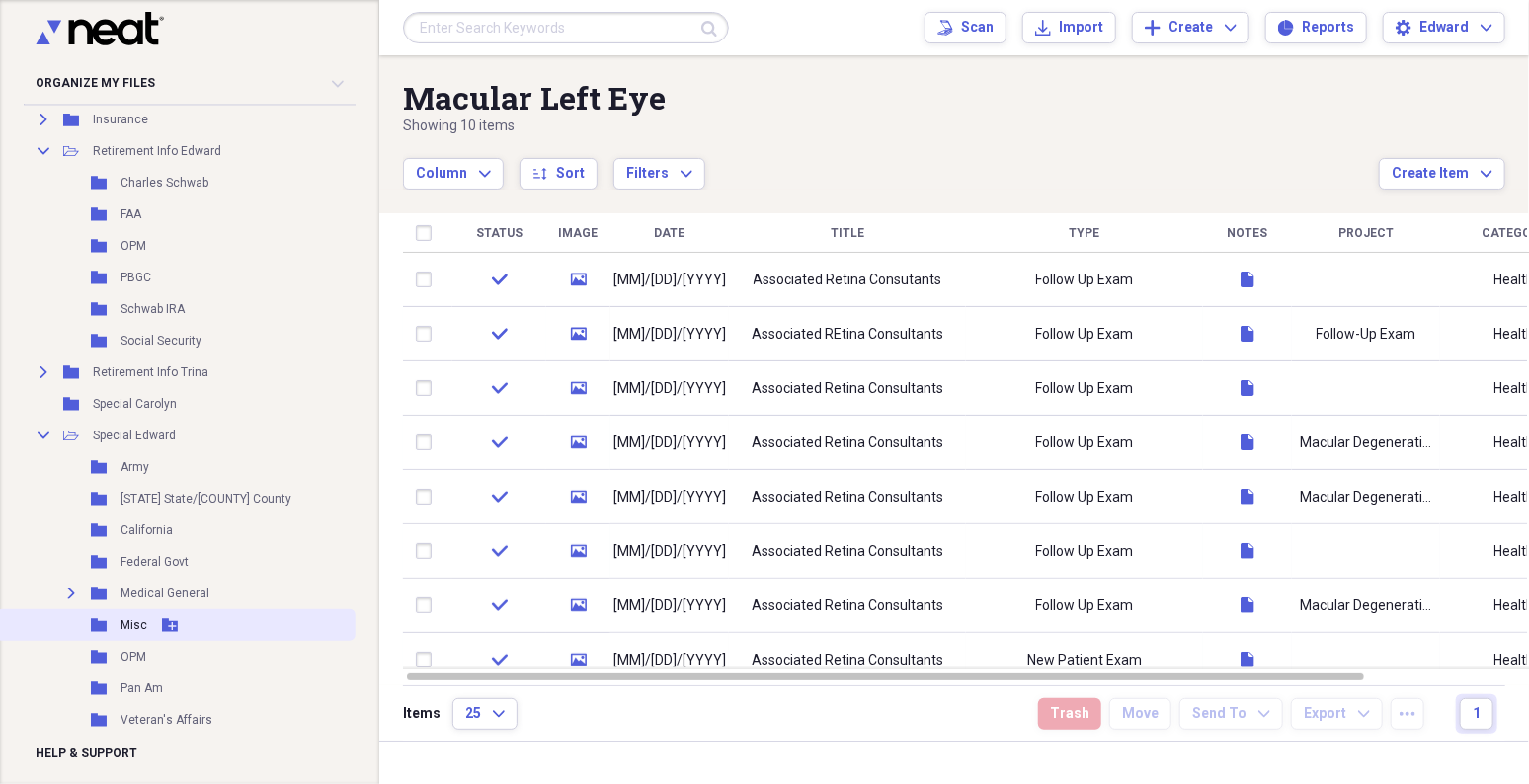 click 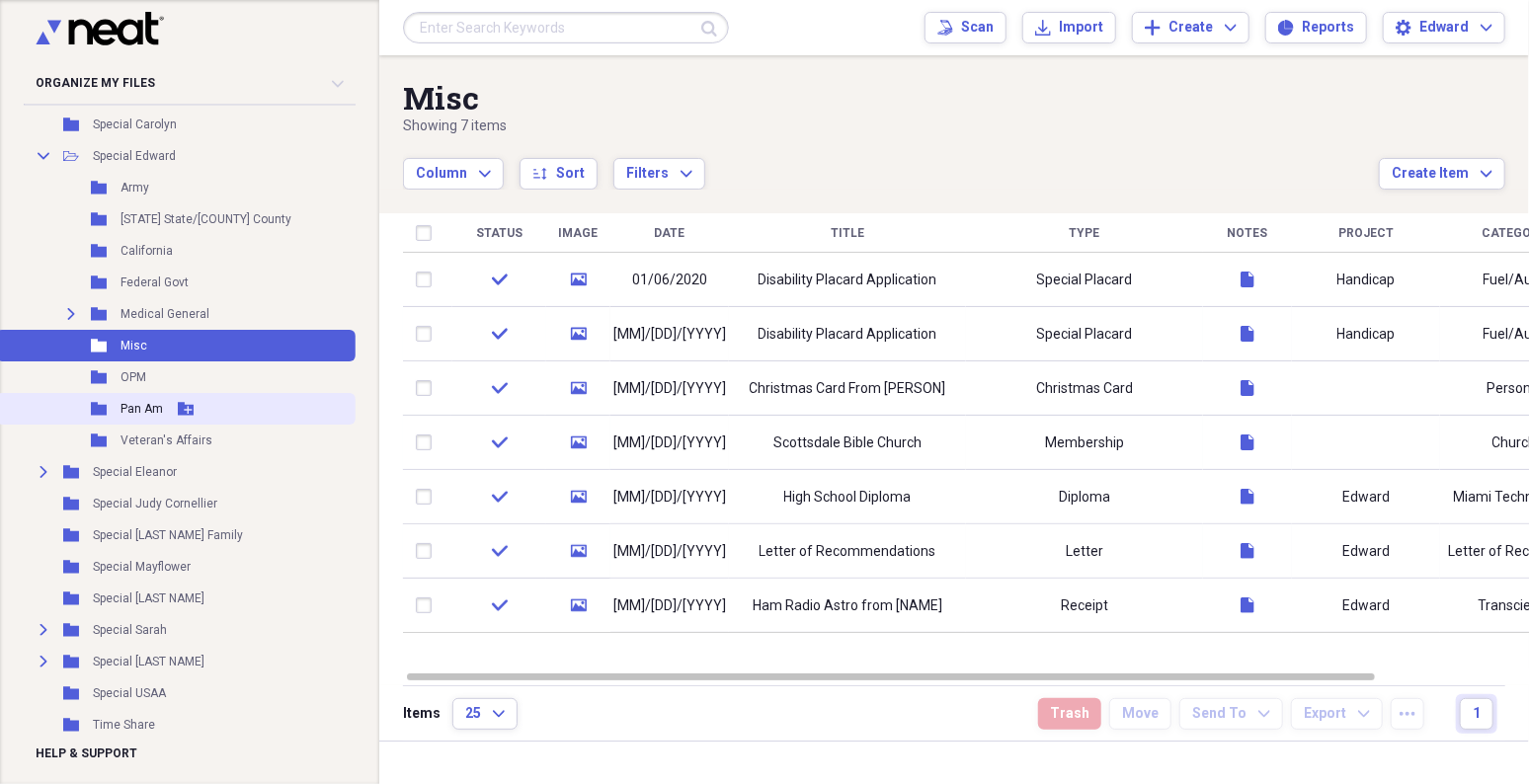 scroll, scrollTop: 1647, scrollLeft: 0, axis: vertical 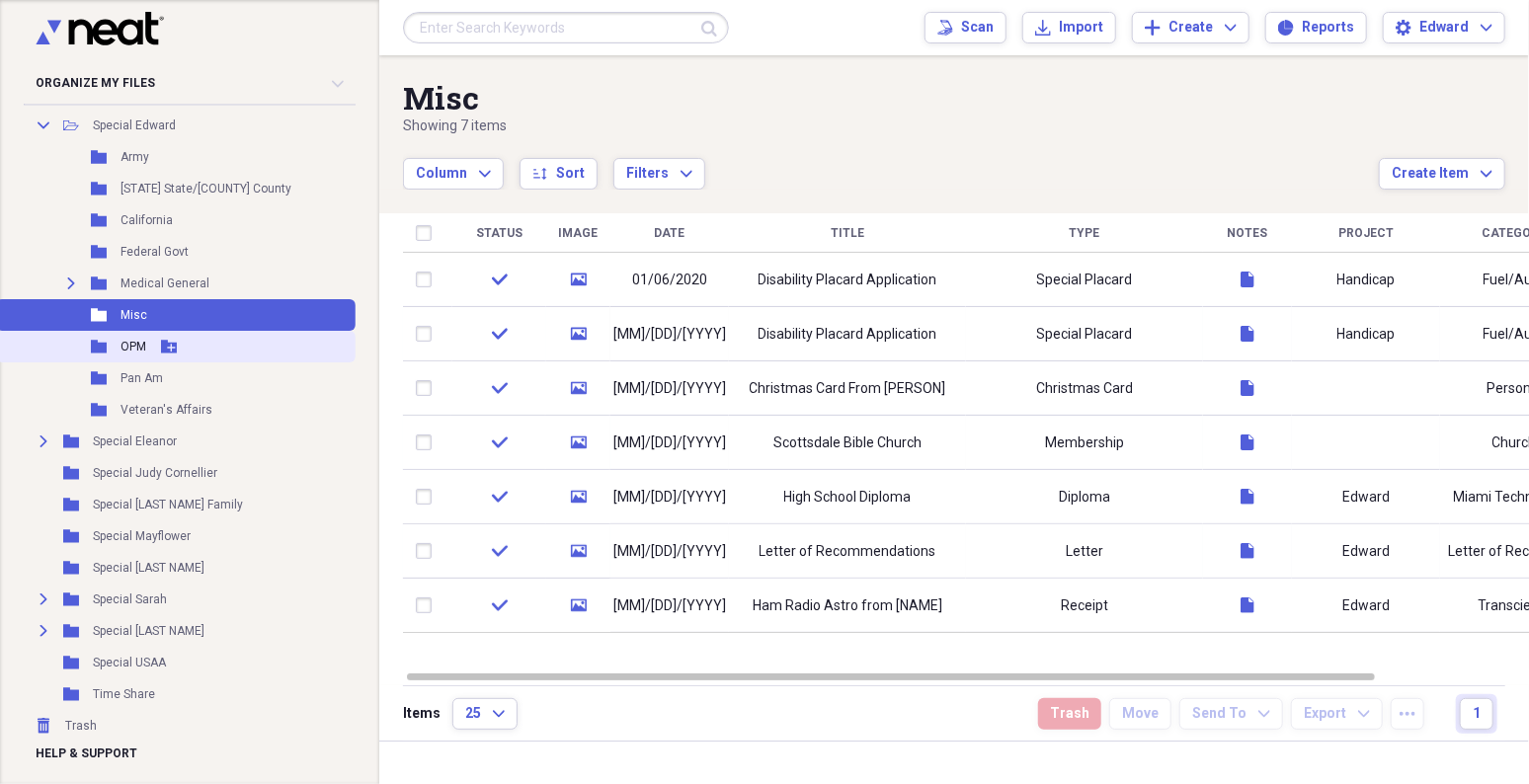 click 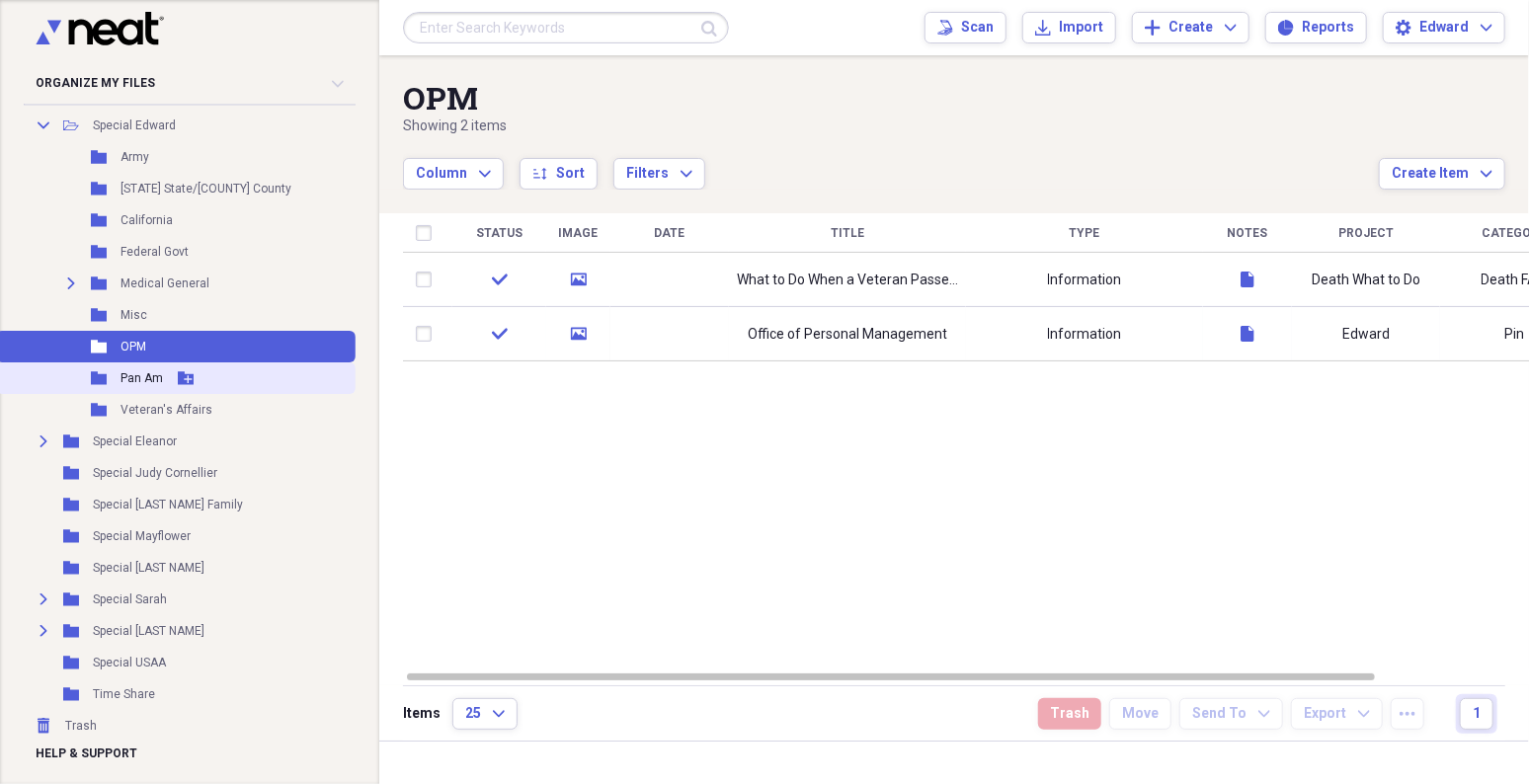 click 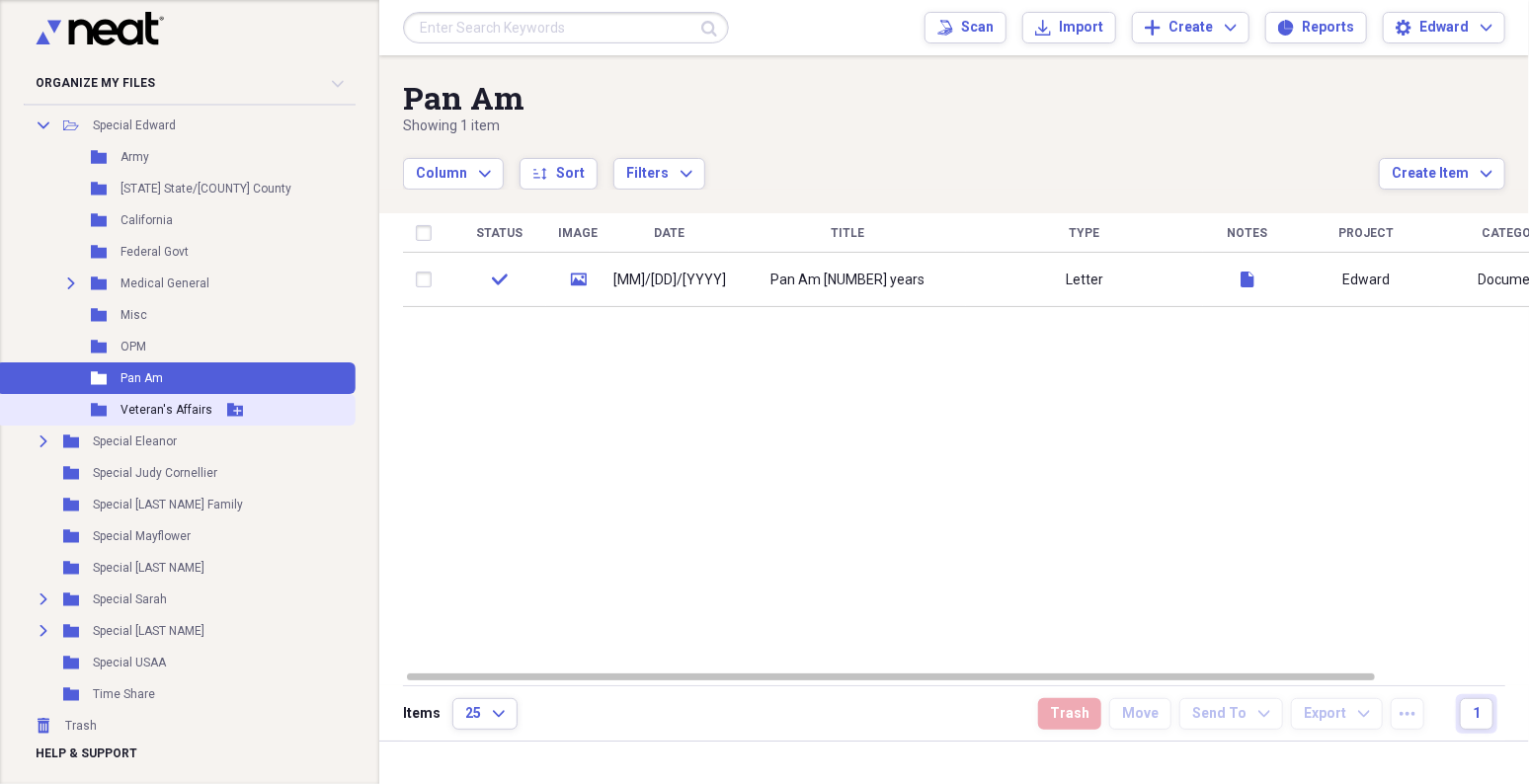 click 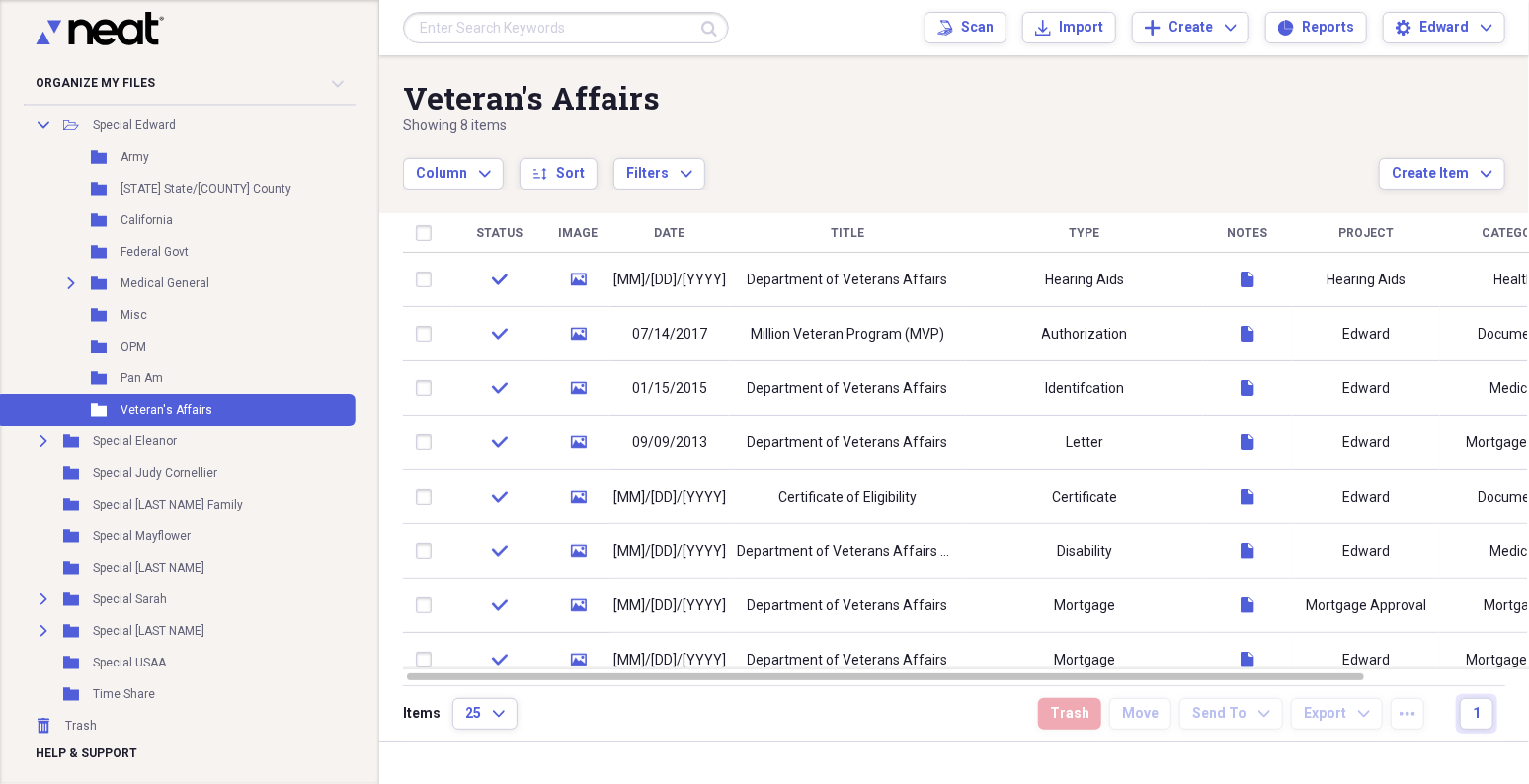 click at bounding box center (566, 28) 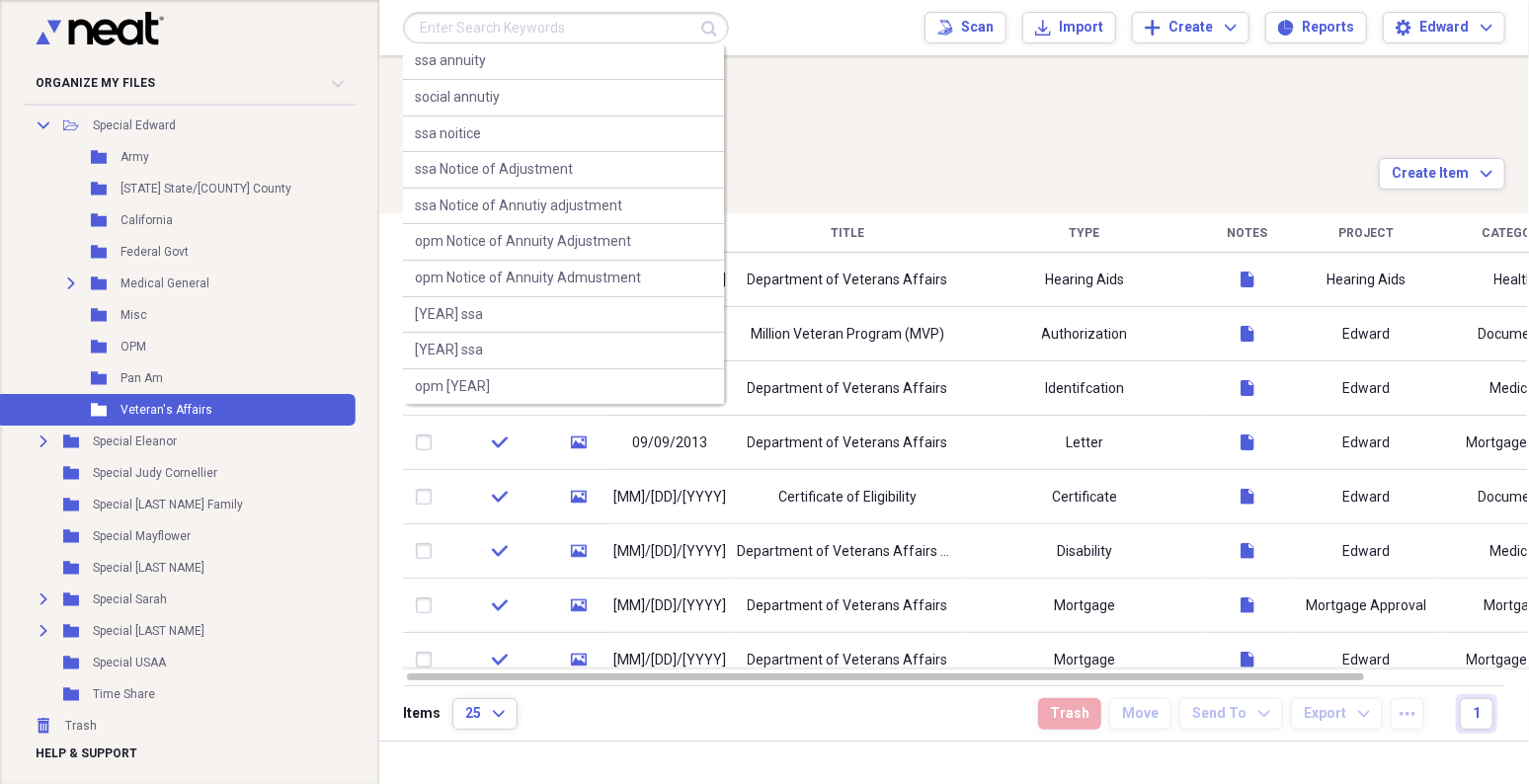 click at bounding box center [566, 28] 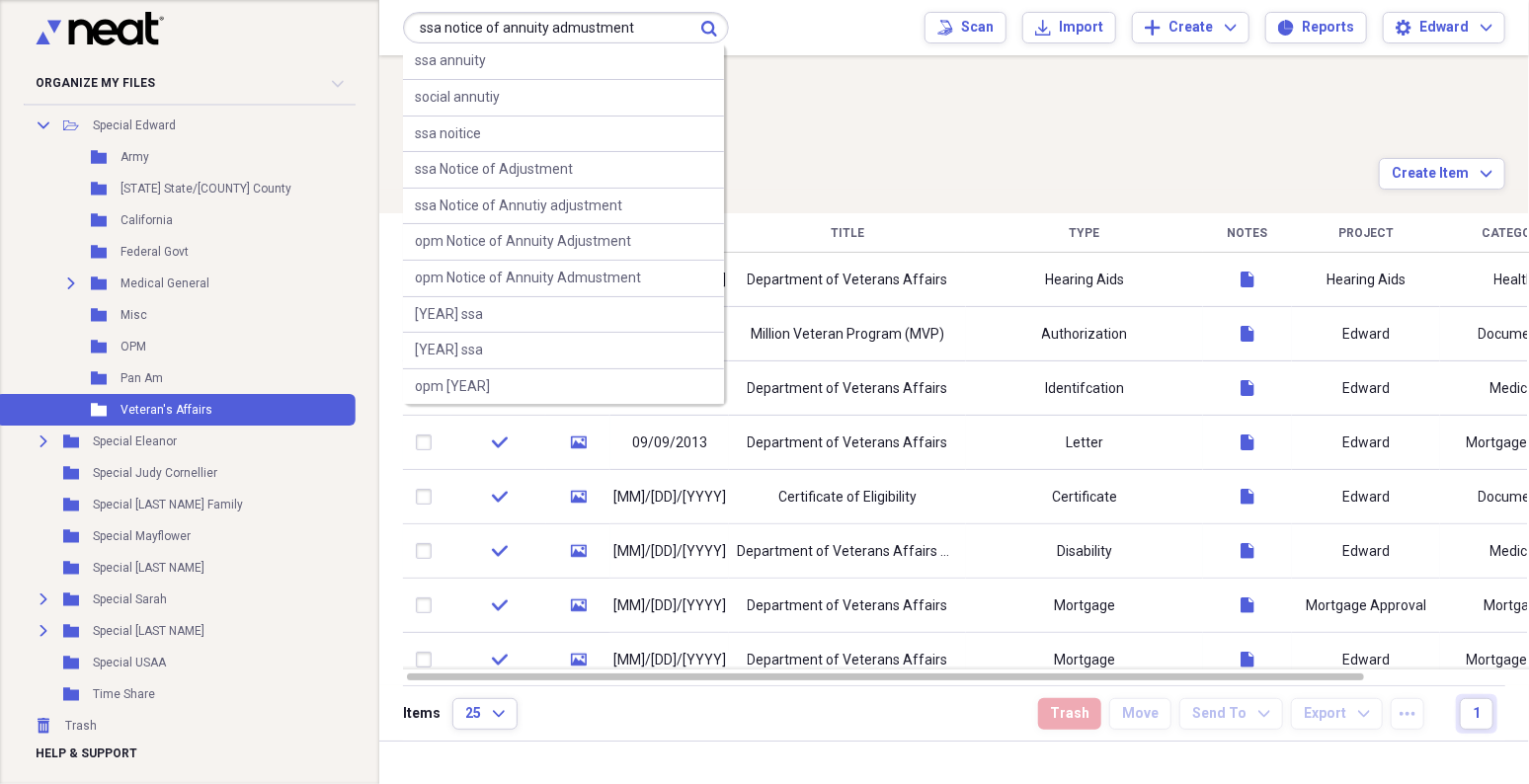 click on "ssa notice of annuity admustment" at bounding box center [566, 28] 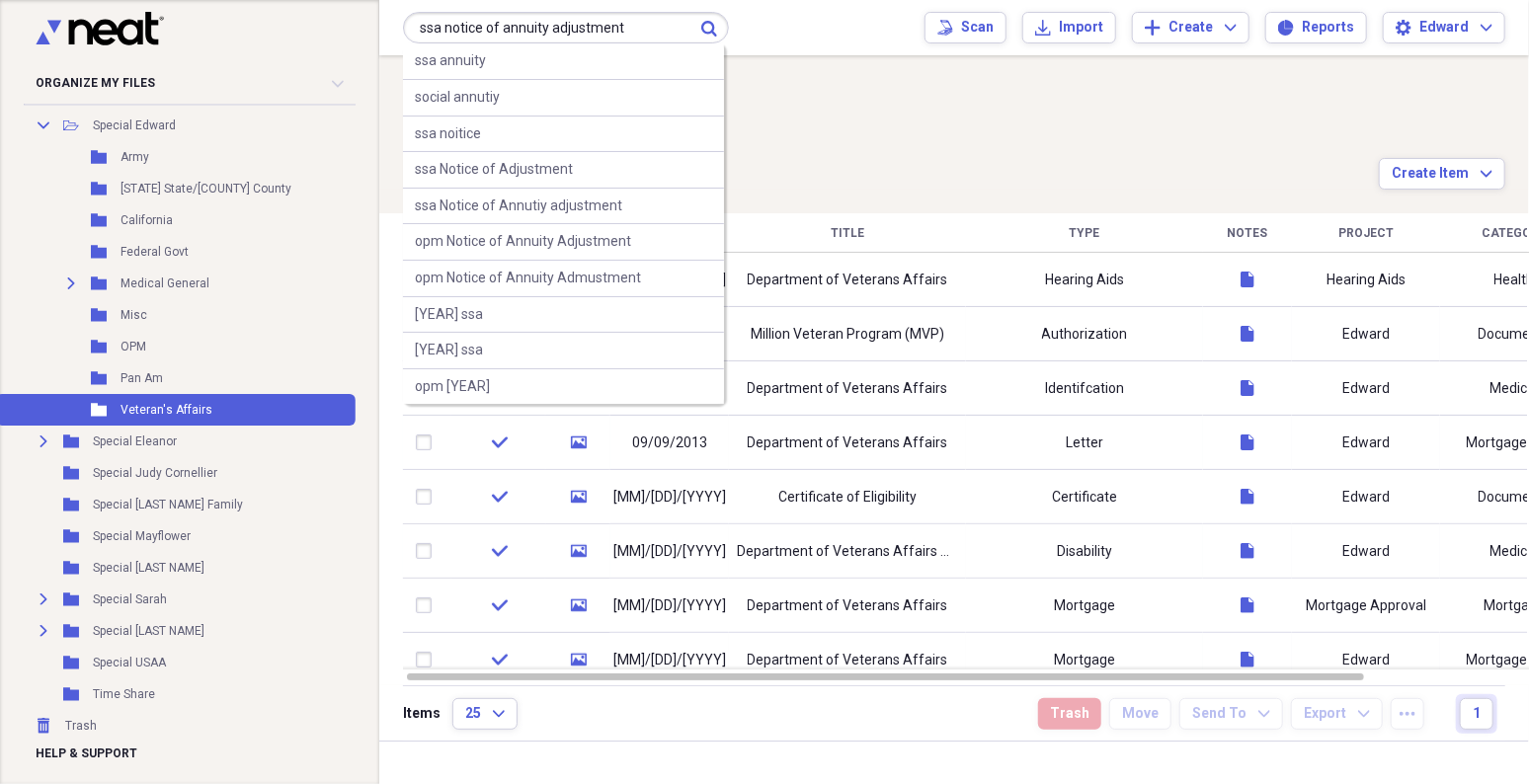 type on "ssa notice of annuity adjustment" 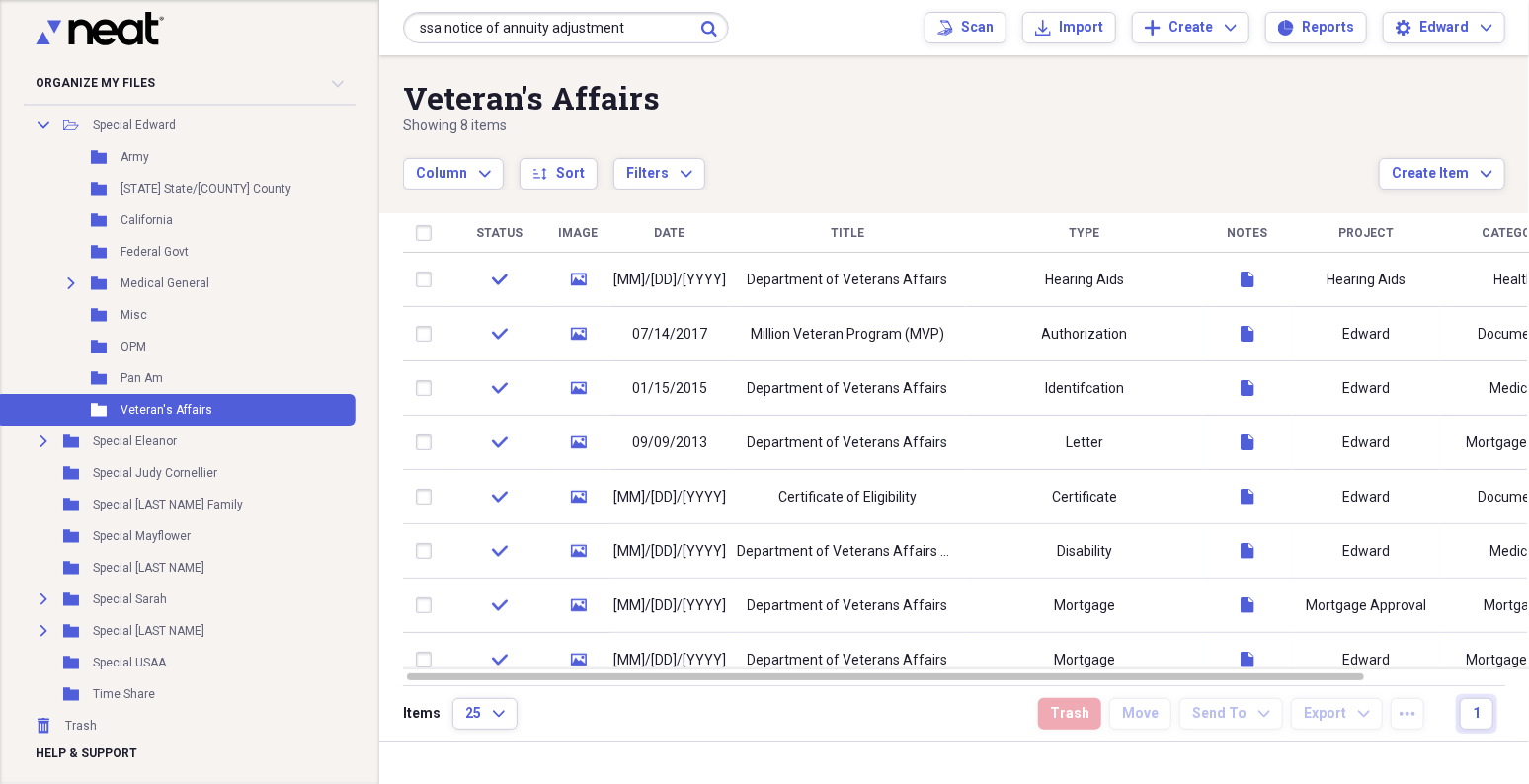 click on "Showing 8 items" at bounding box center (891, 126) 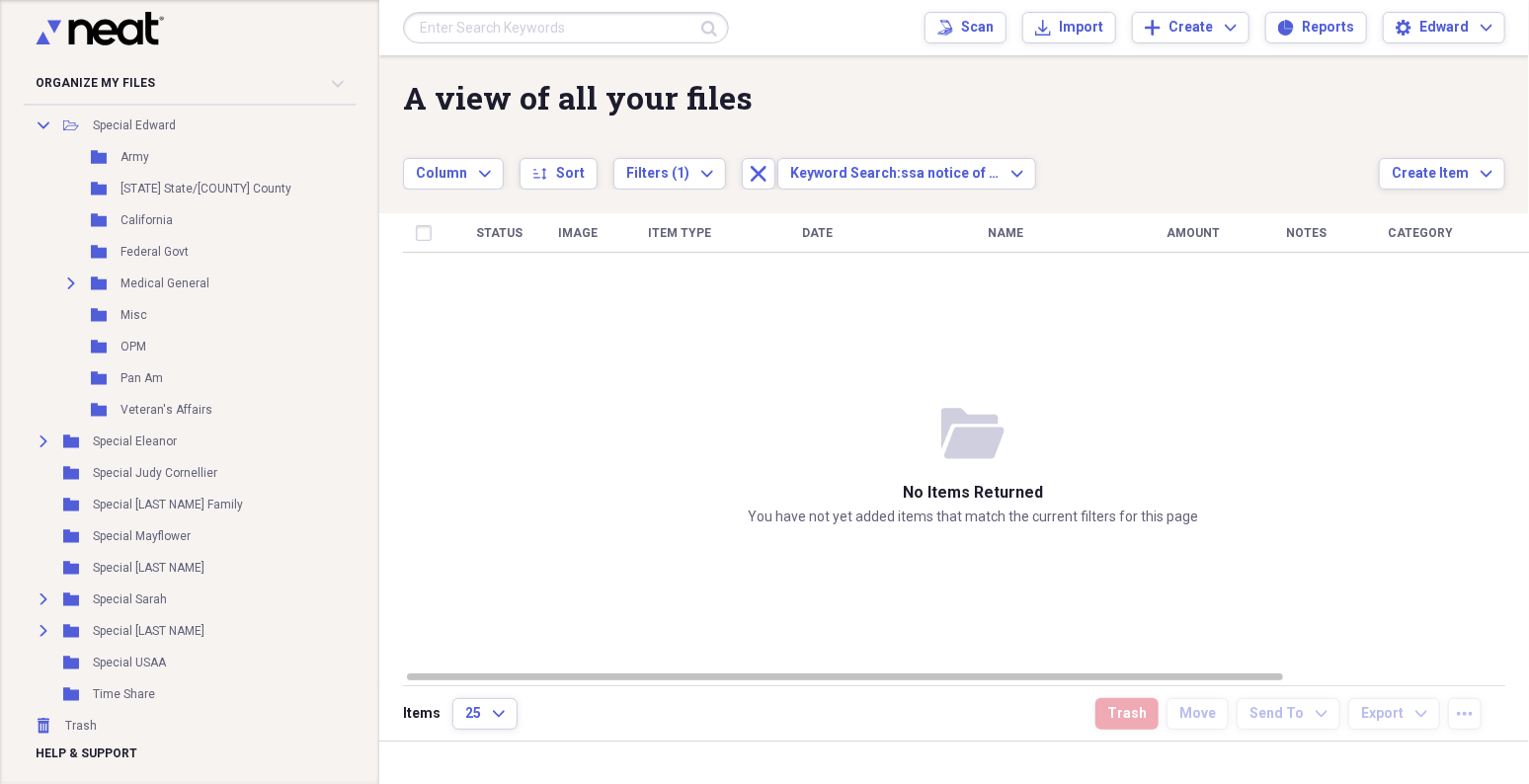 click at bounding box center [566, 28] 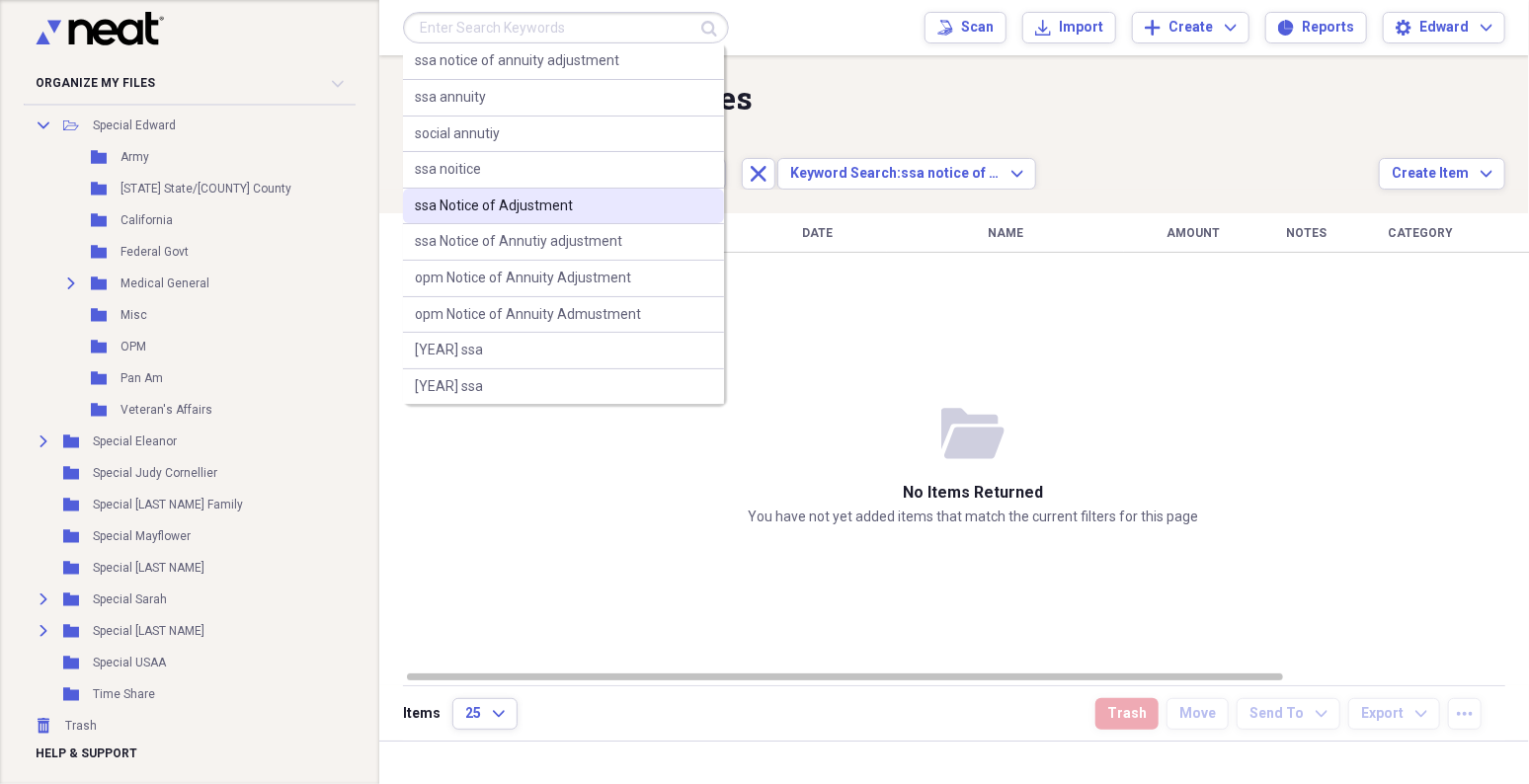 click on "ssa Notice of Adjustment" at bounding box center (494, 206) 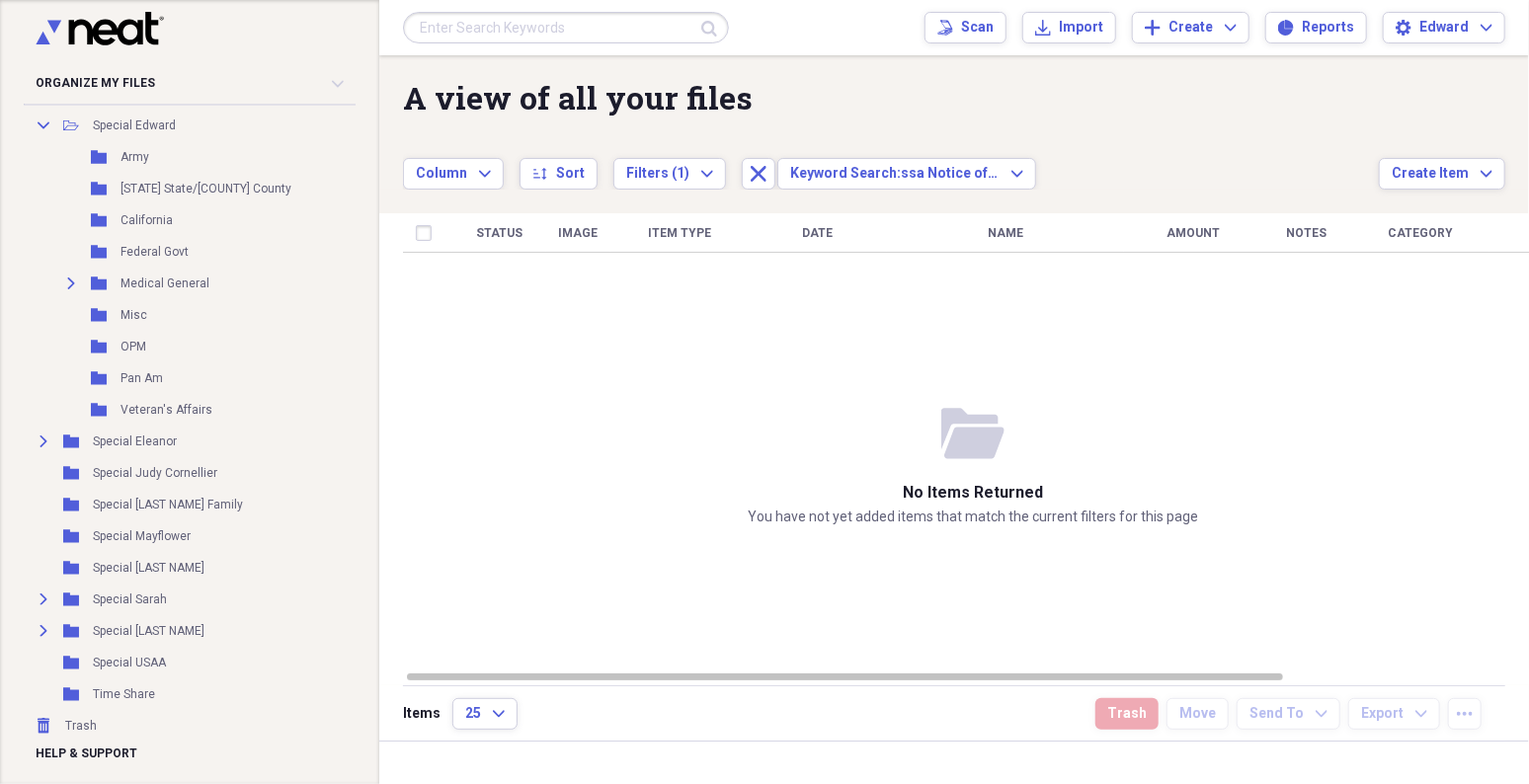 click at bounding box center (566, 28) 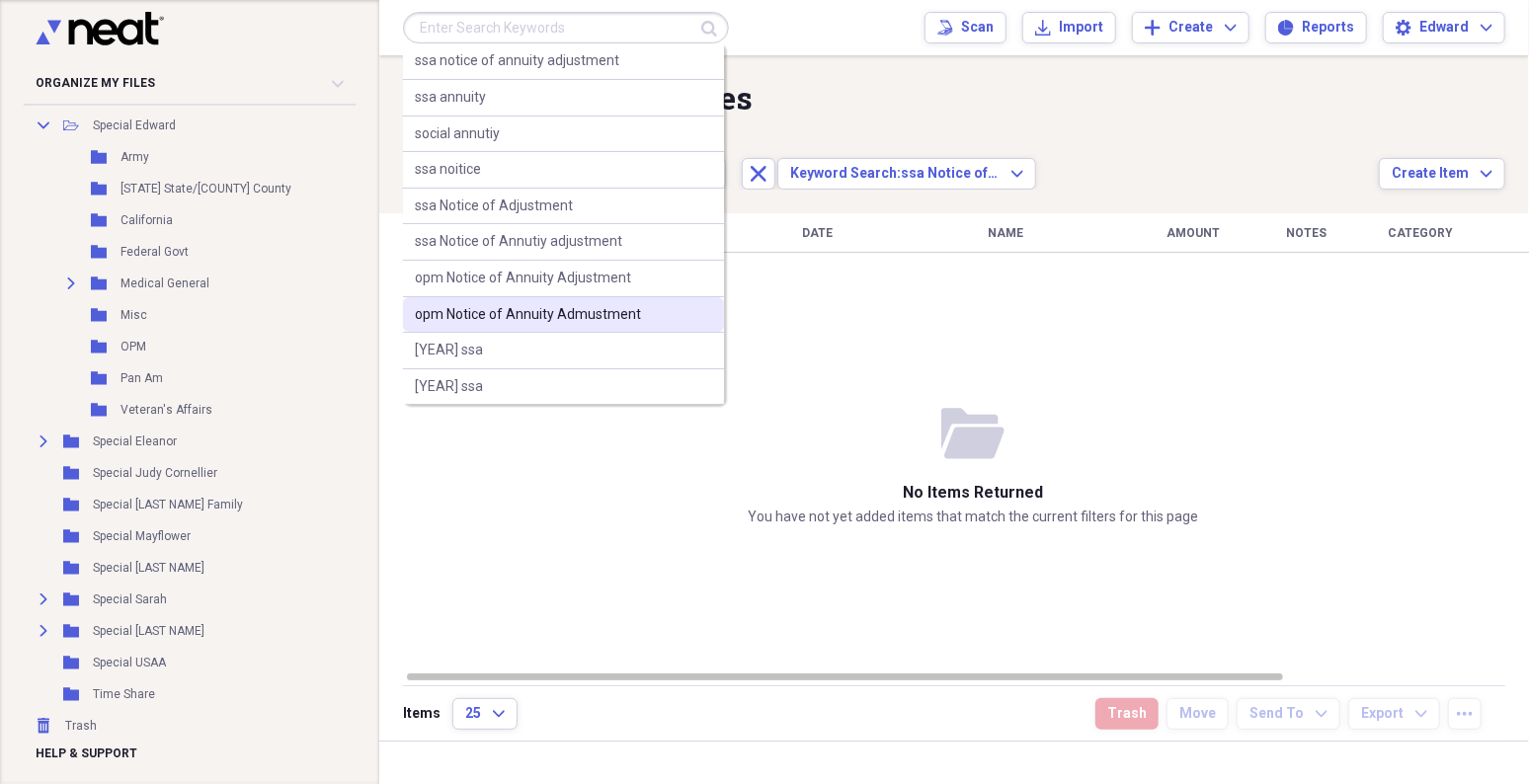 click on "opm Notice of Annuity Admustment" at bounding box center [527, 315] 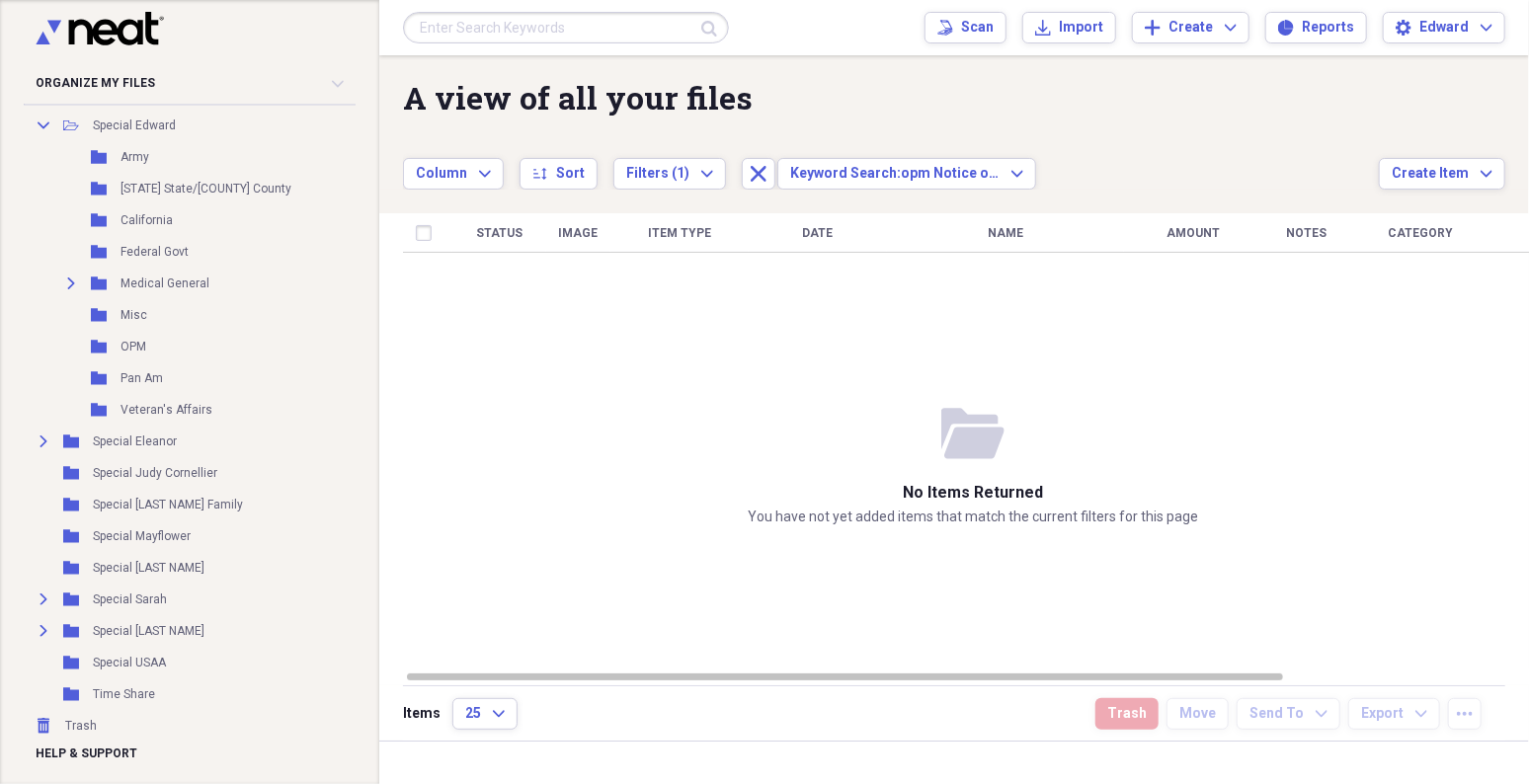 click at bounding box center (566, 28) 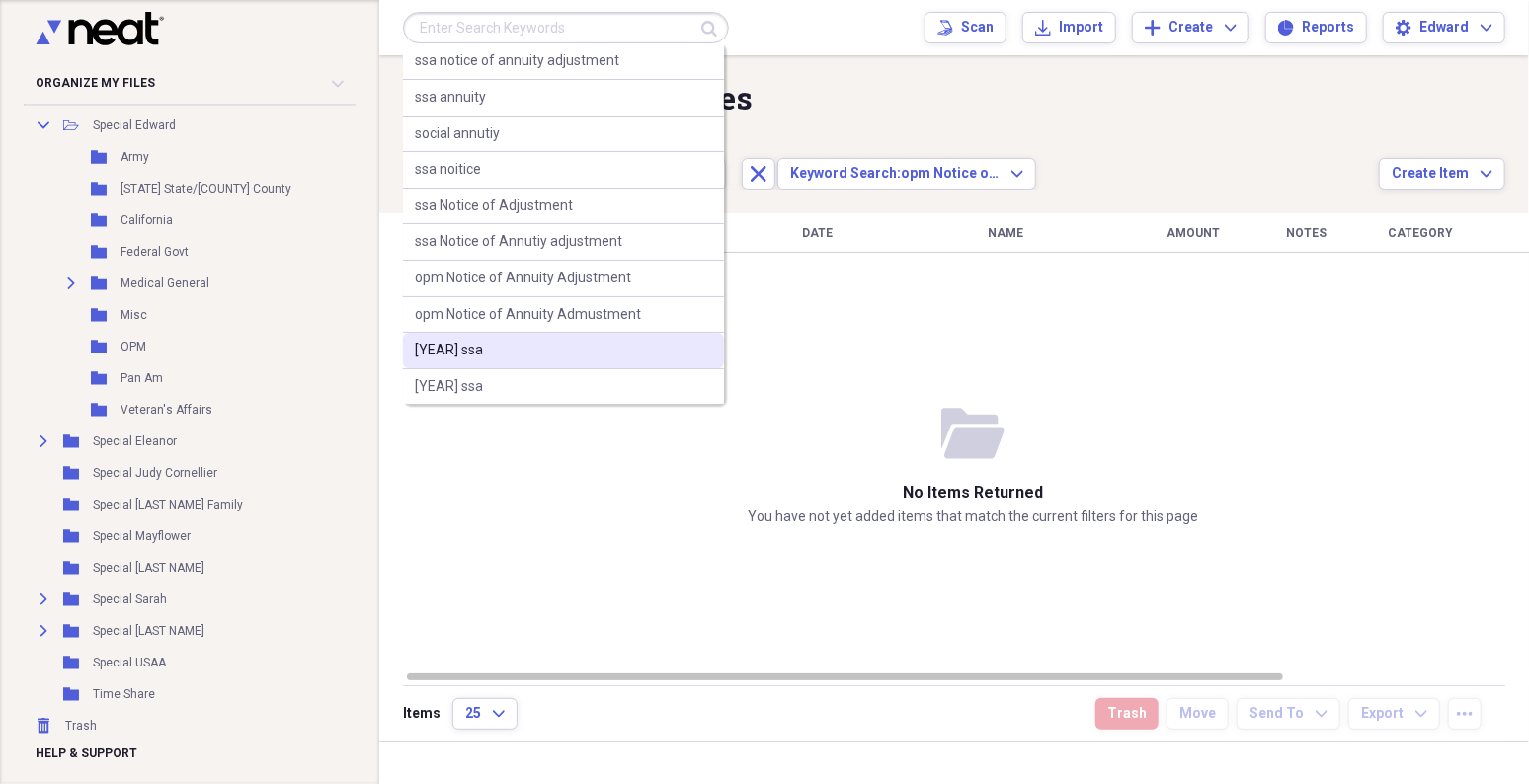 click on "[YEAR] ssa" at bounding box center (448, 351) 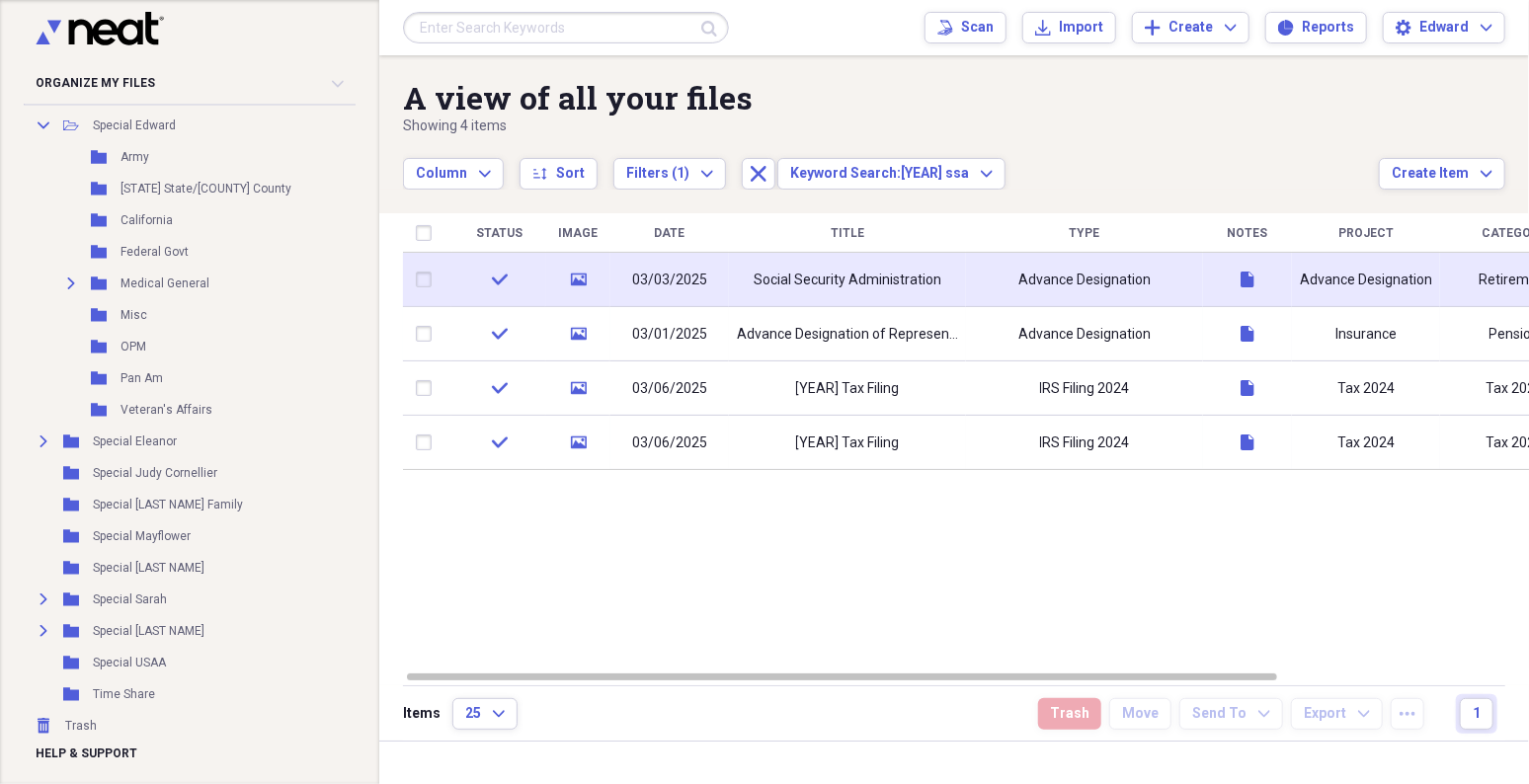 click on "03/03/2025" at bounding box center [670, 280] 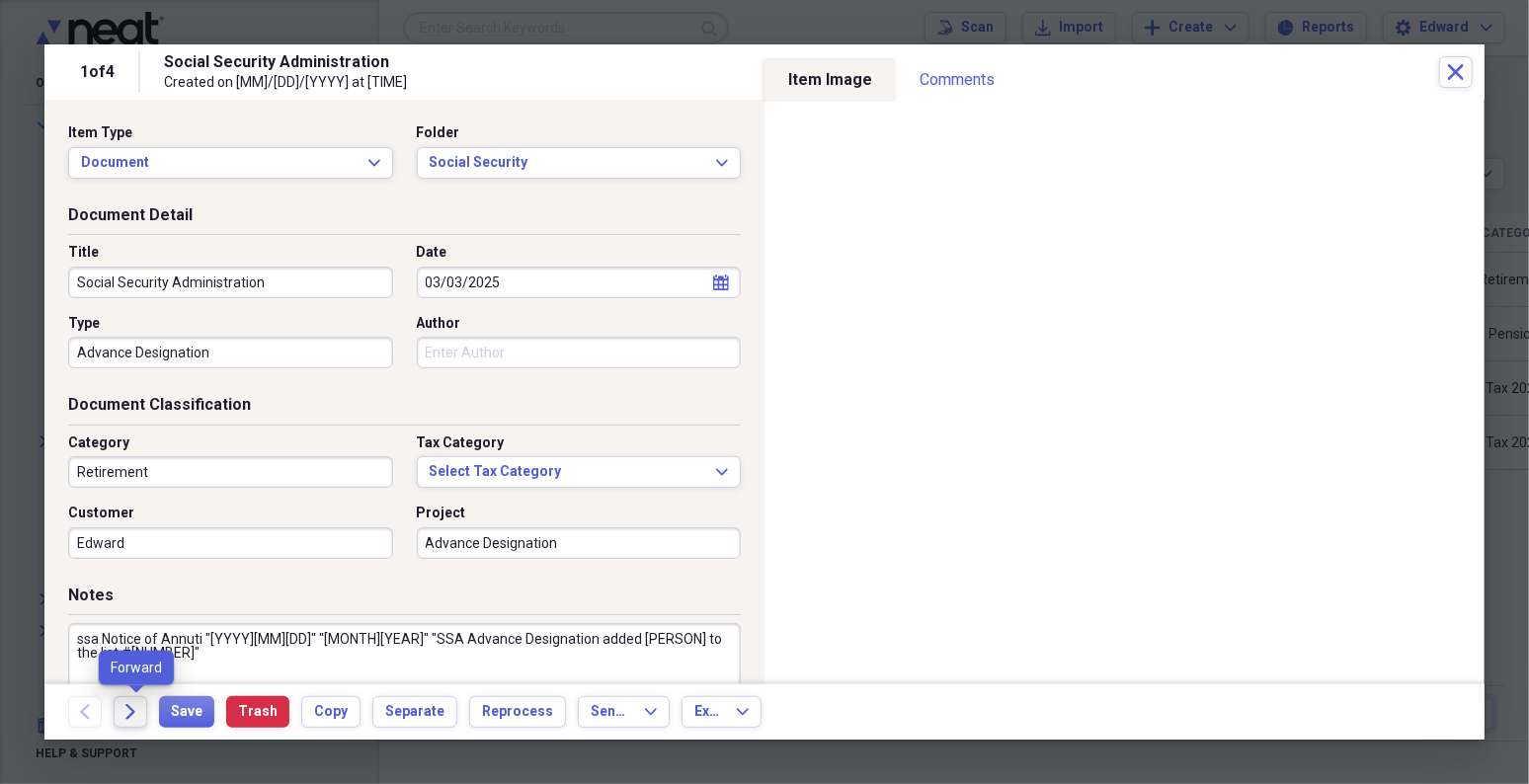 click 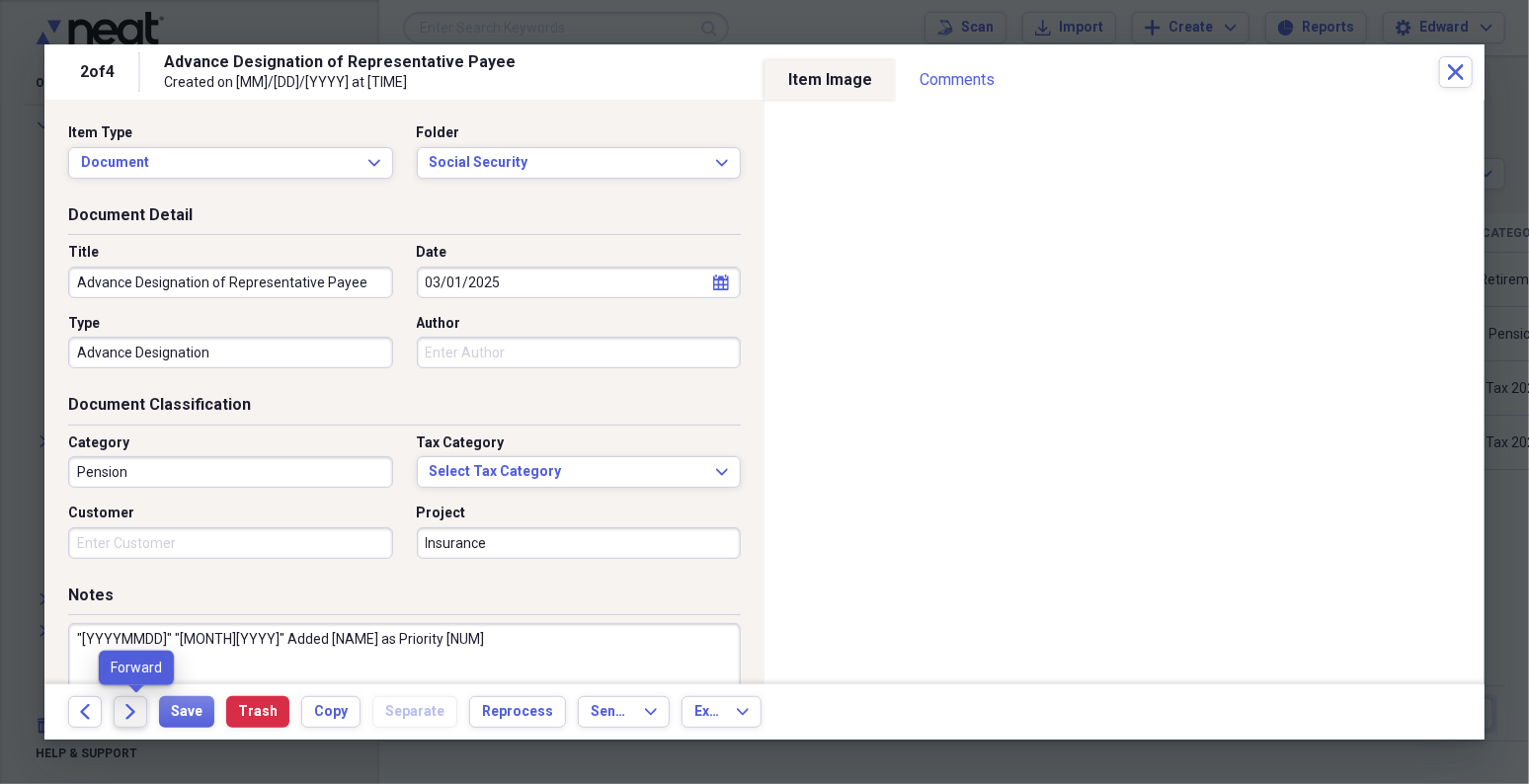 click on "Forward" 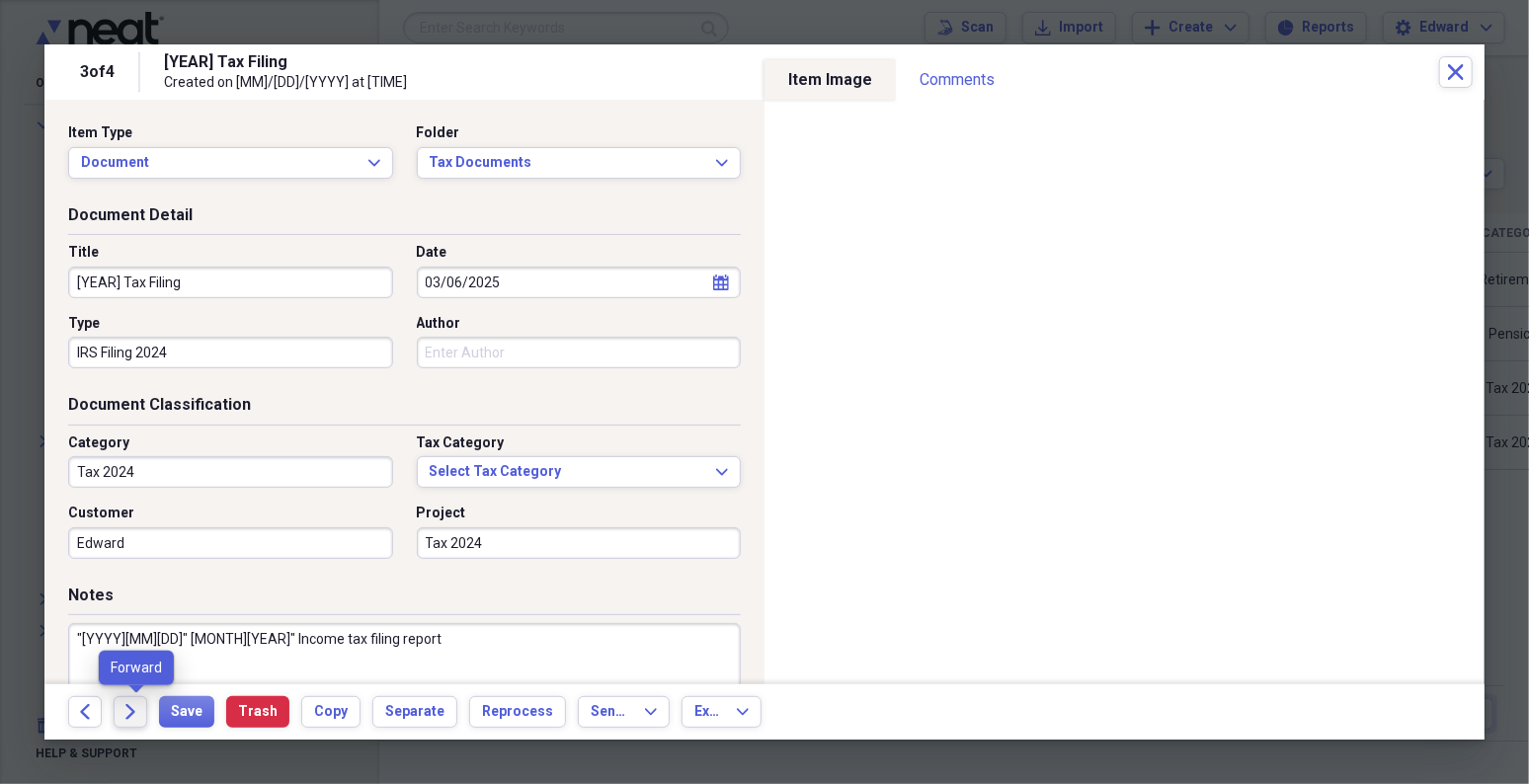 click on "Forward" 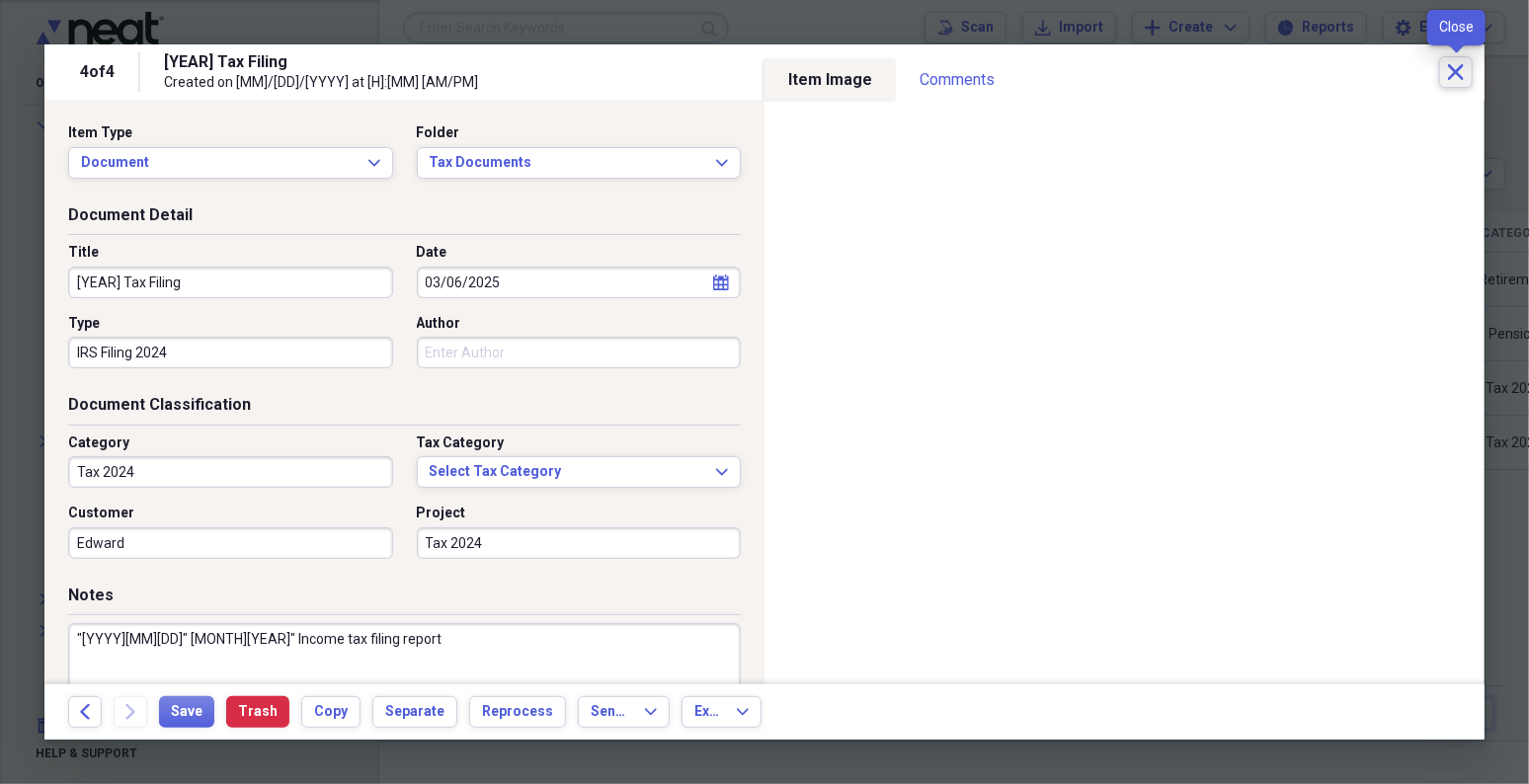 click on "Close" at bounding box center [1456, 72] 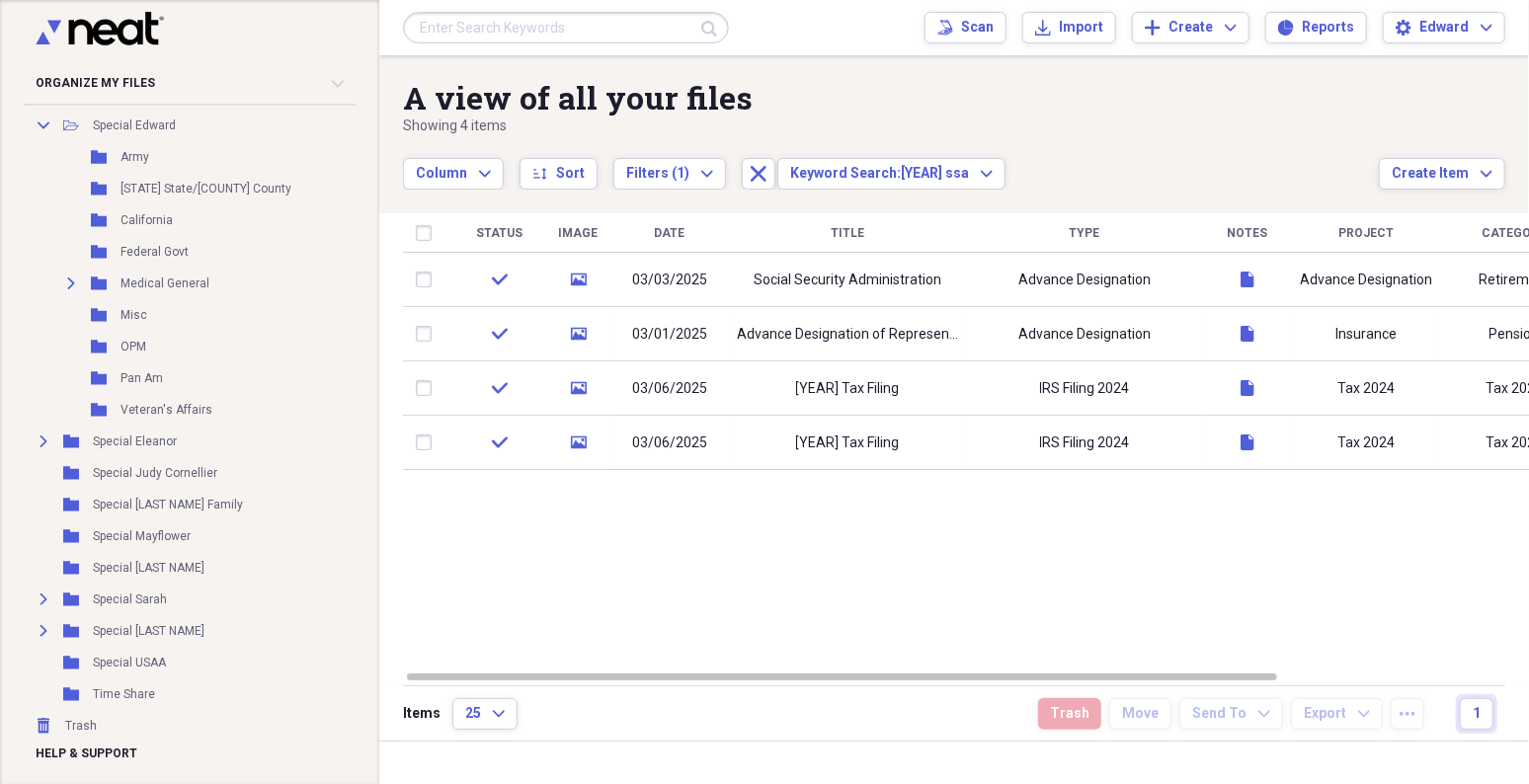 click at bounding box center (566, 28) 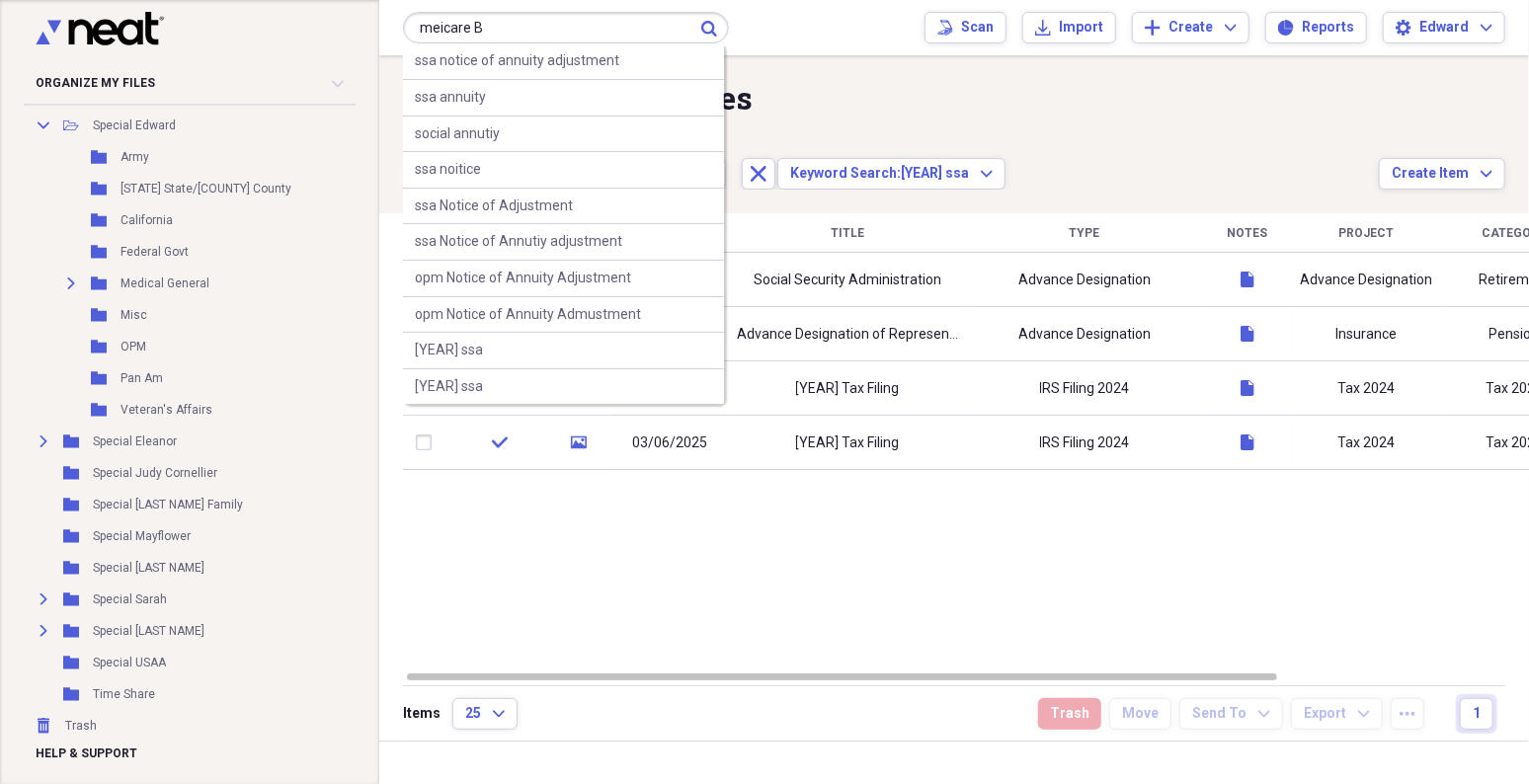 type on "meicare B" 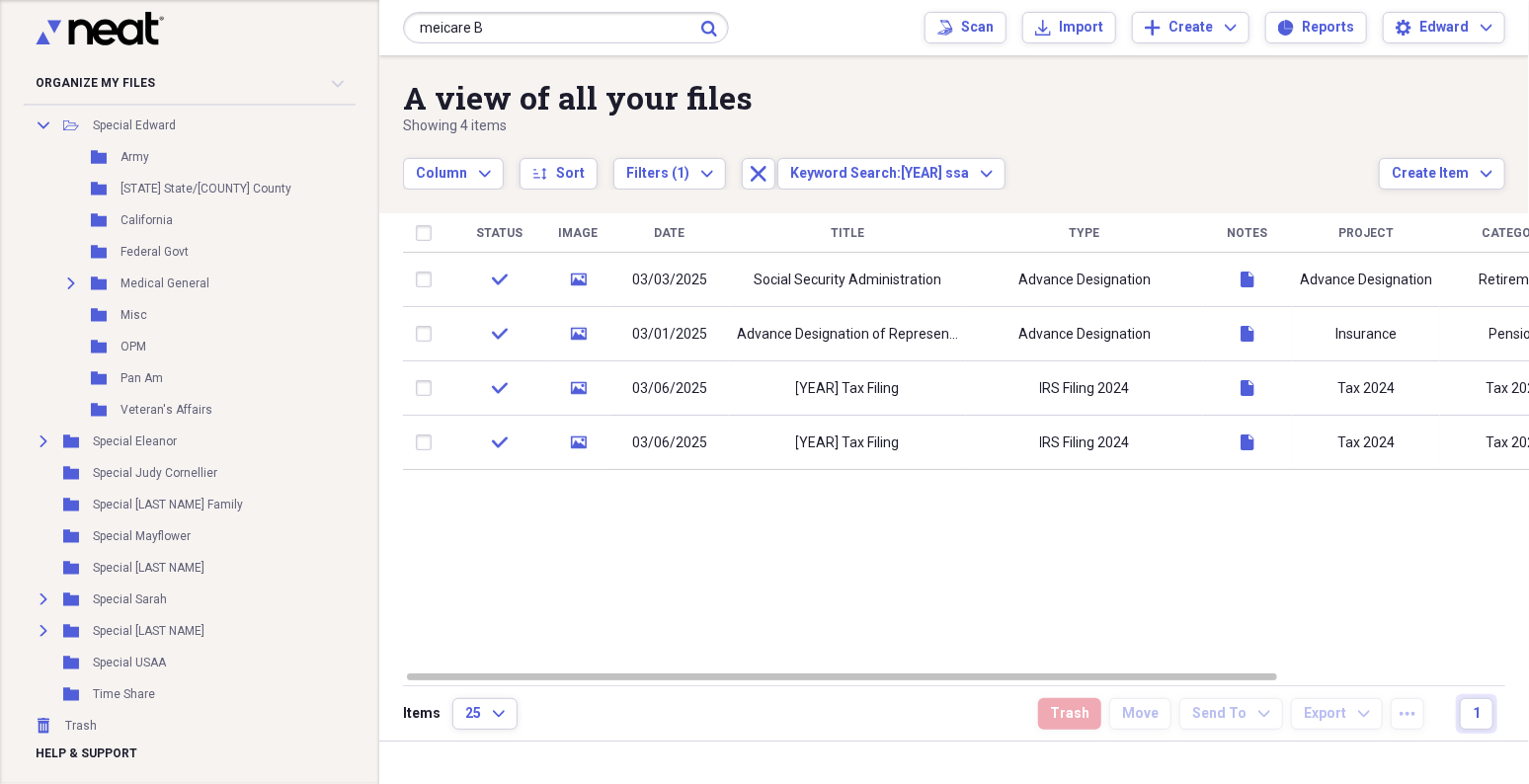 click 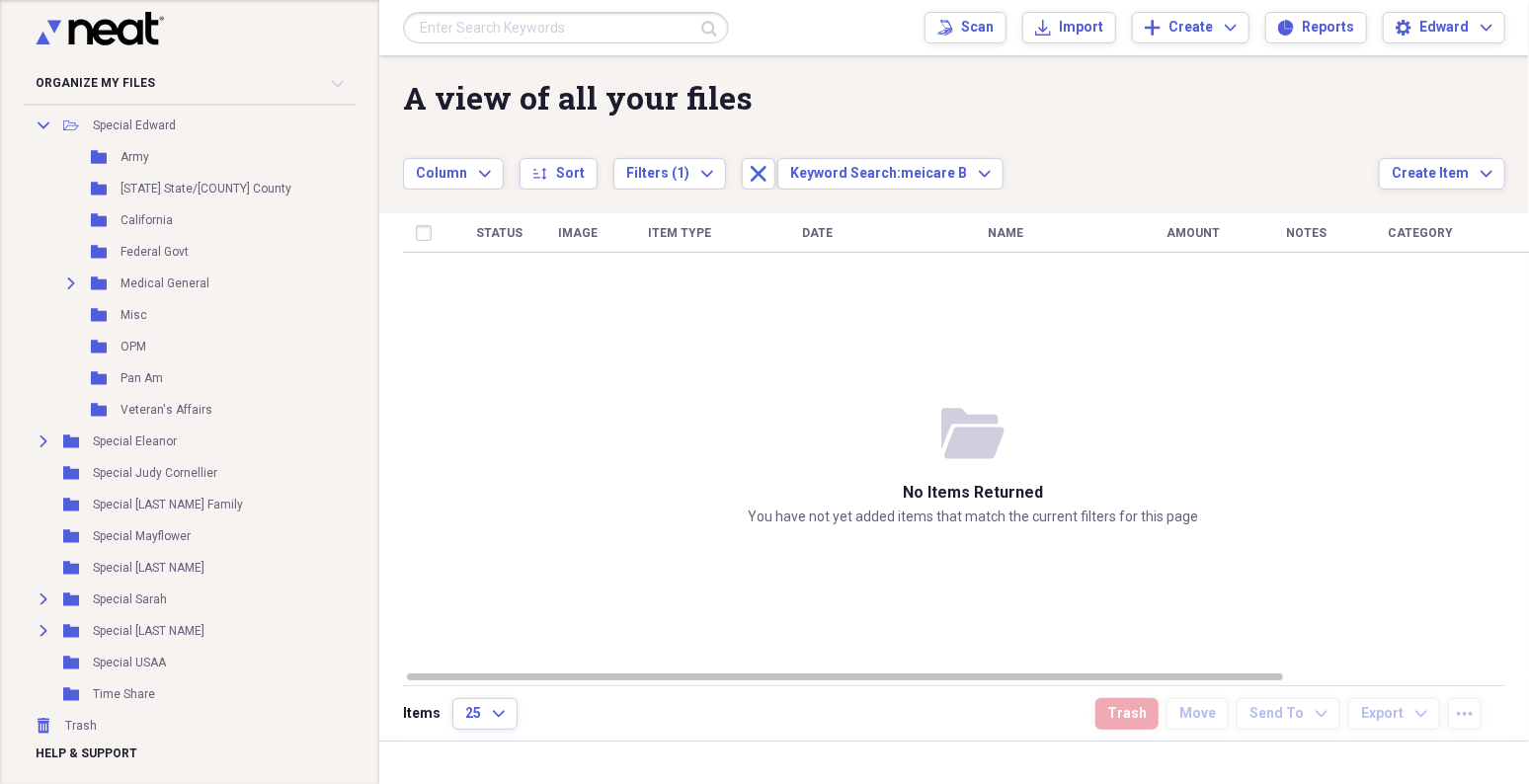 click at bounding box center [566, 28] 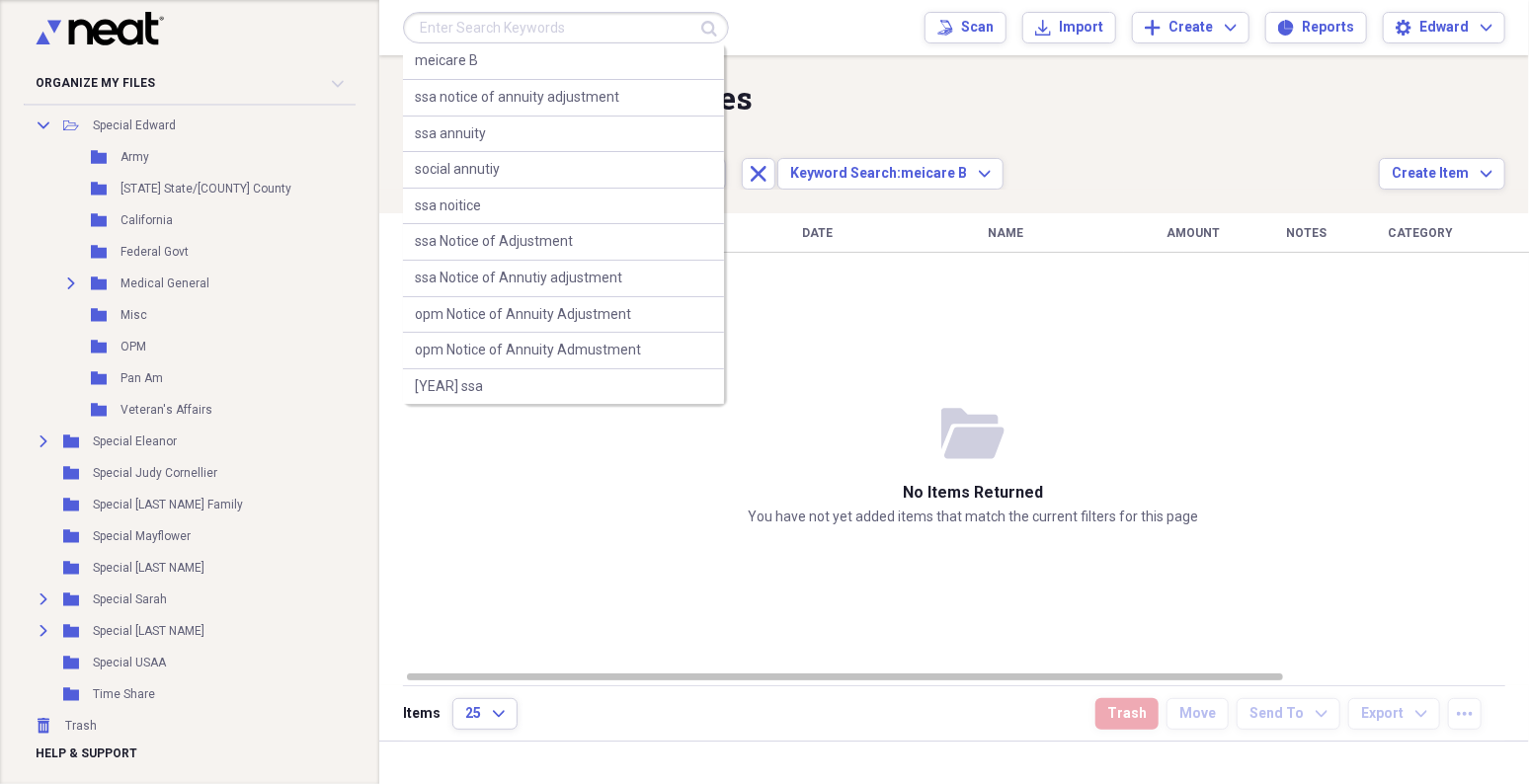 click at bounding box center (566, 28) 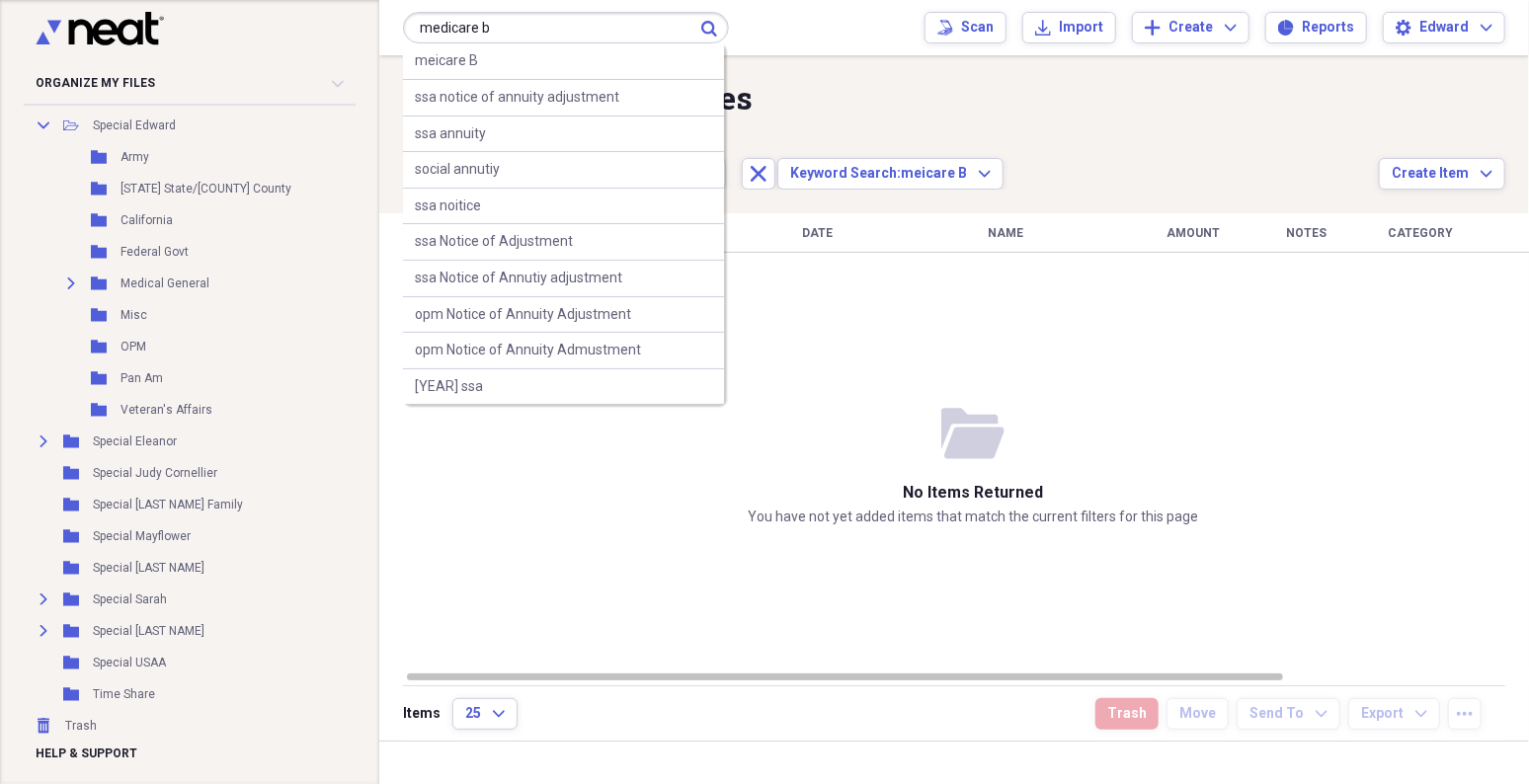 type on "medicare b" 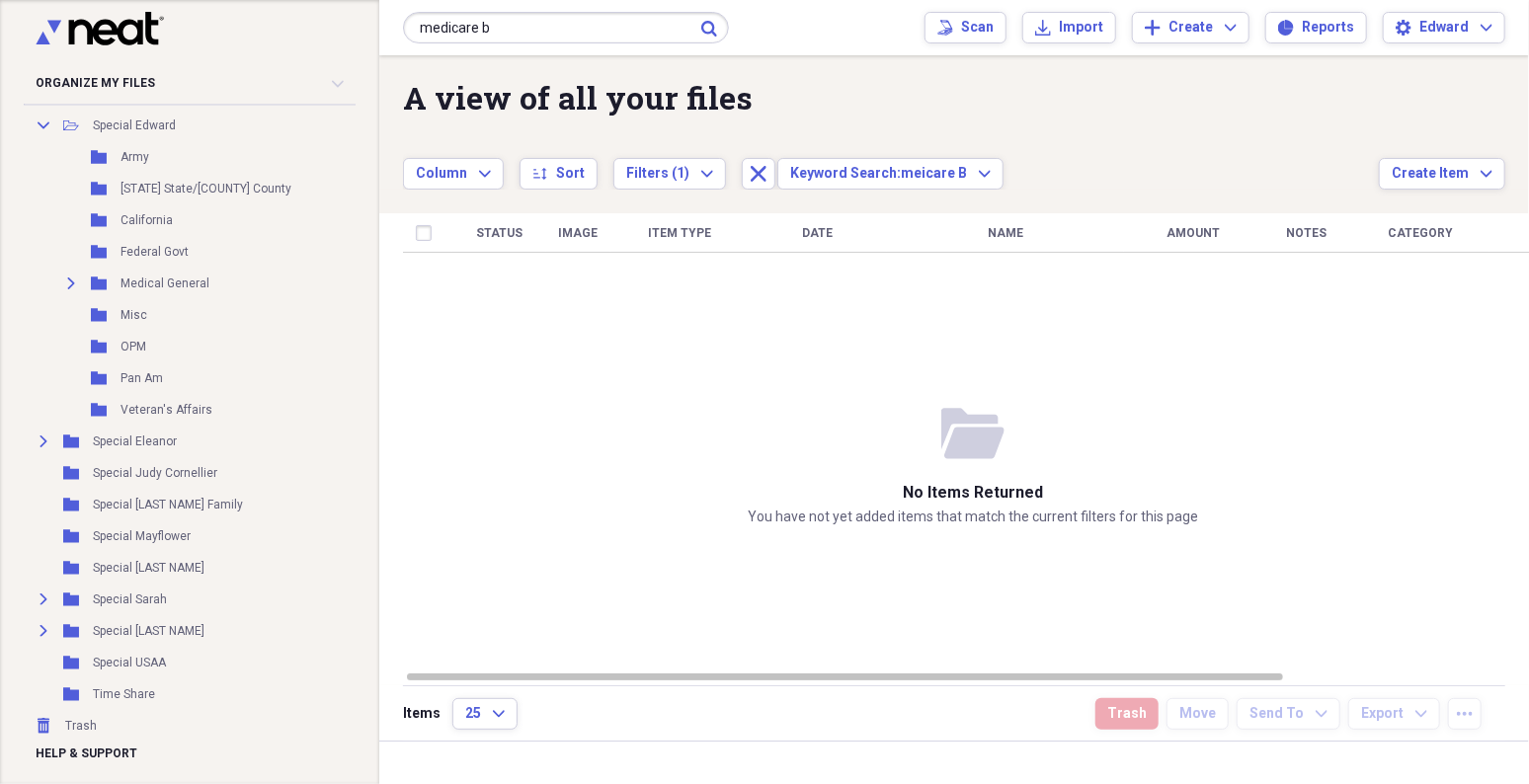 click on "Submit" at bounding box center (709, 29) 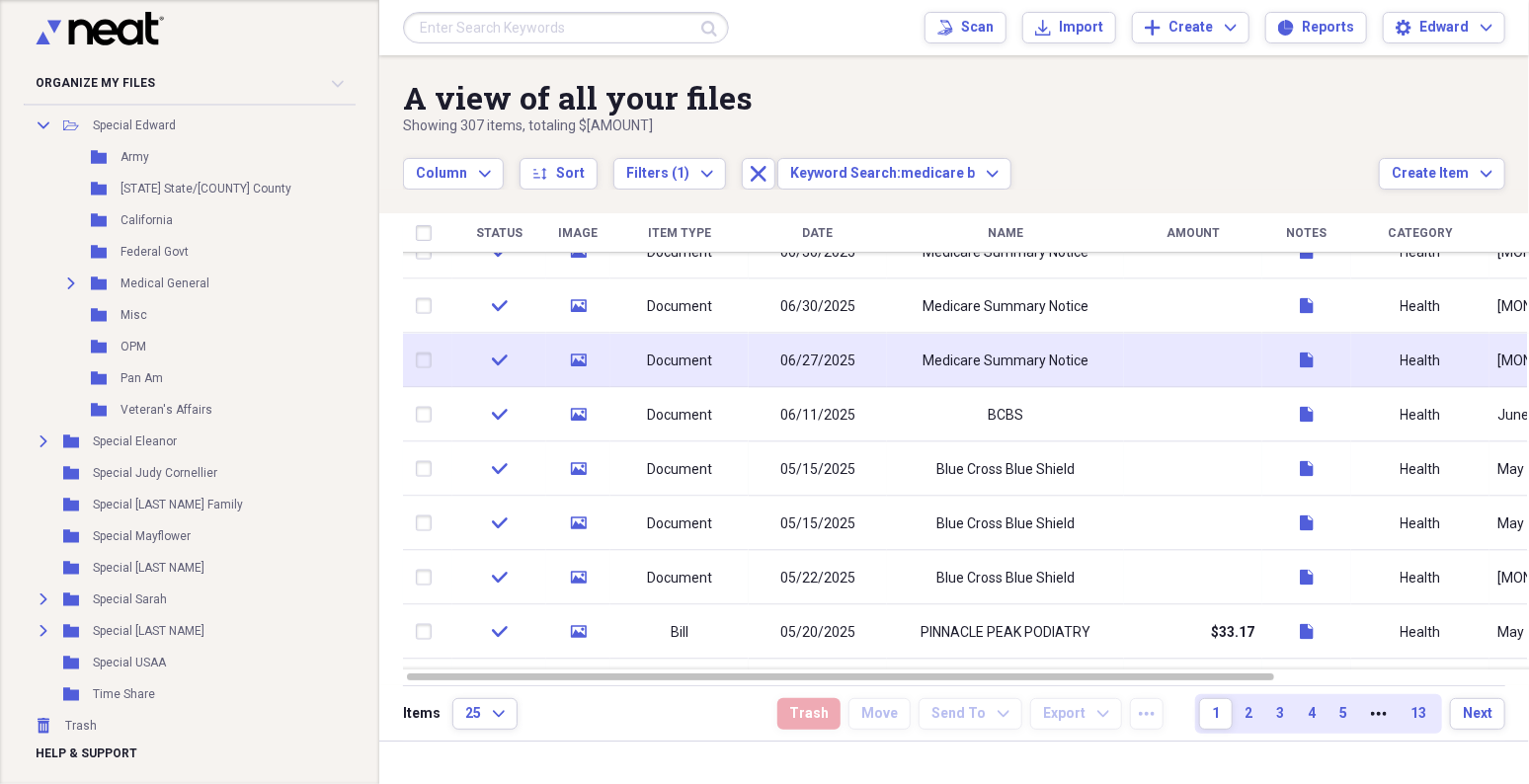 click on "06/27/2025" at bounding box center (818, 360) 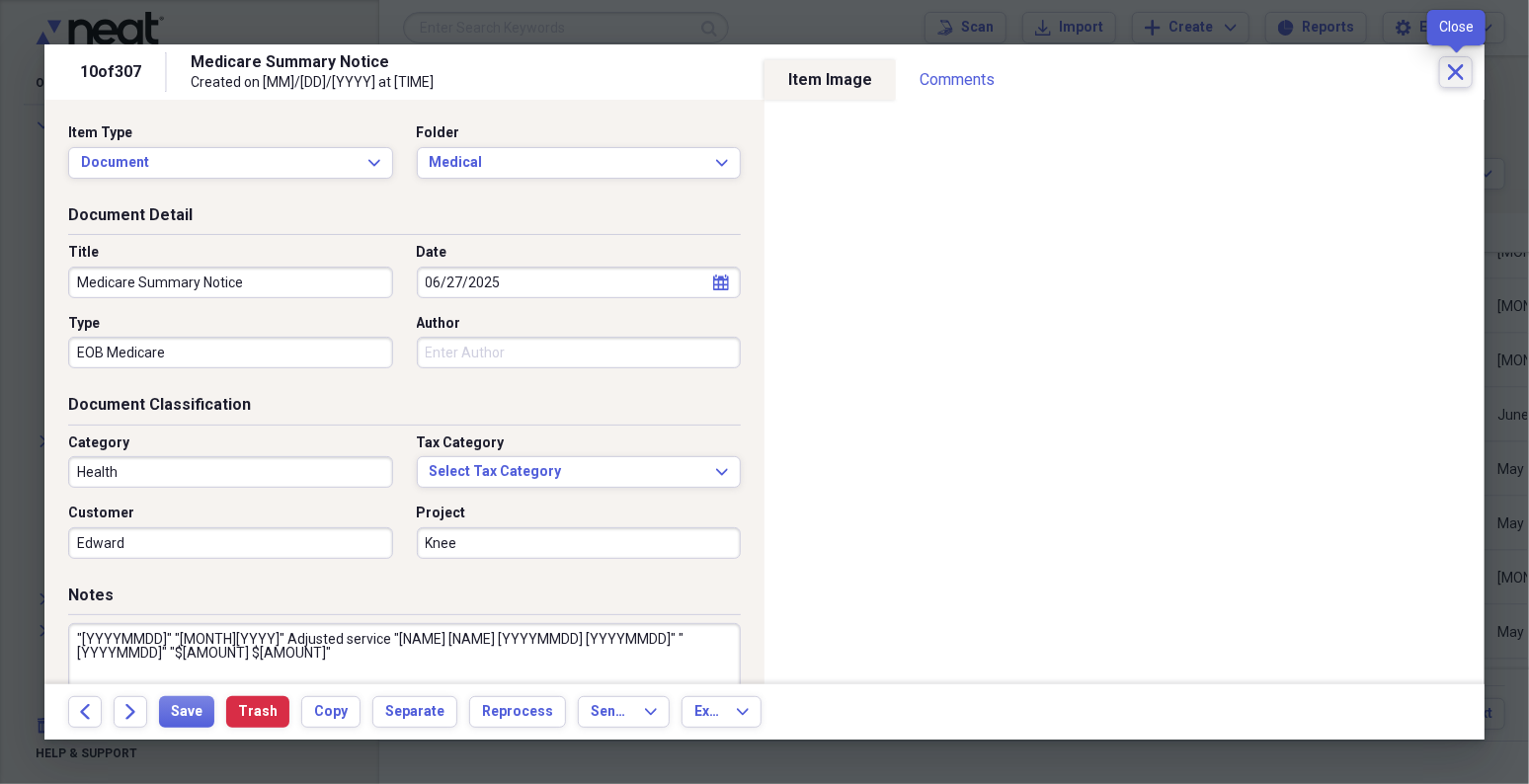 click 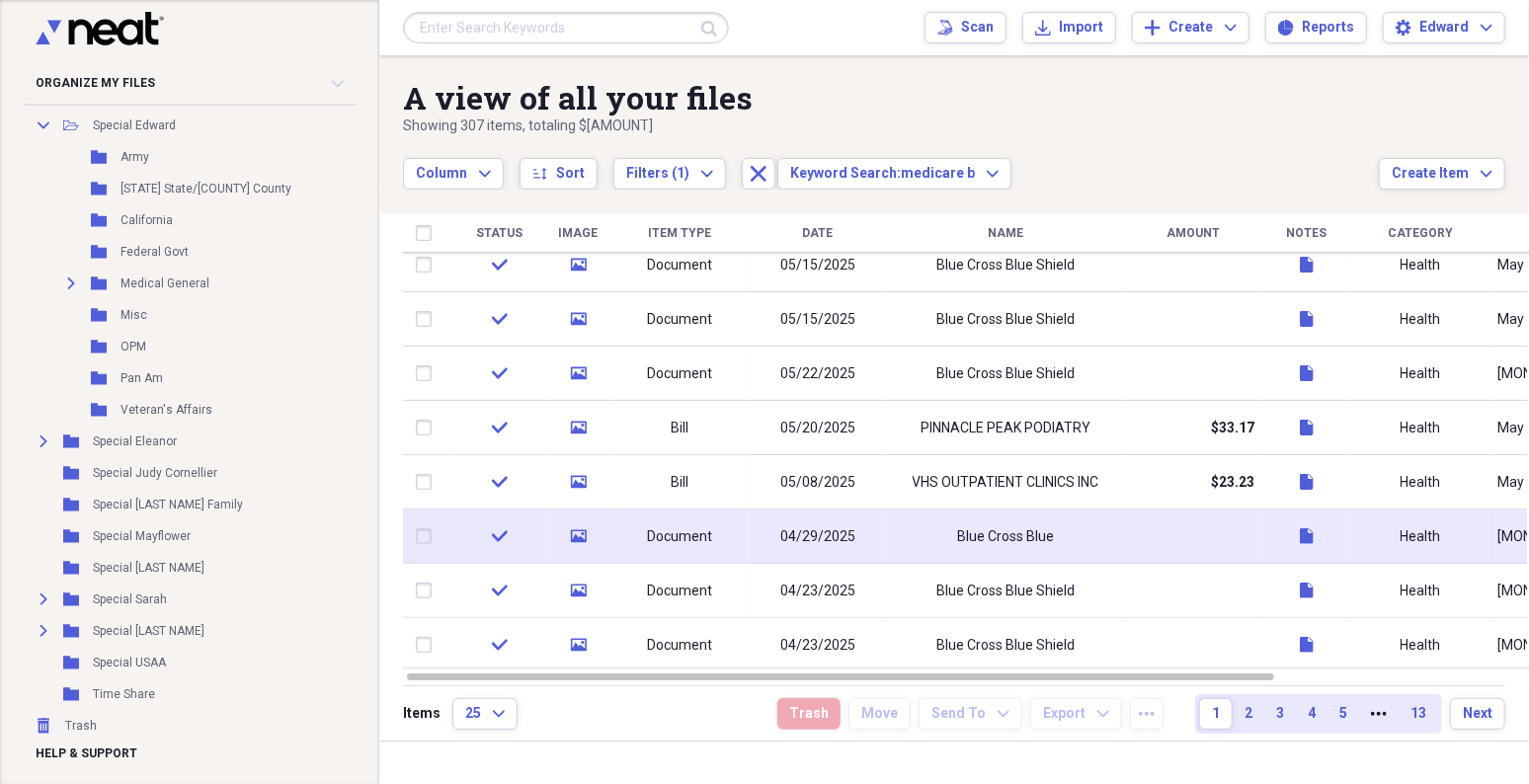 click on "Blue Cross Blue" at bounding box center [1006, 537] 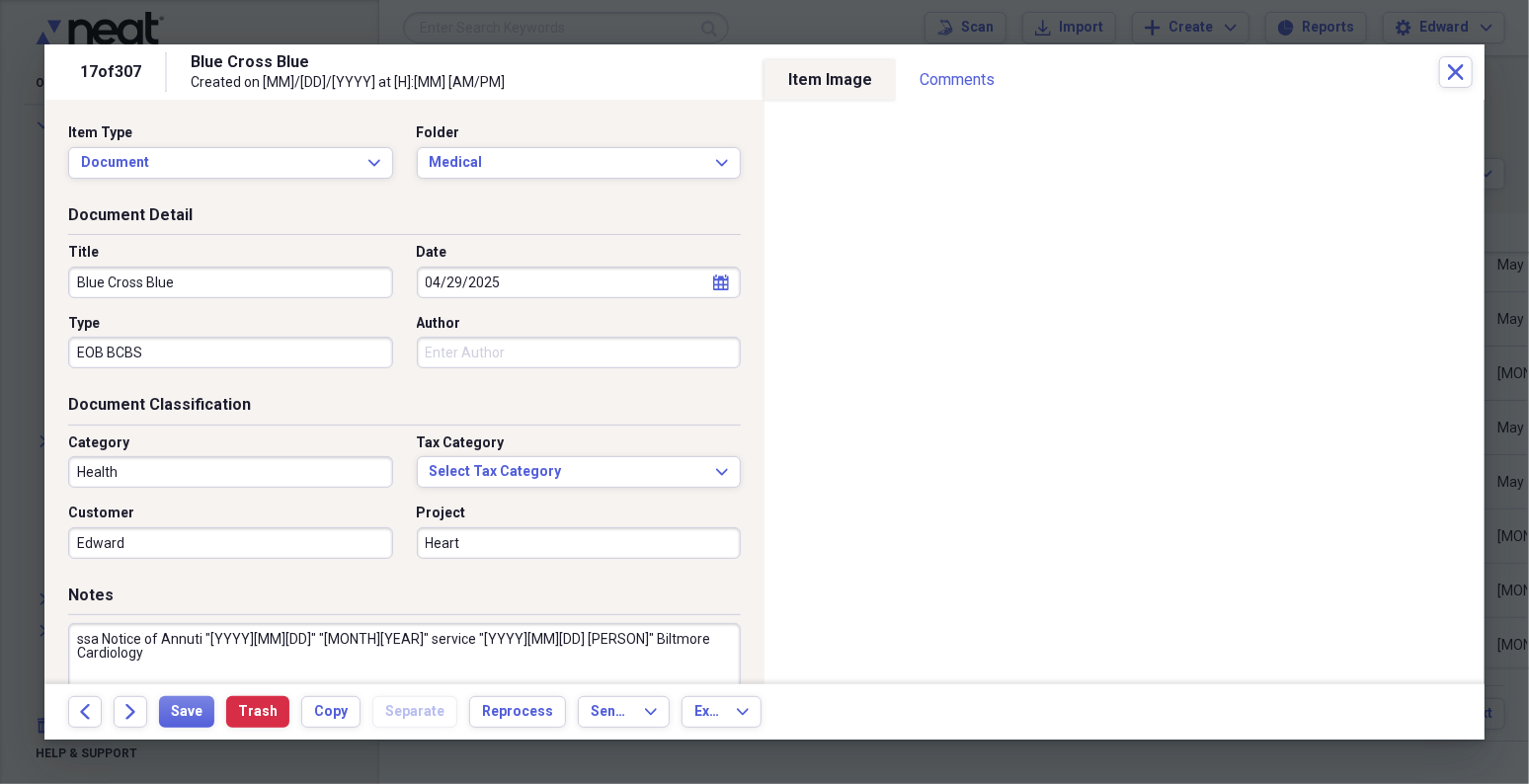 click on "Blue Cross Blue" at bounding box center [230, 282] 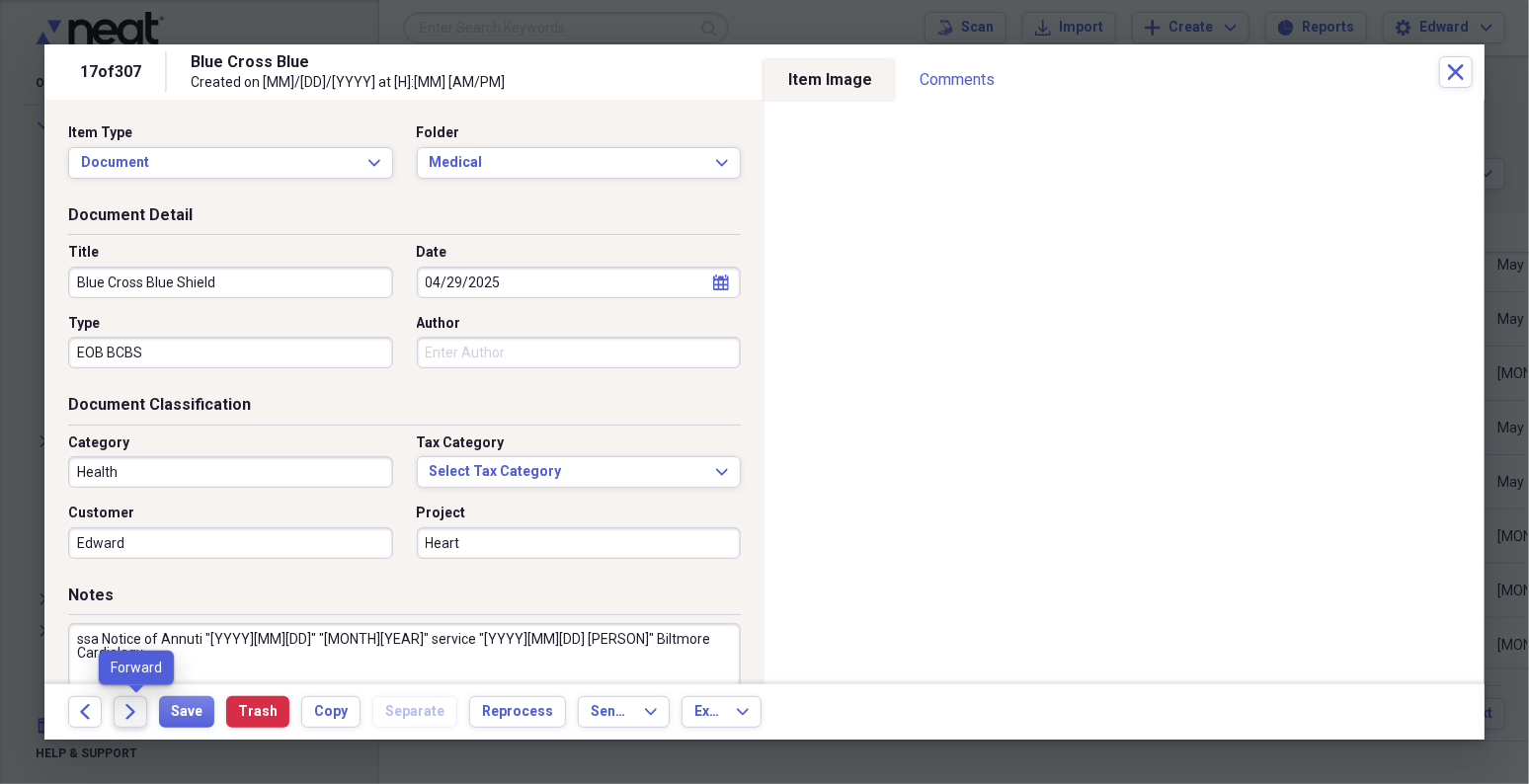 type on "Blue Cross Blue Shield" 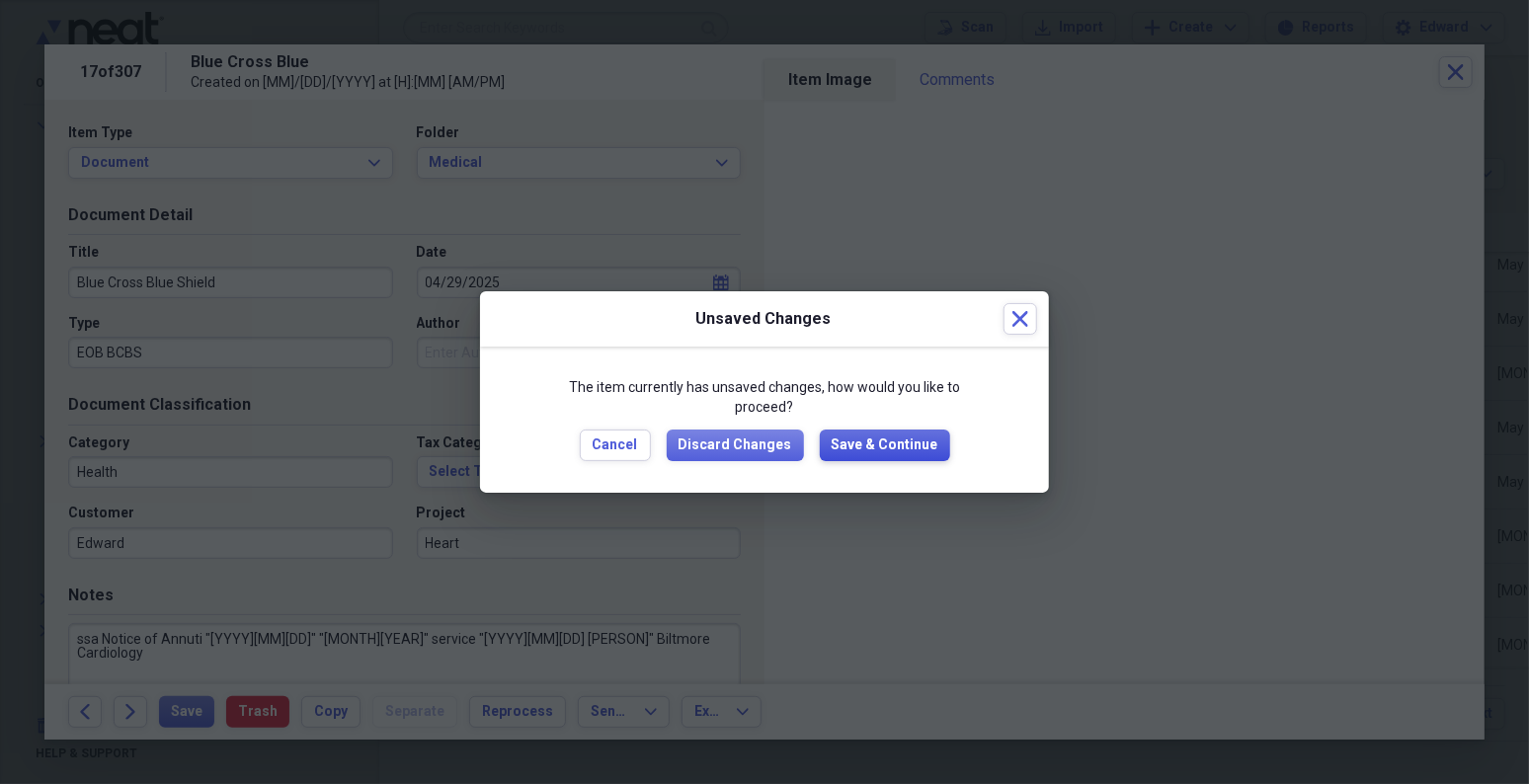 click on "Save & Continue" at bounding box center (885, 445) 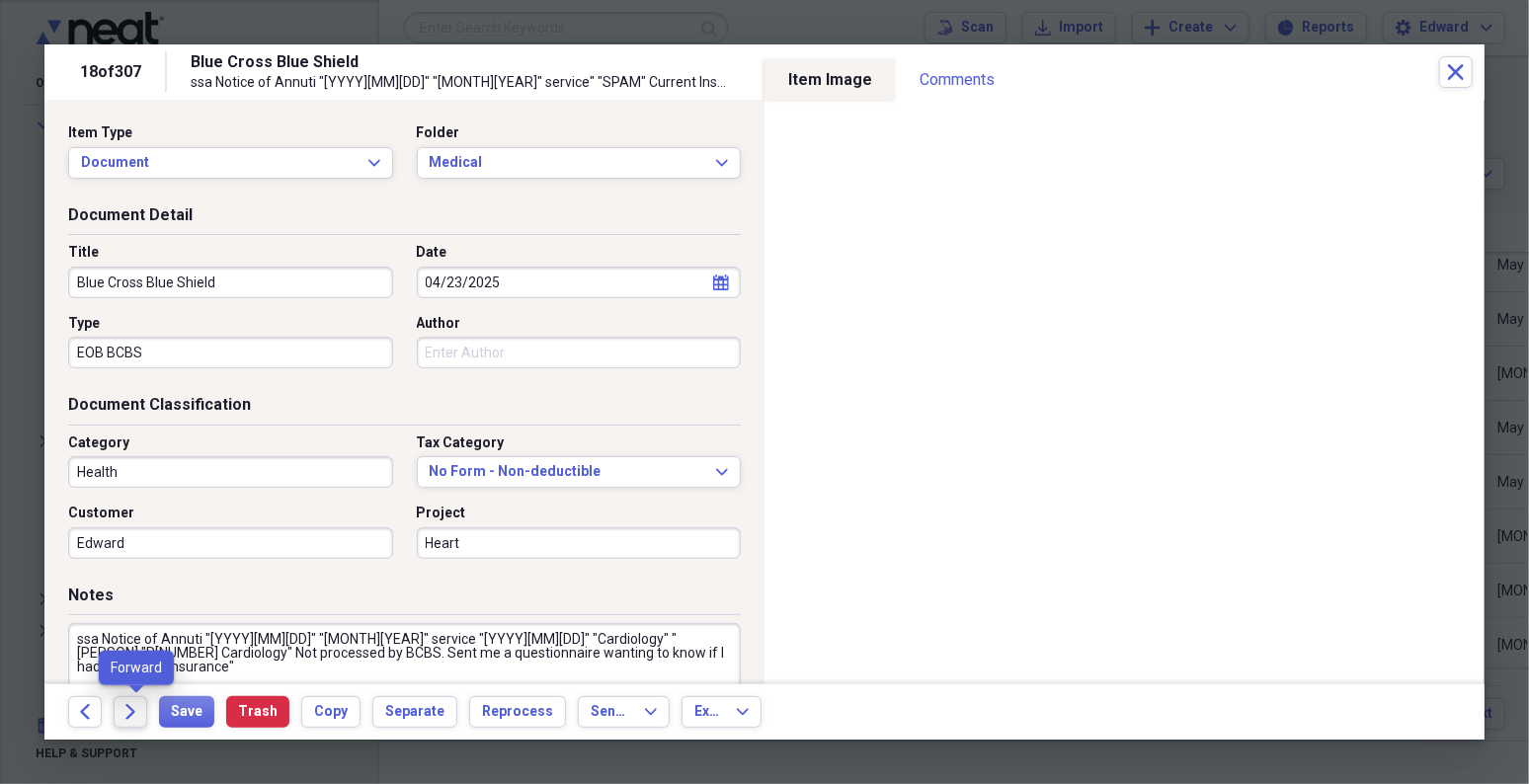 click on "Forward" 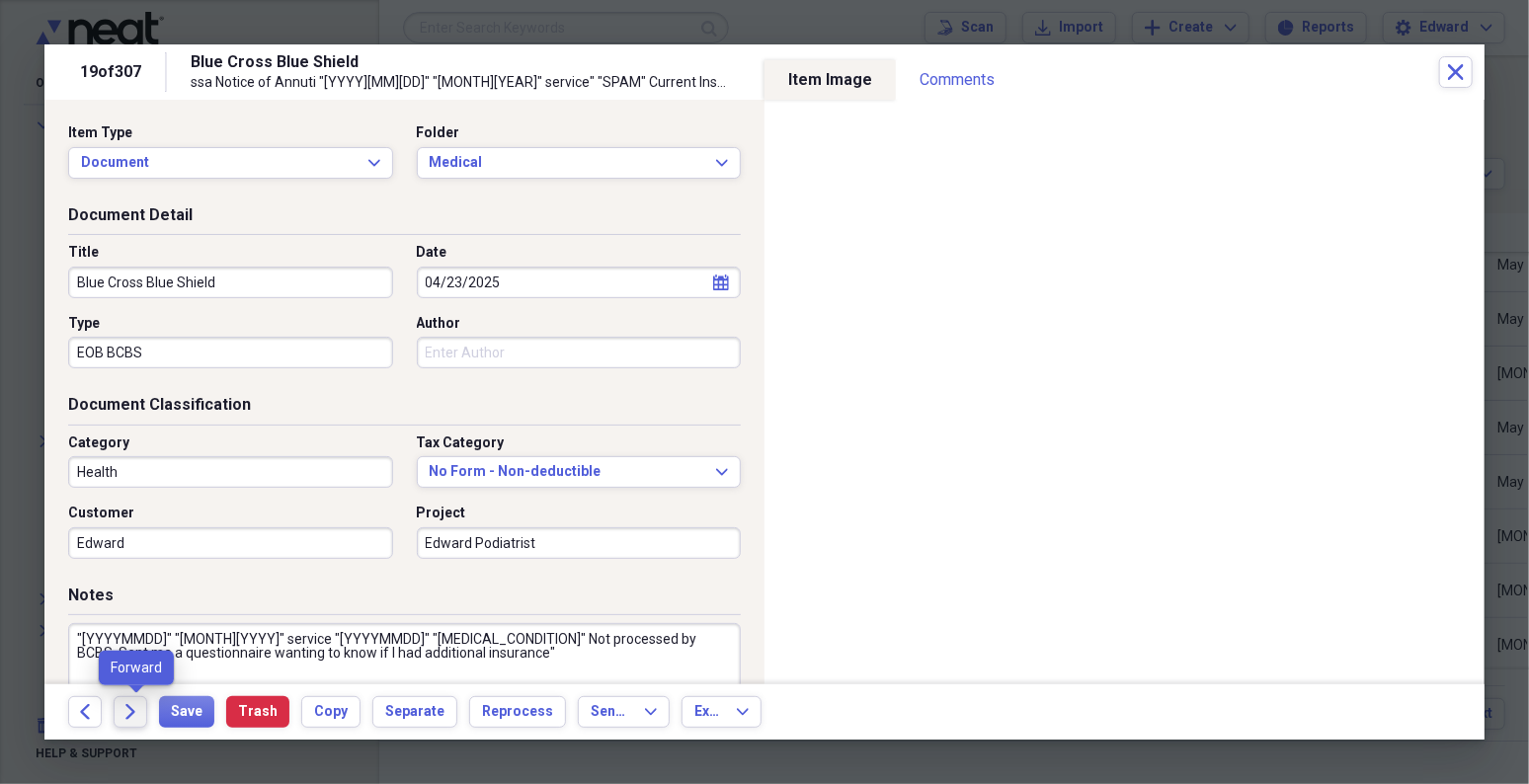click on "Forward" 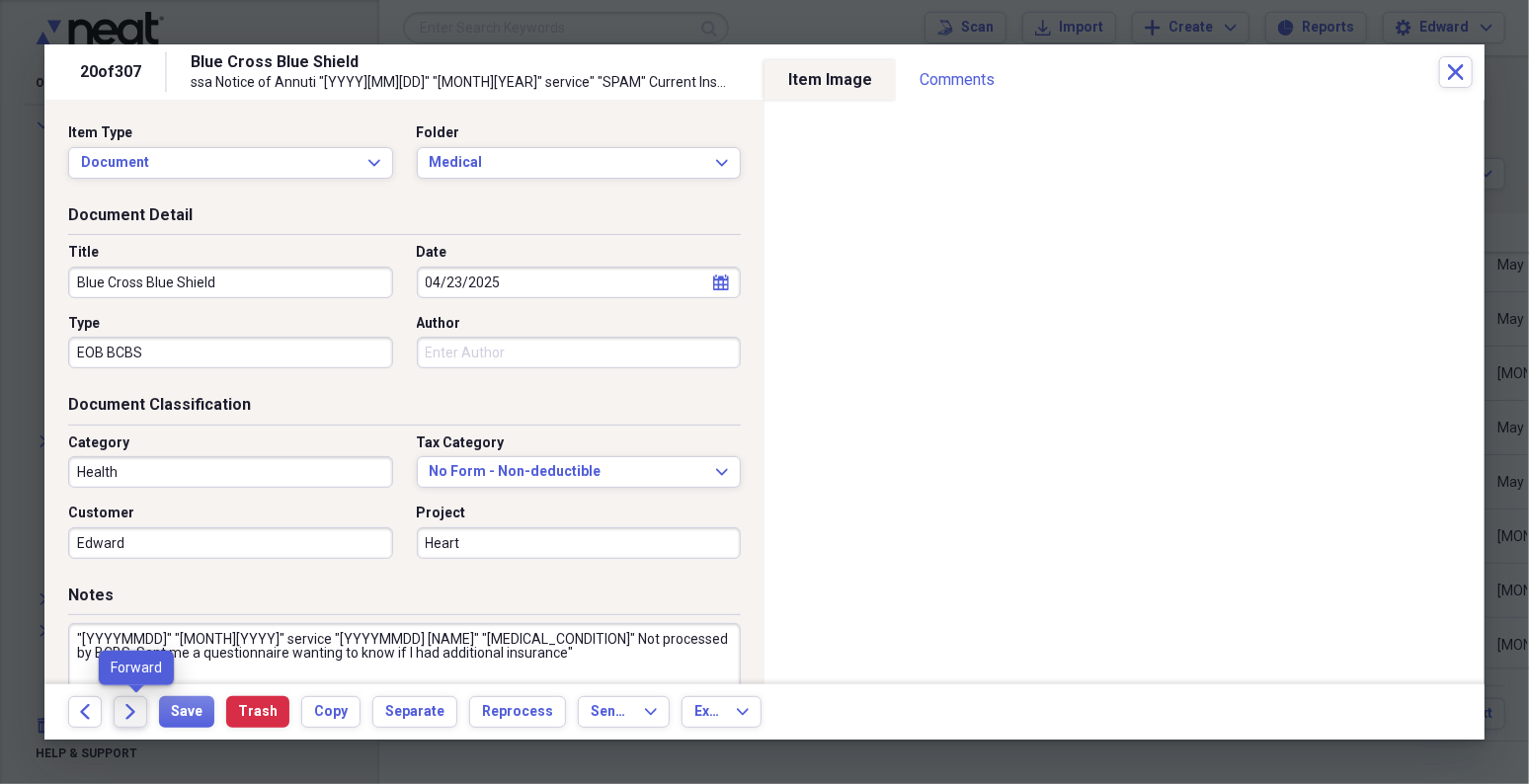 click on "Forward" 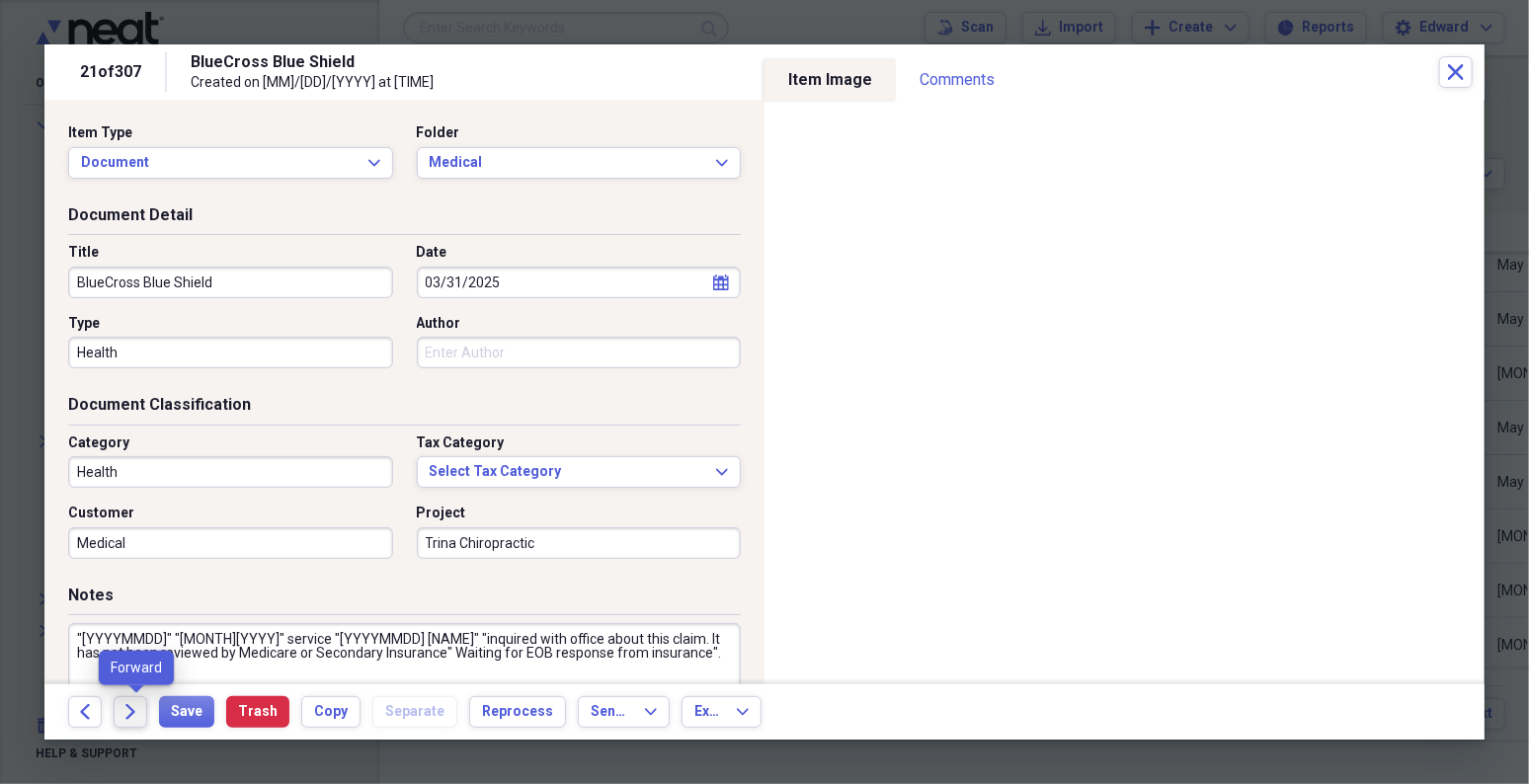 click on "Forward" 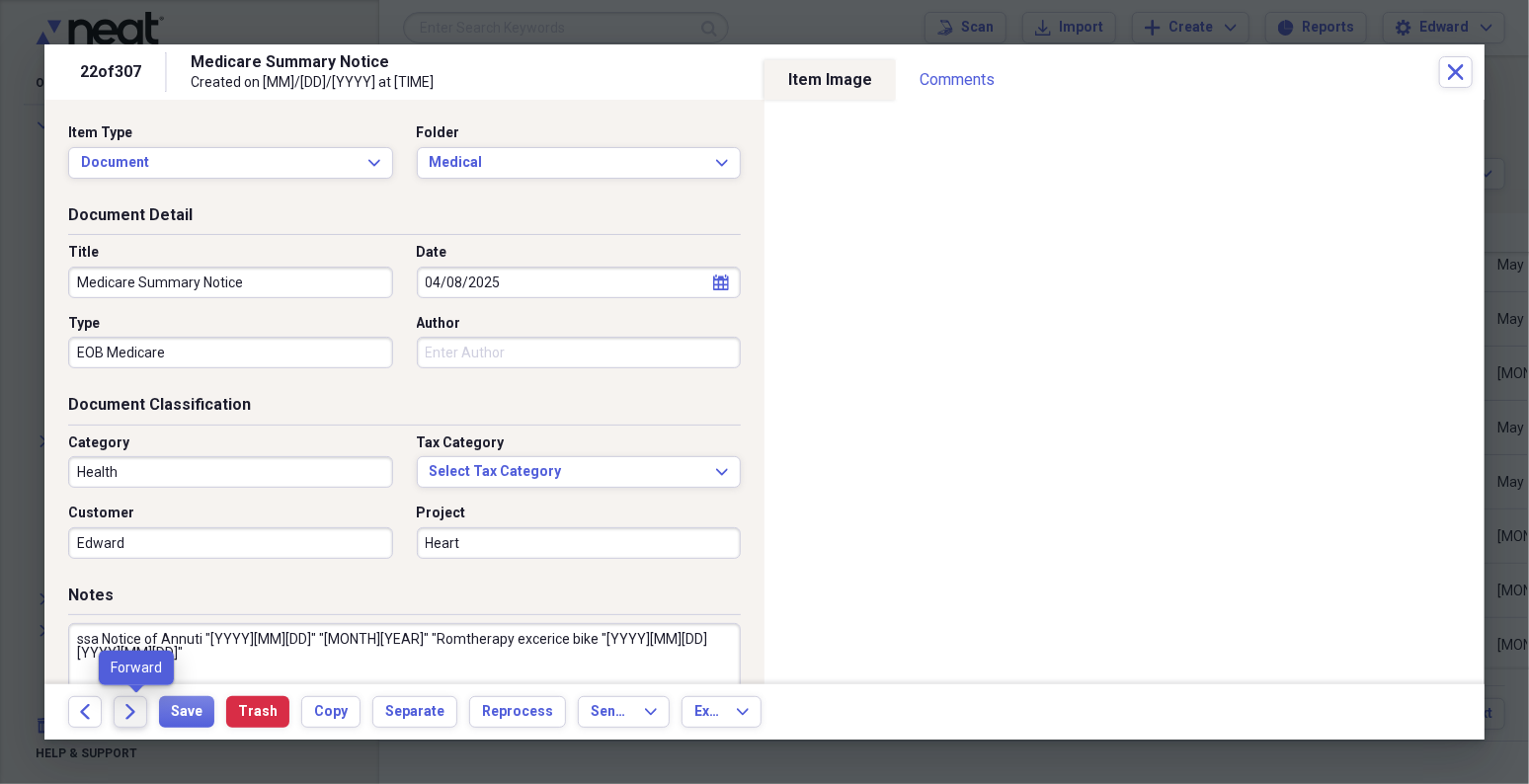 click on "Forward" 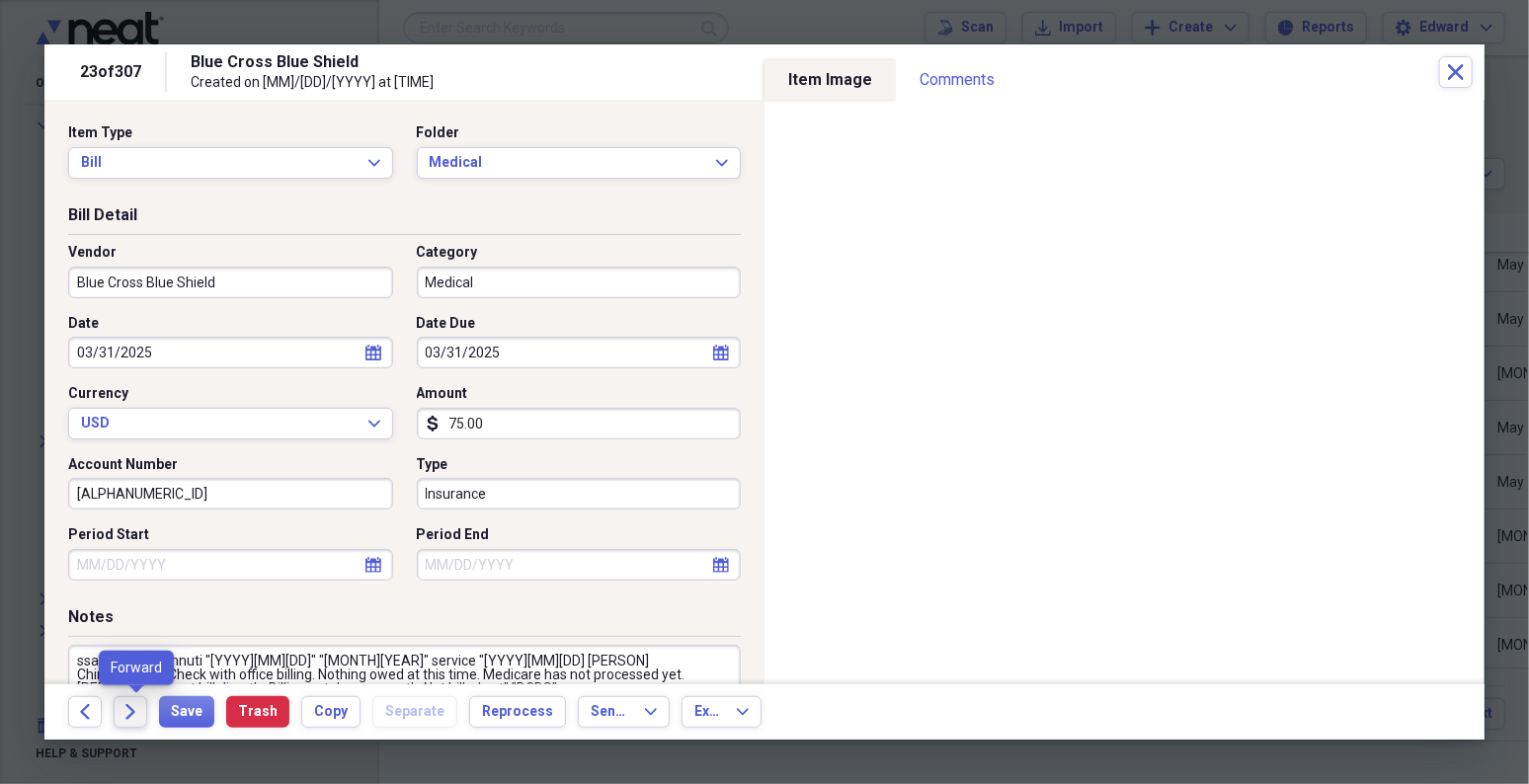 click on "Forward" 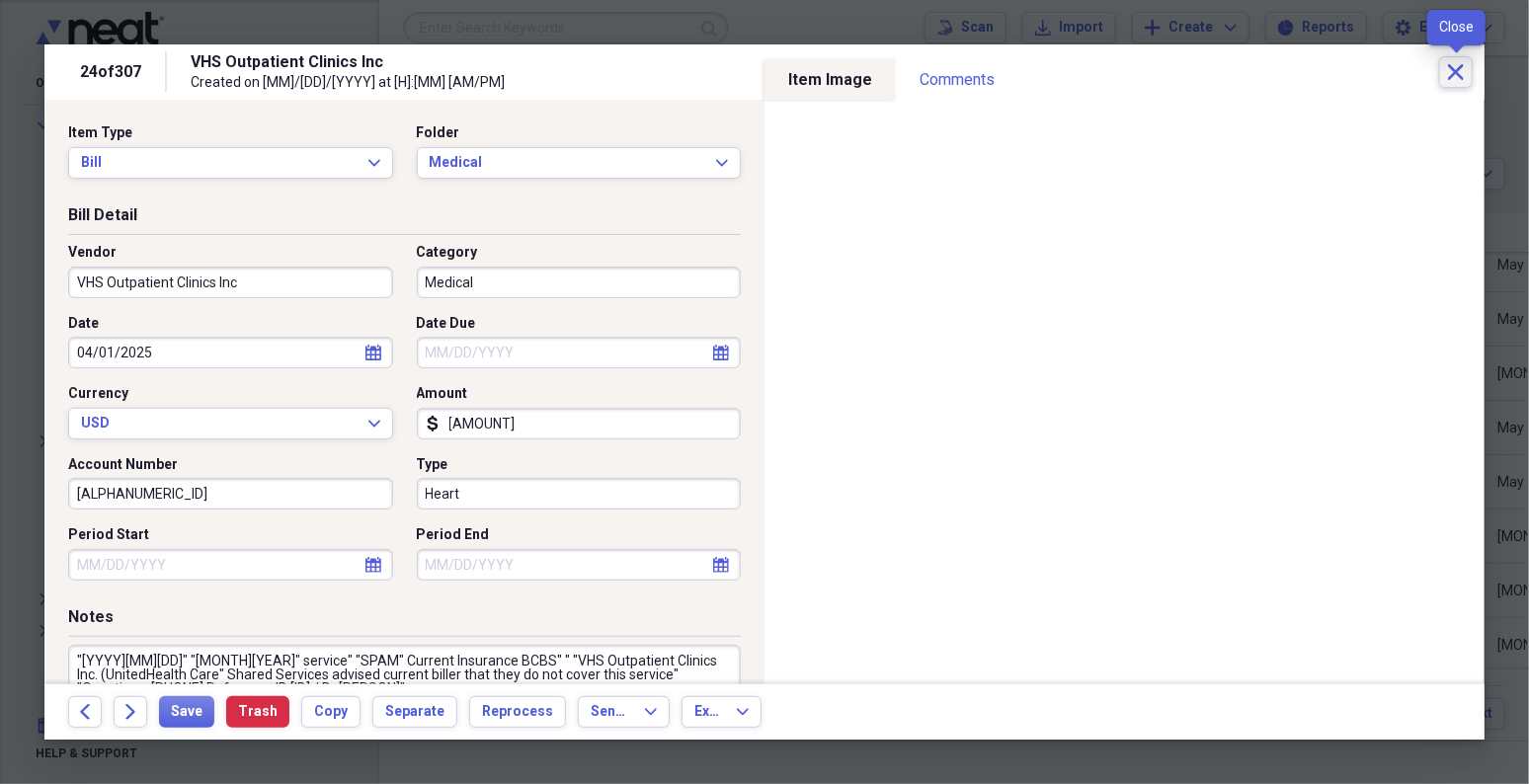 click on "Close" at bounding box center [1456, 72] 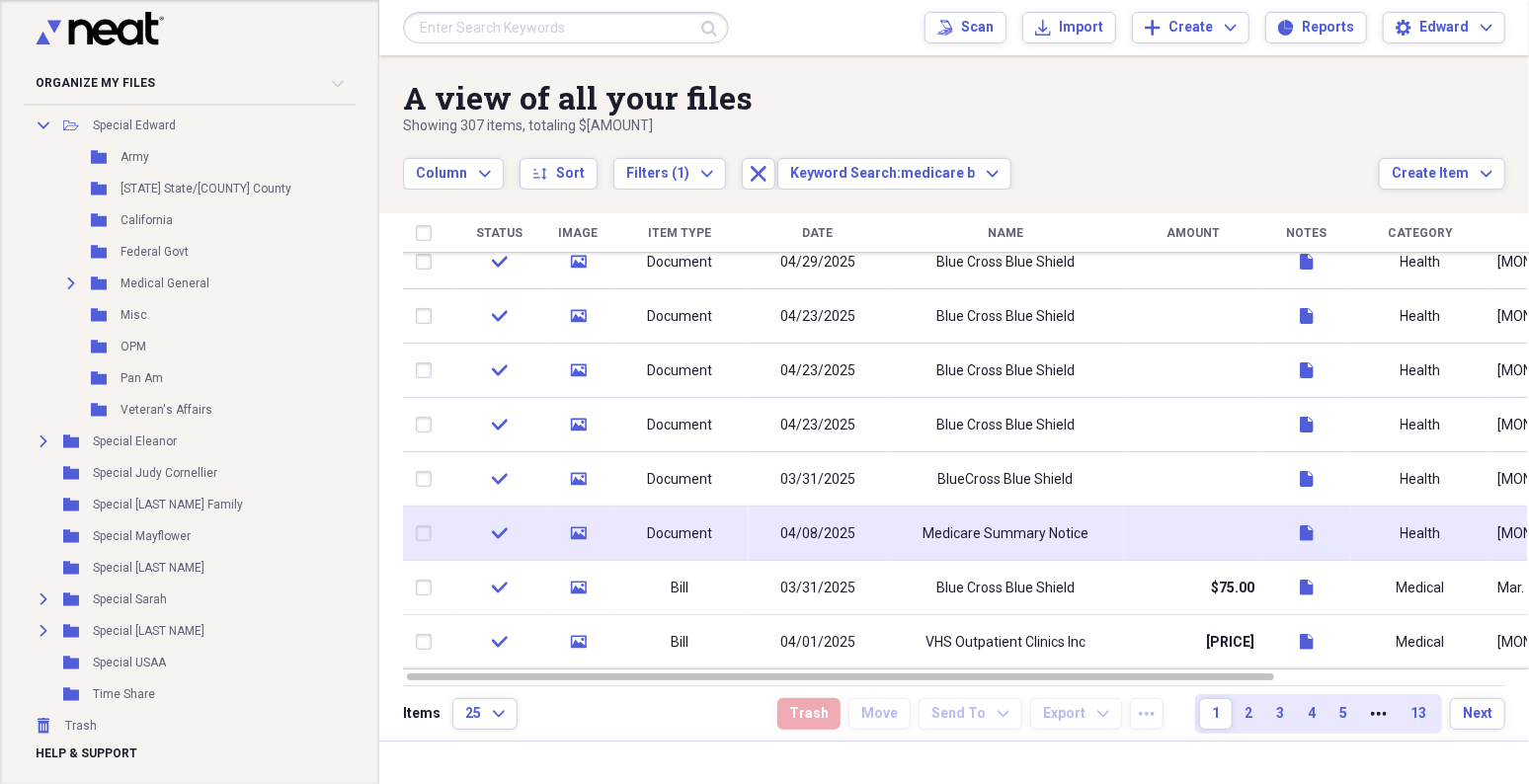 click on "04/08/2025" at bounding box center [818, 534] 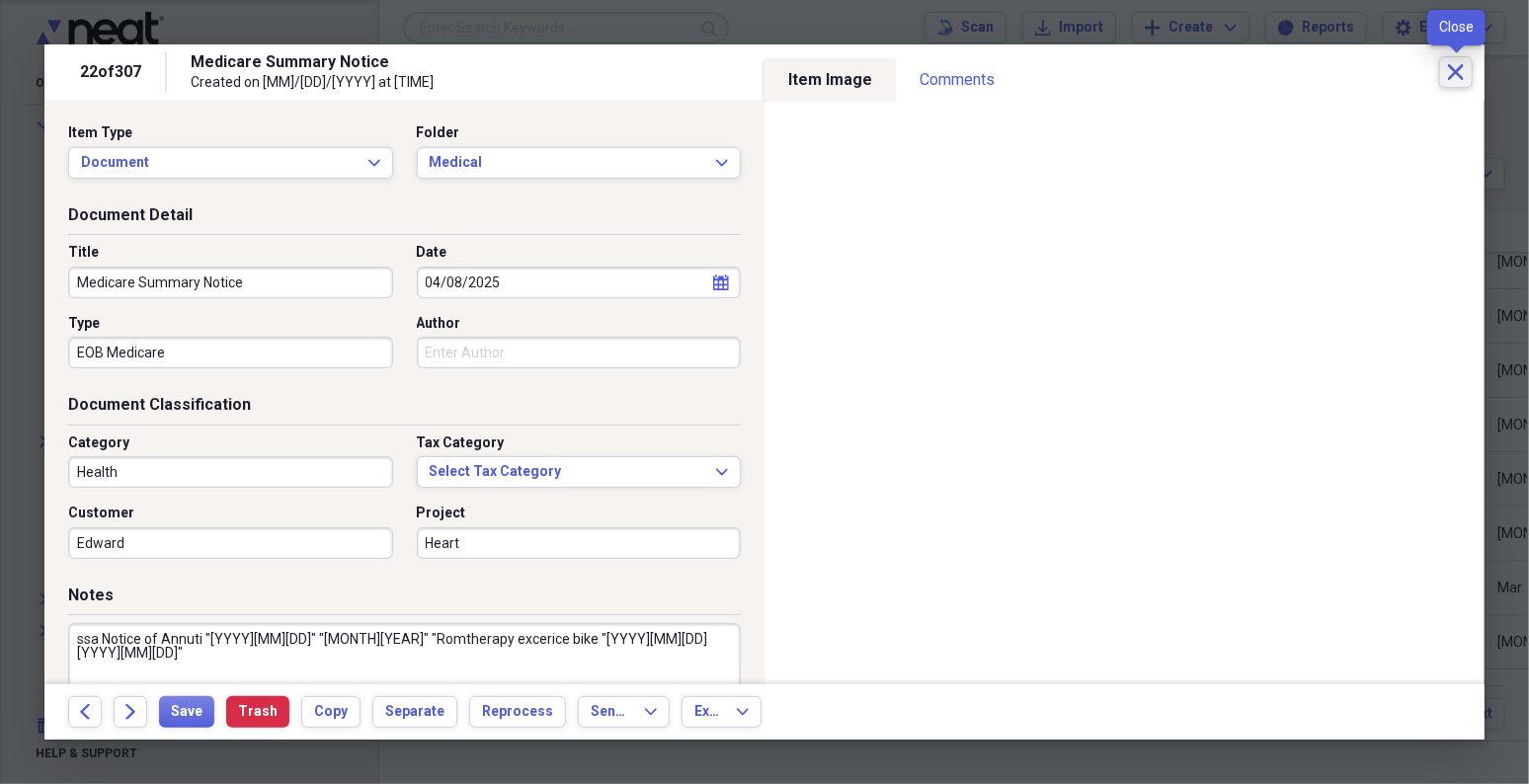 click on "Close" at bounding box center [1456, 72] 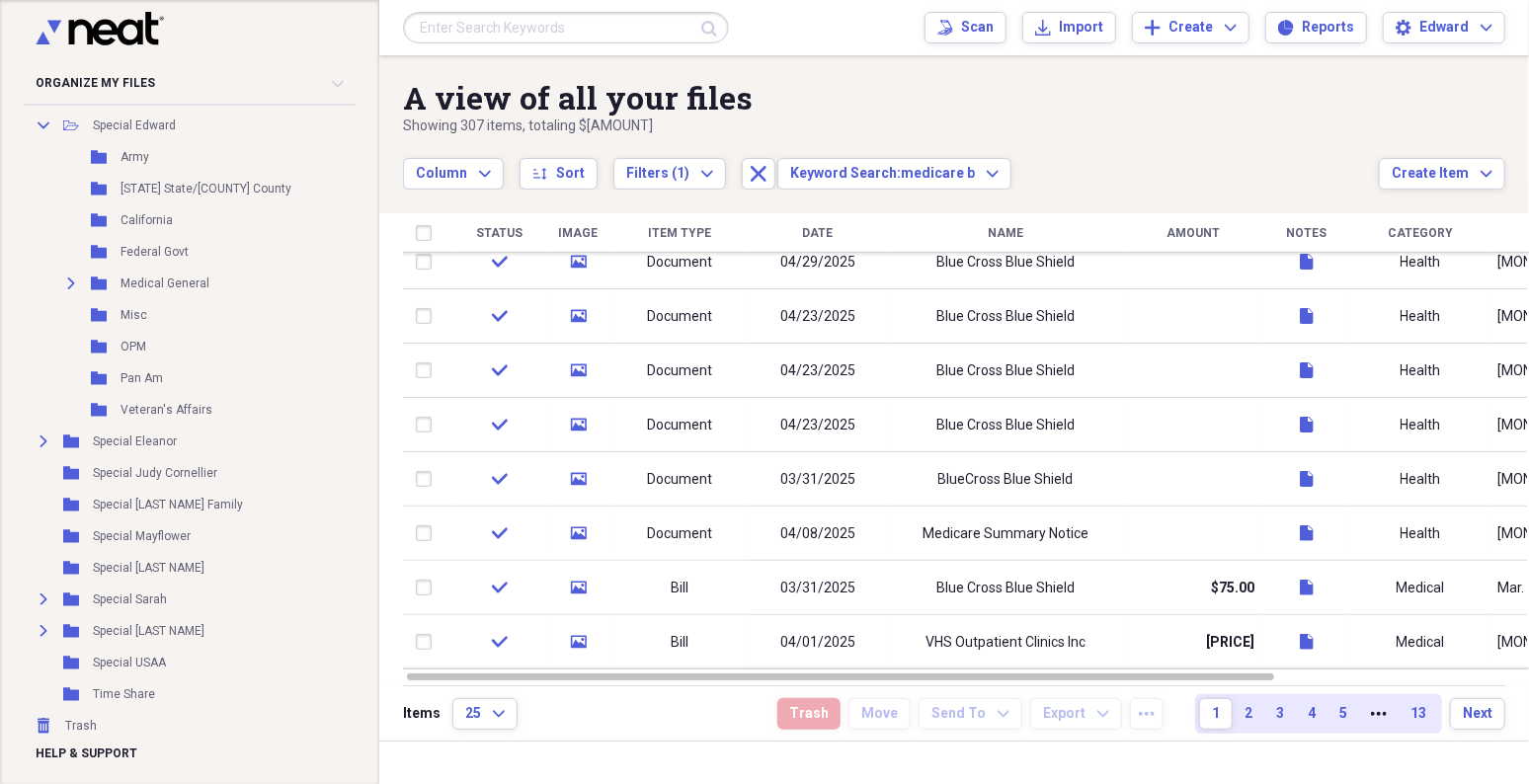 click at bounding box center (566, 28) 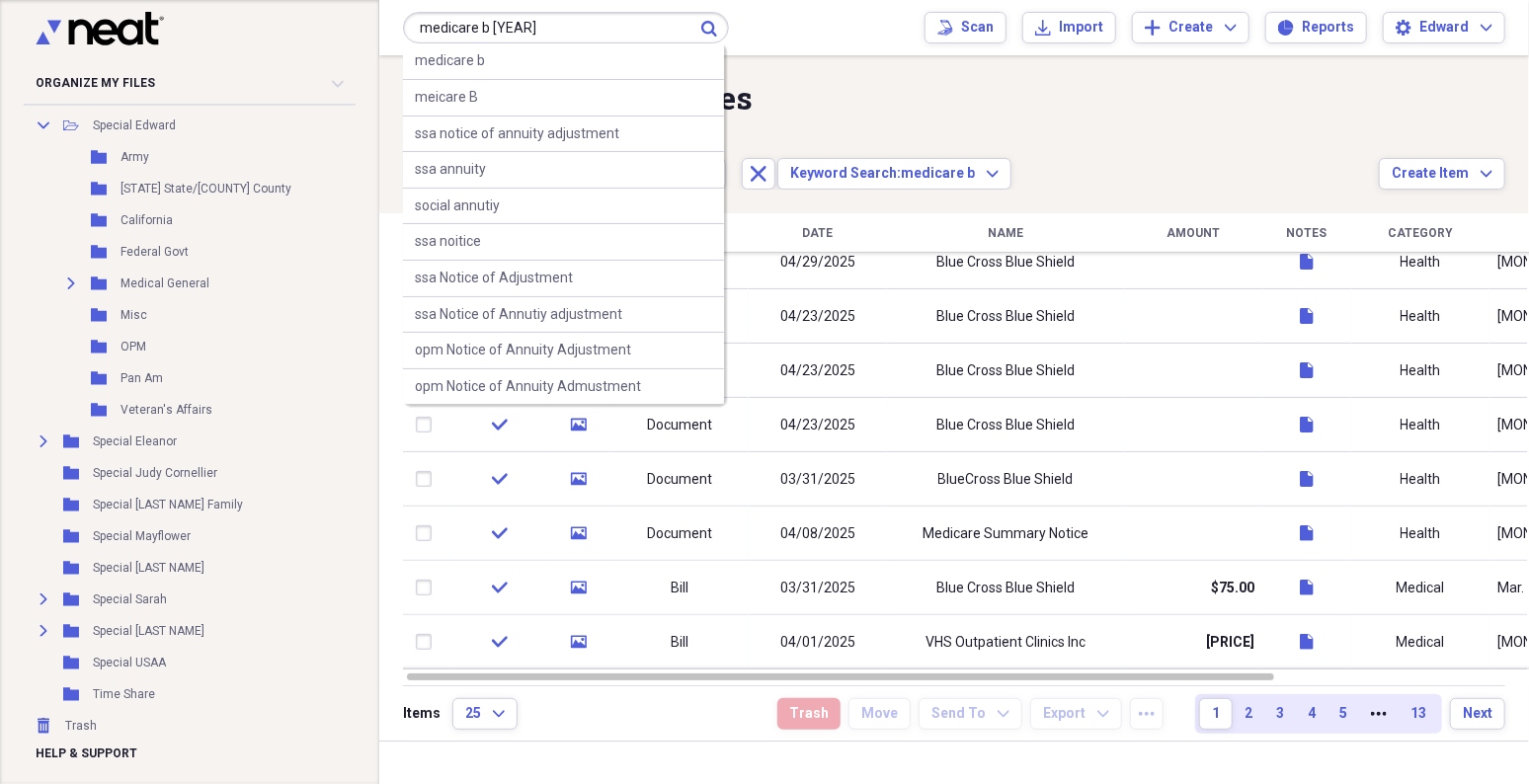 type on "medicare b [YEAR]" 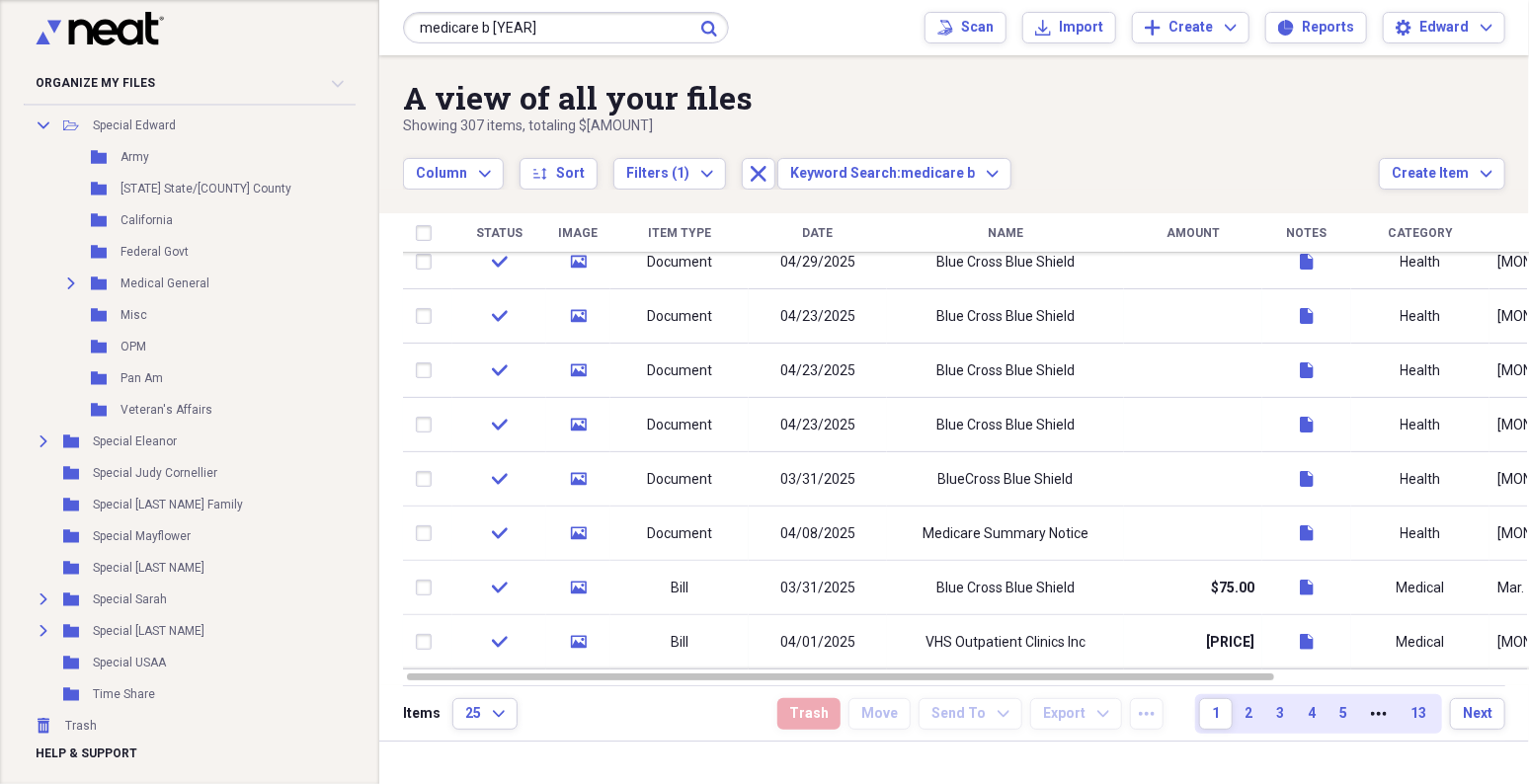 click on "Submit" 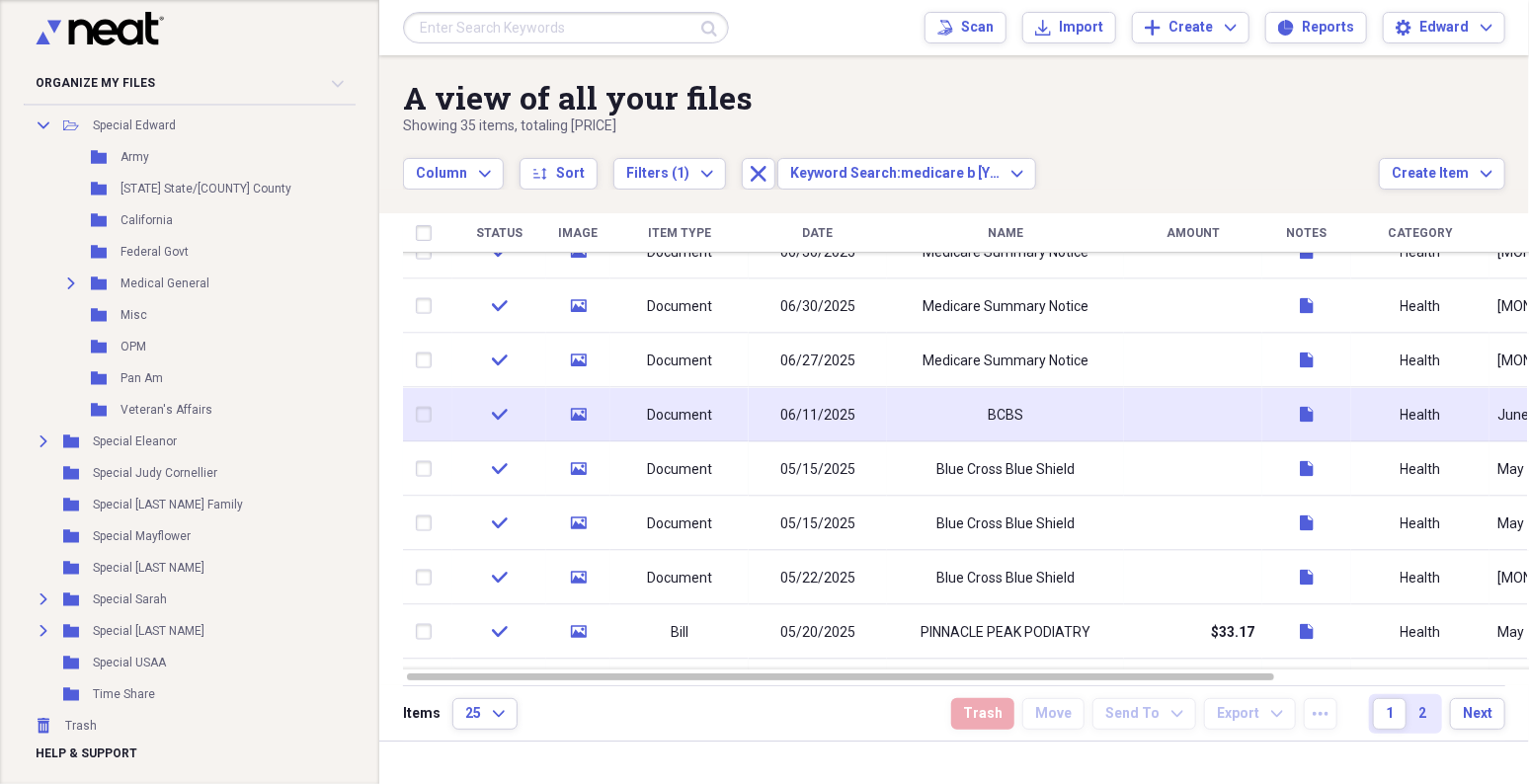 click on "BCBS" at bounding box center (1006, 415) 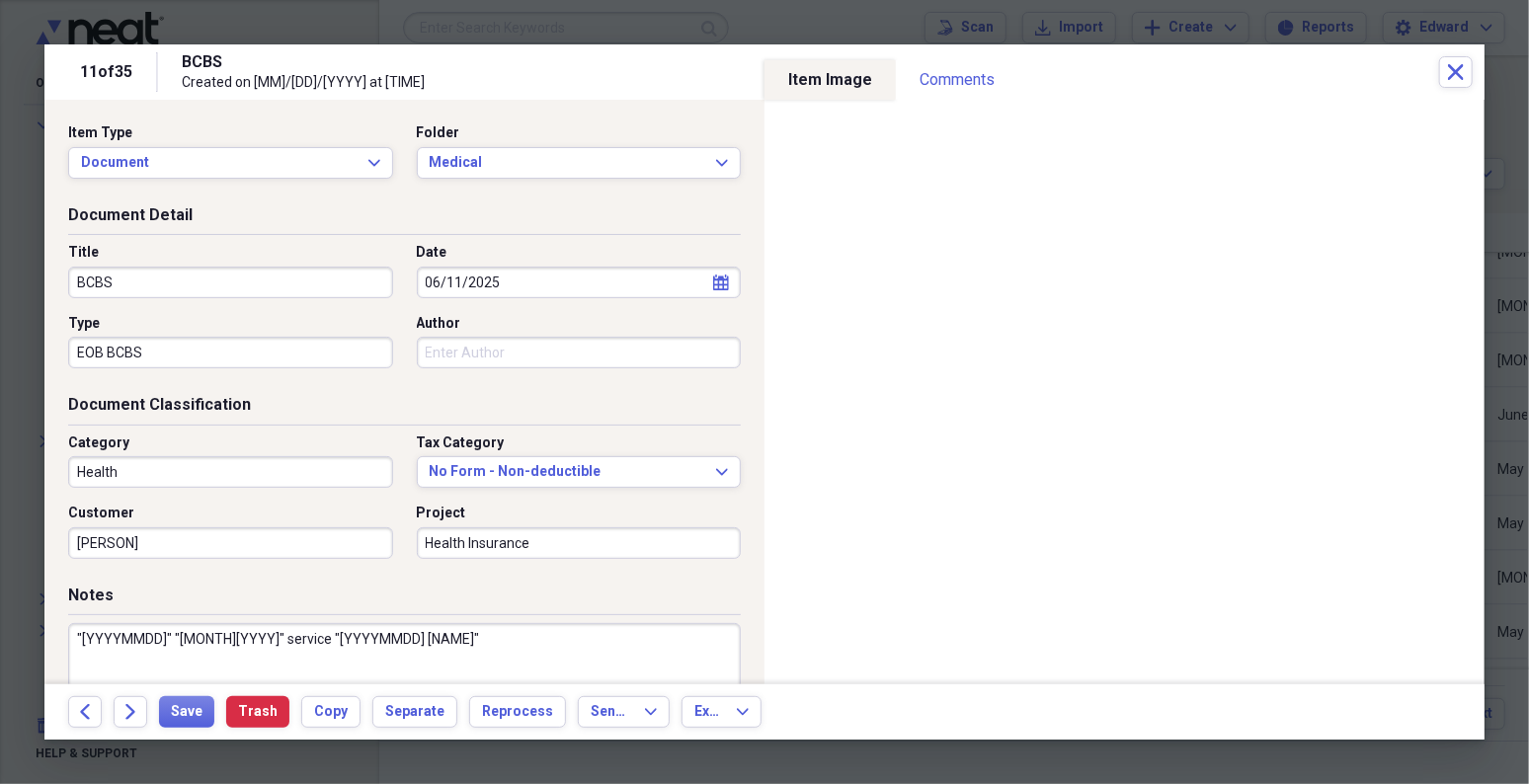 click on "BCBS" at bounding box center [230, 282] 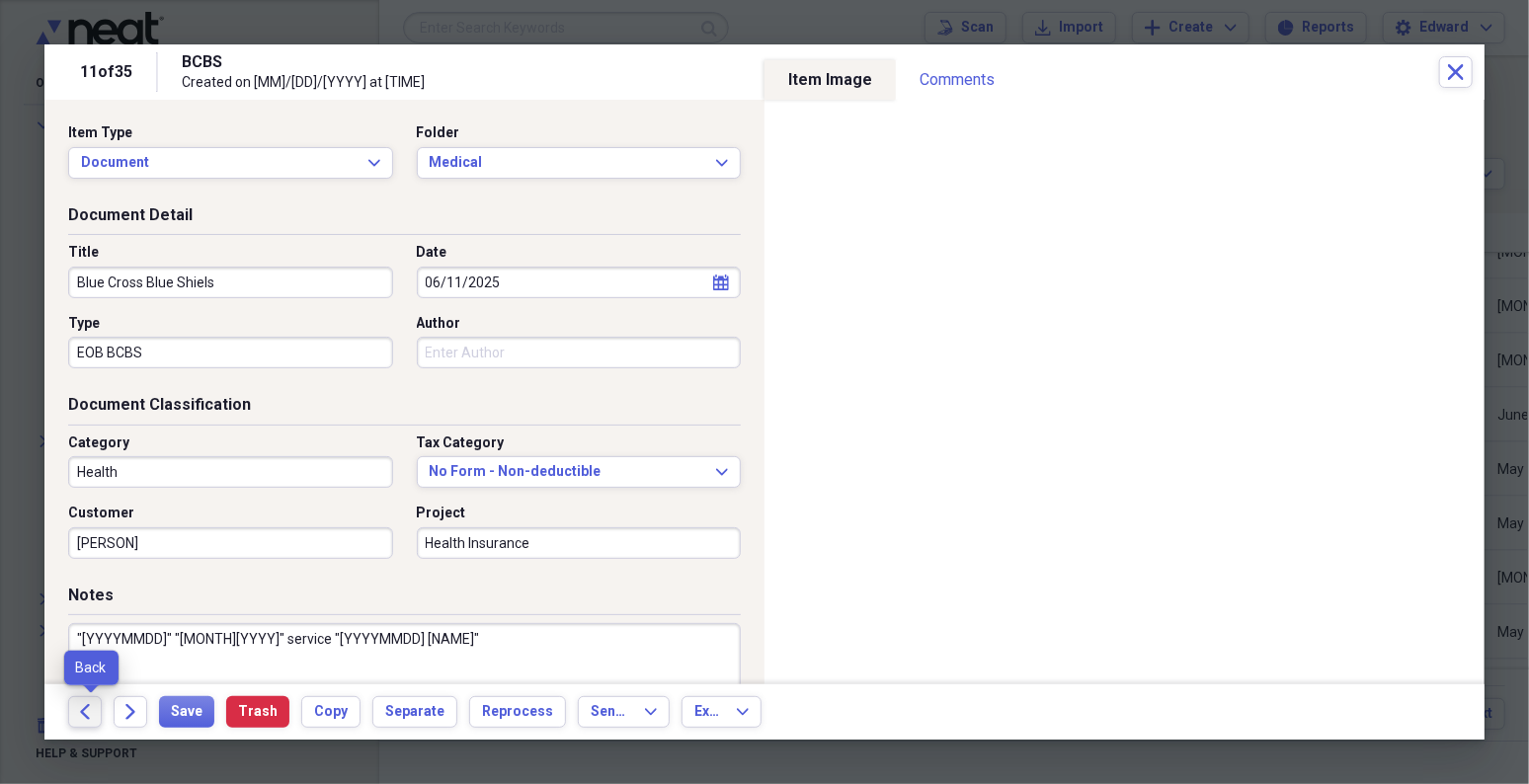type on "Blue Cross Blue Shiels" 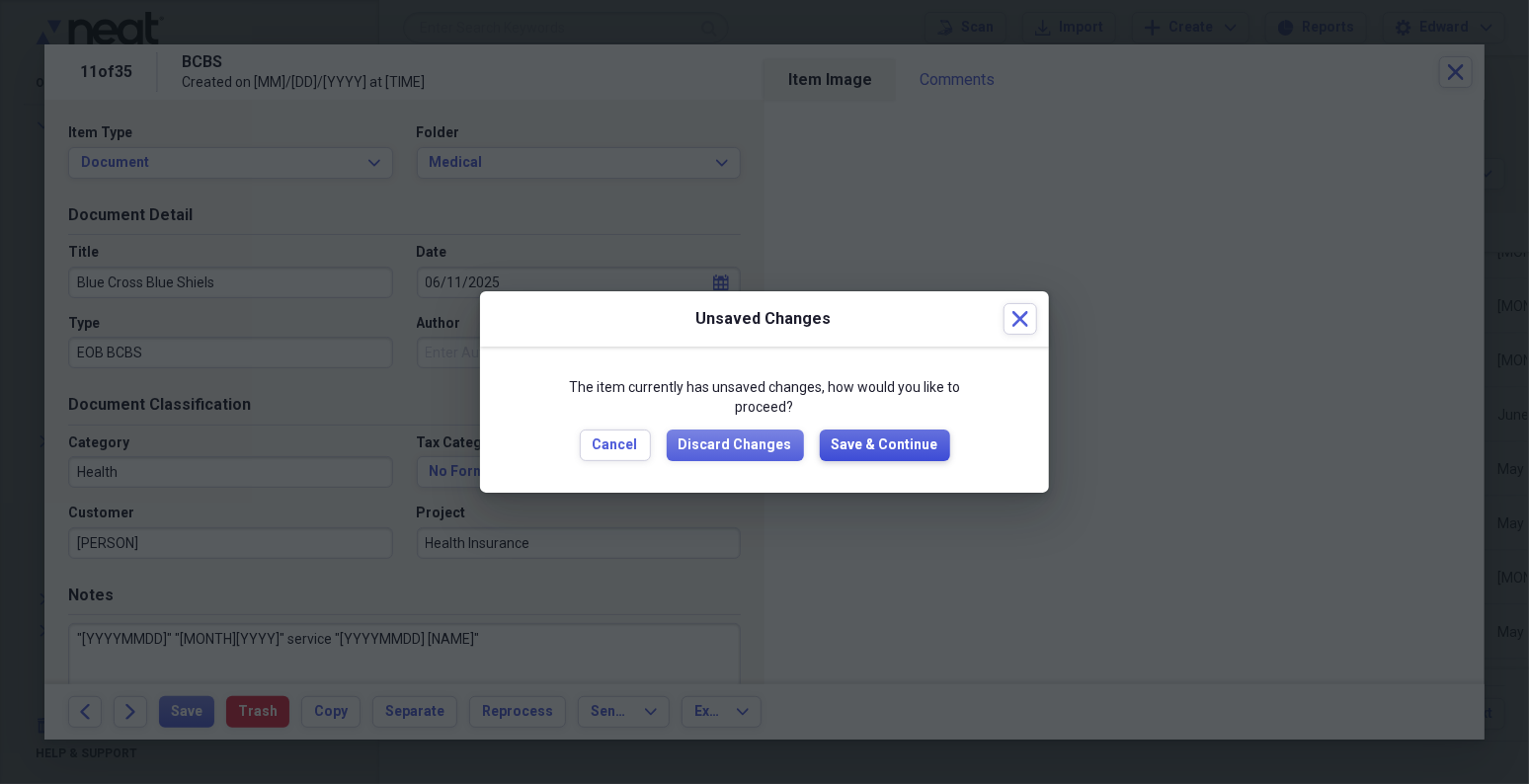 click on "Save & Continue" at bounding box center (885, 445) 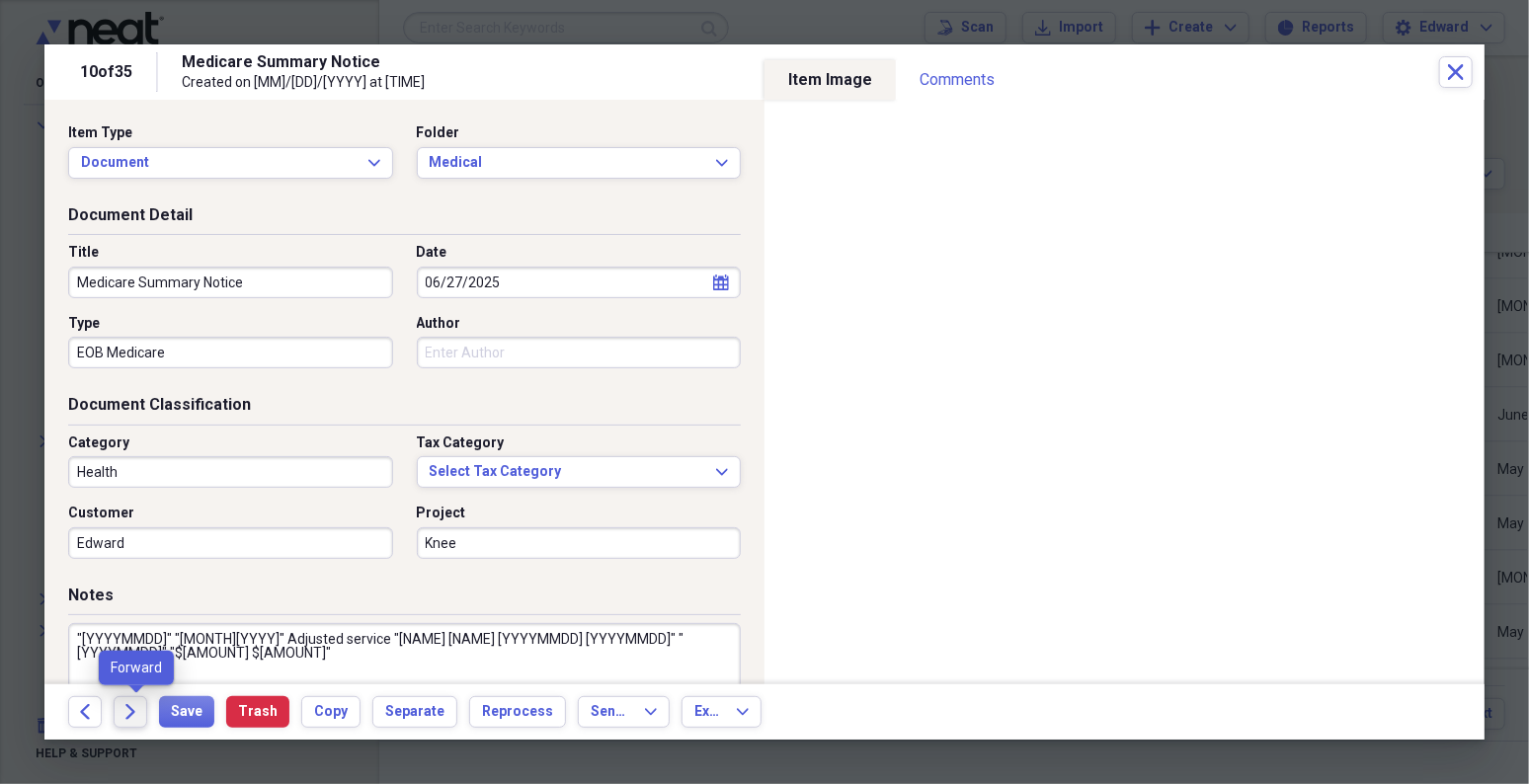 click on "Forward" 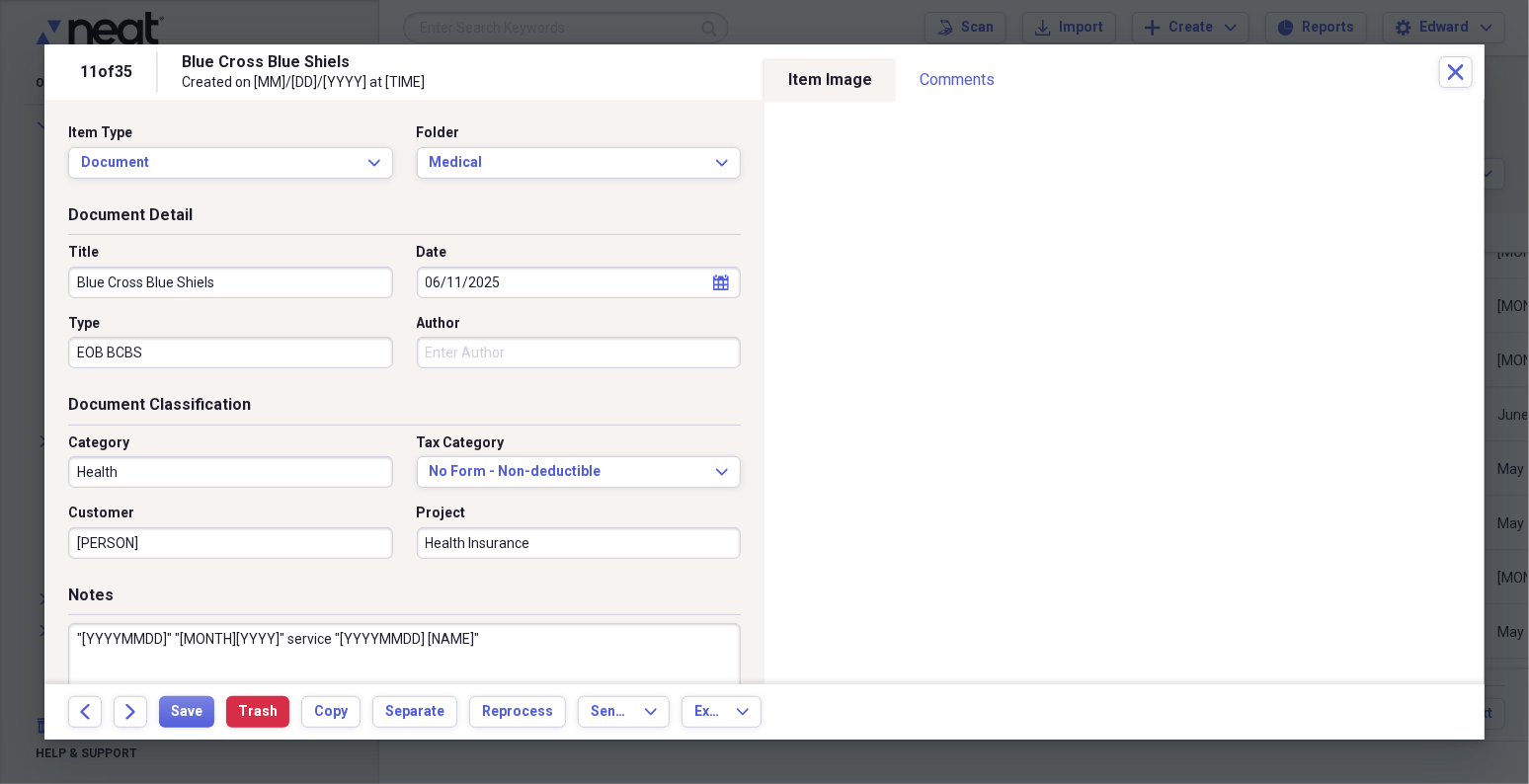 click on "Blue Cross Blue Shiels" at bounding box center [230, 282] 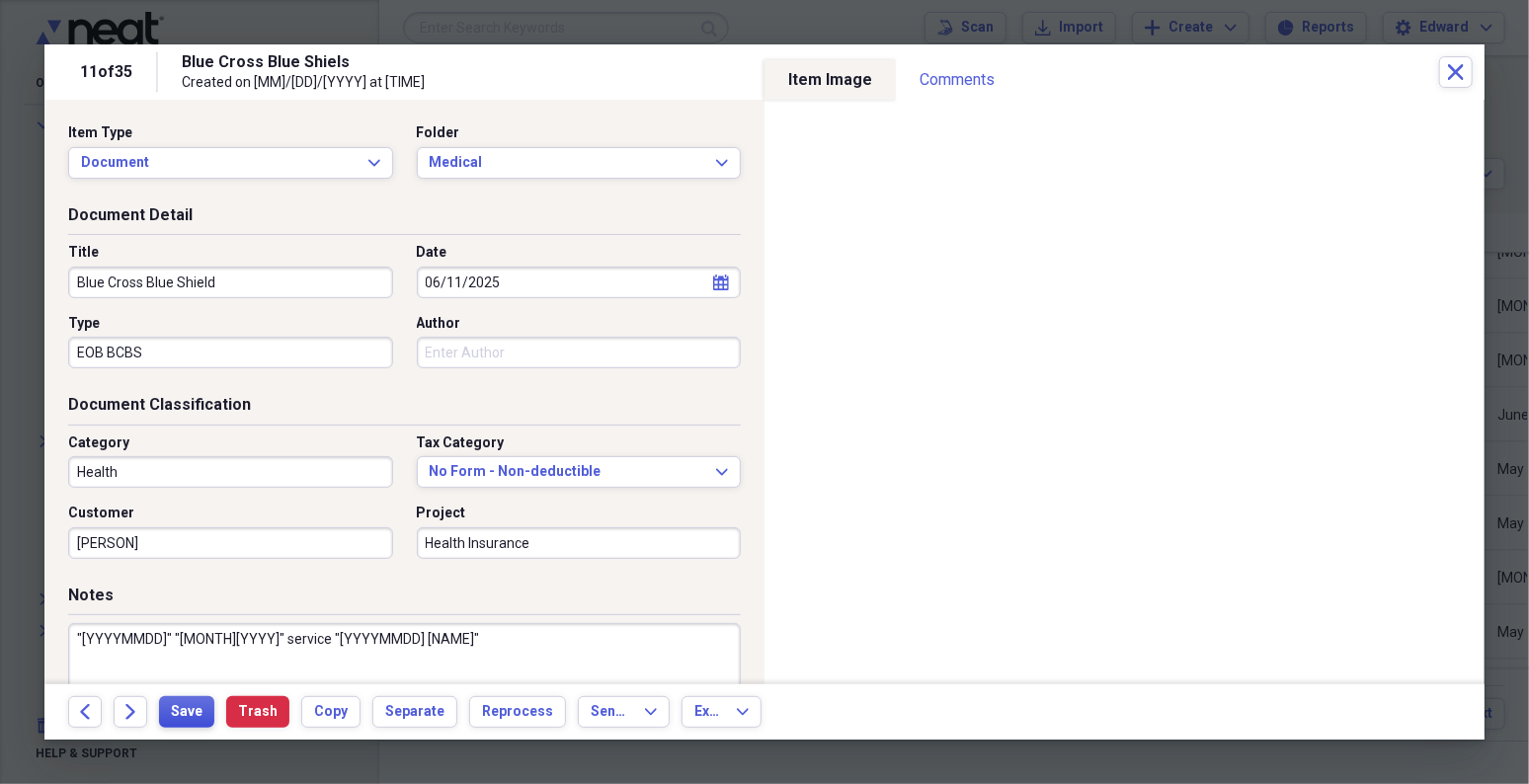 type on "Blue Cross Blue Shield" 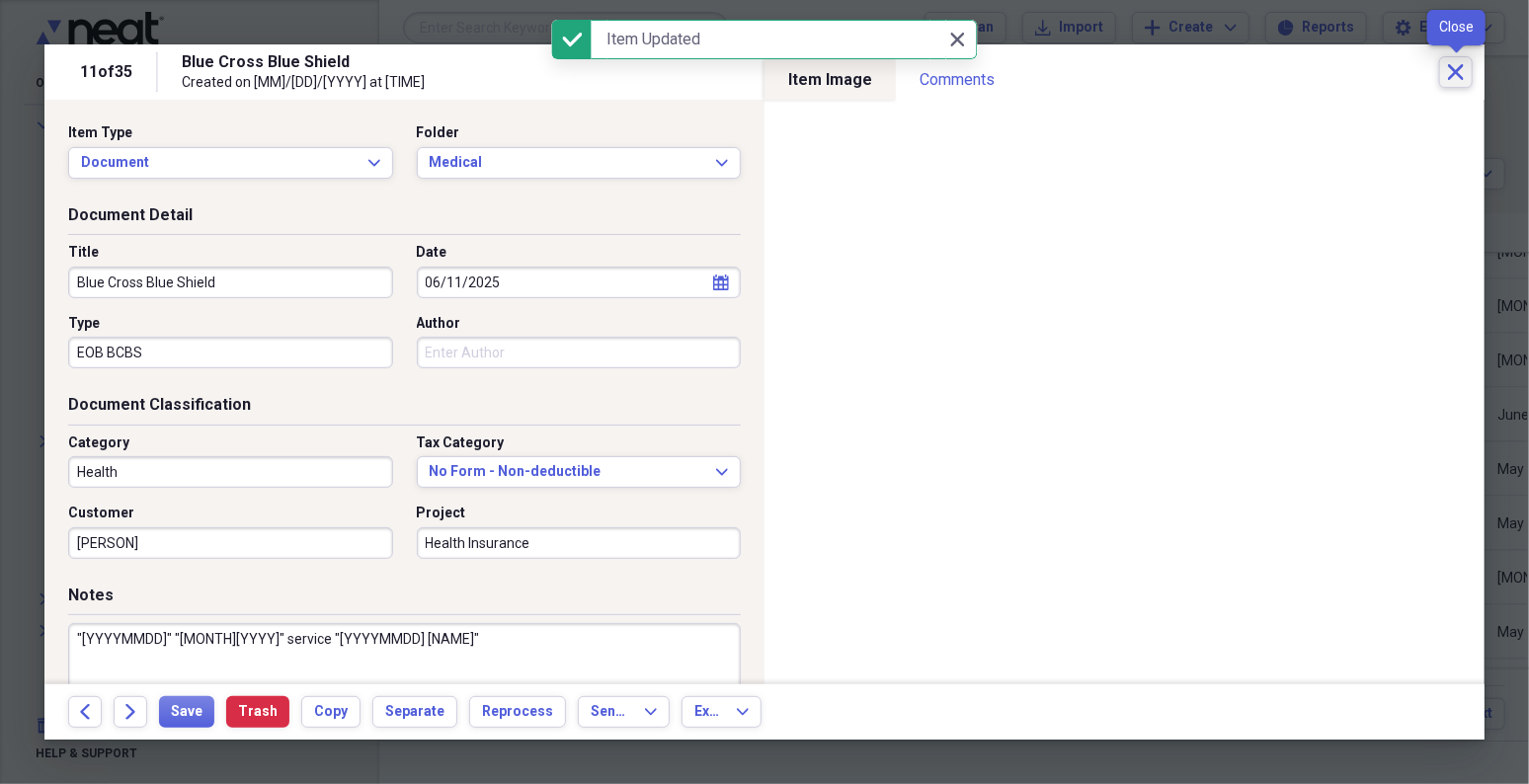 click 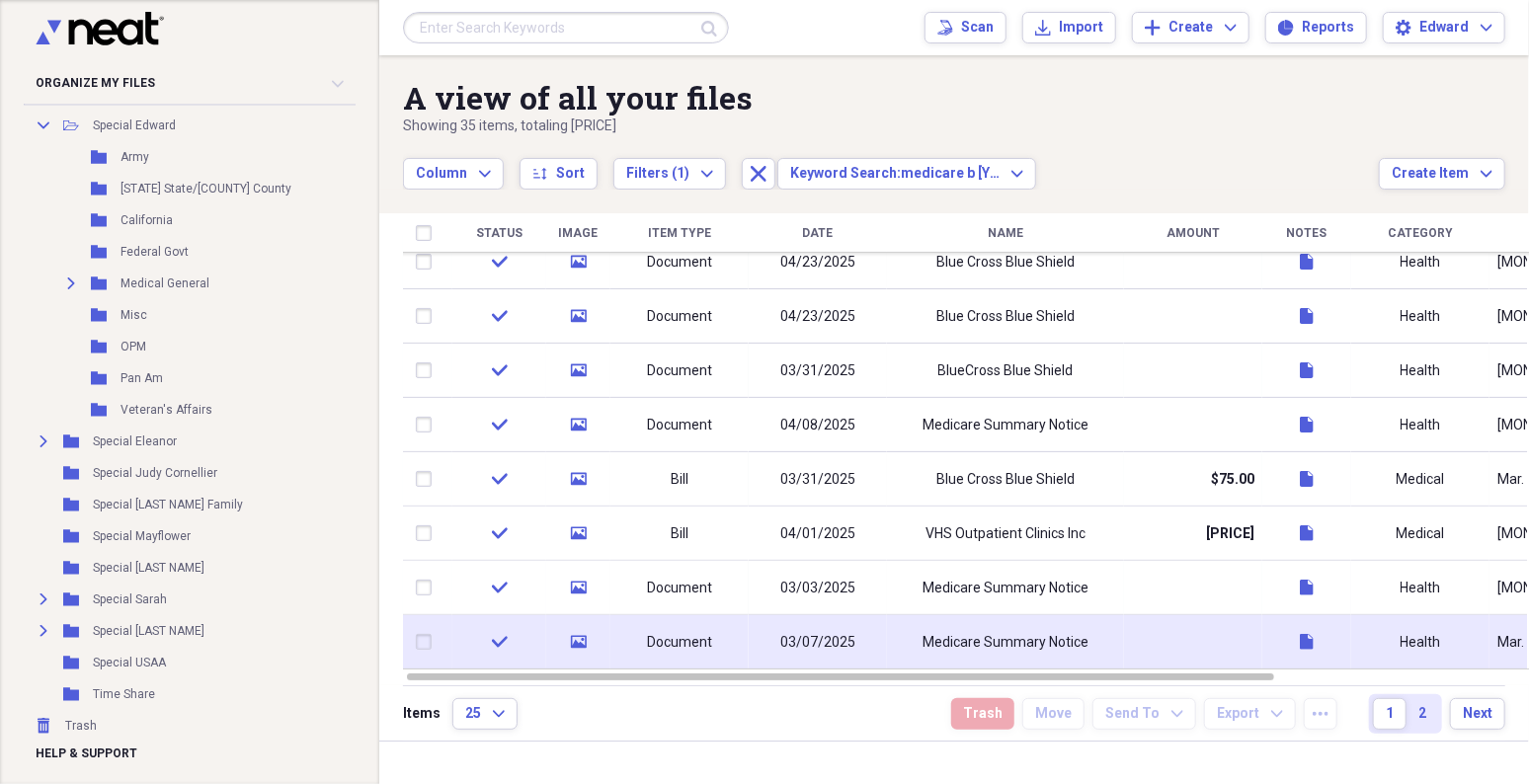click on "Medicare Summary Notice" at bounding box center [1006, 643] 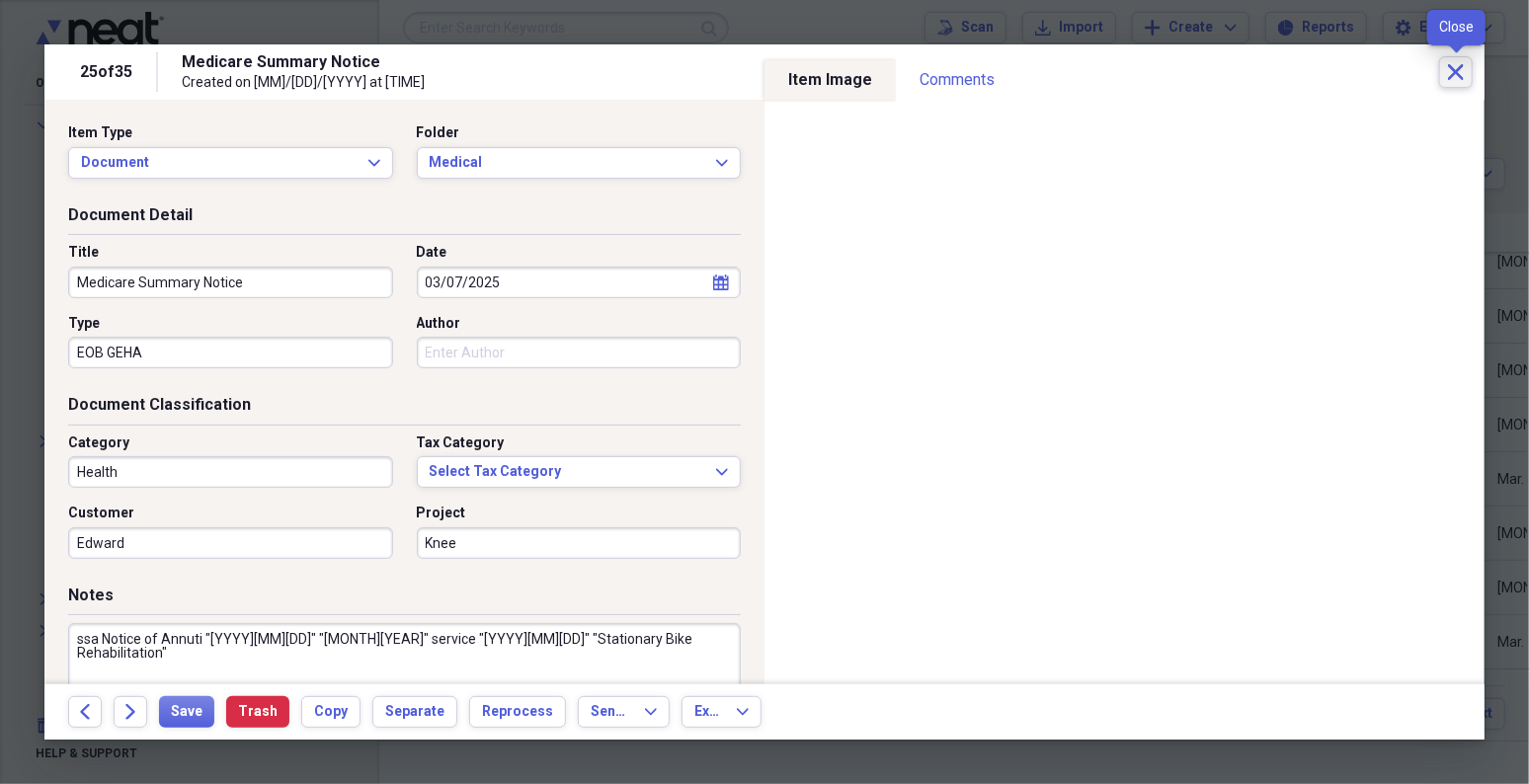 click on "Close" at bounding box center (1456, 72) 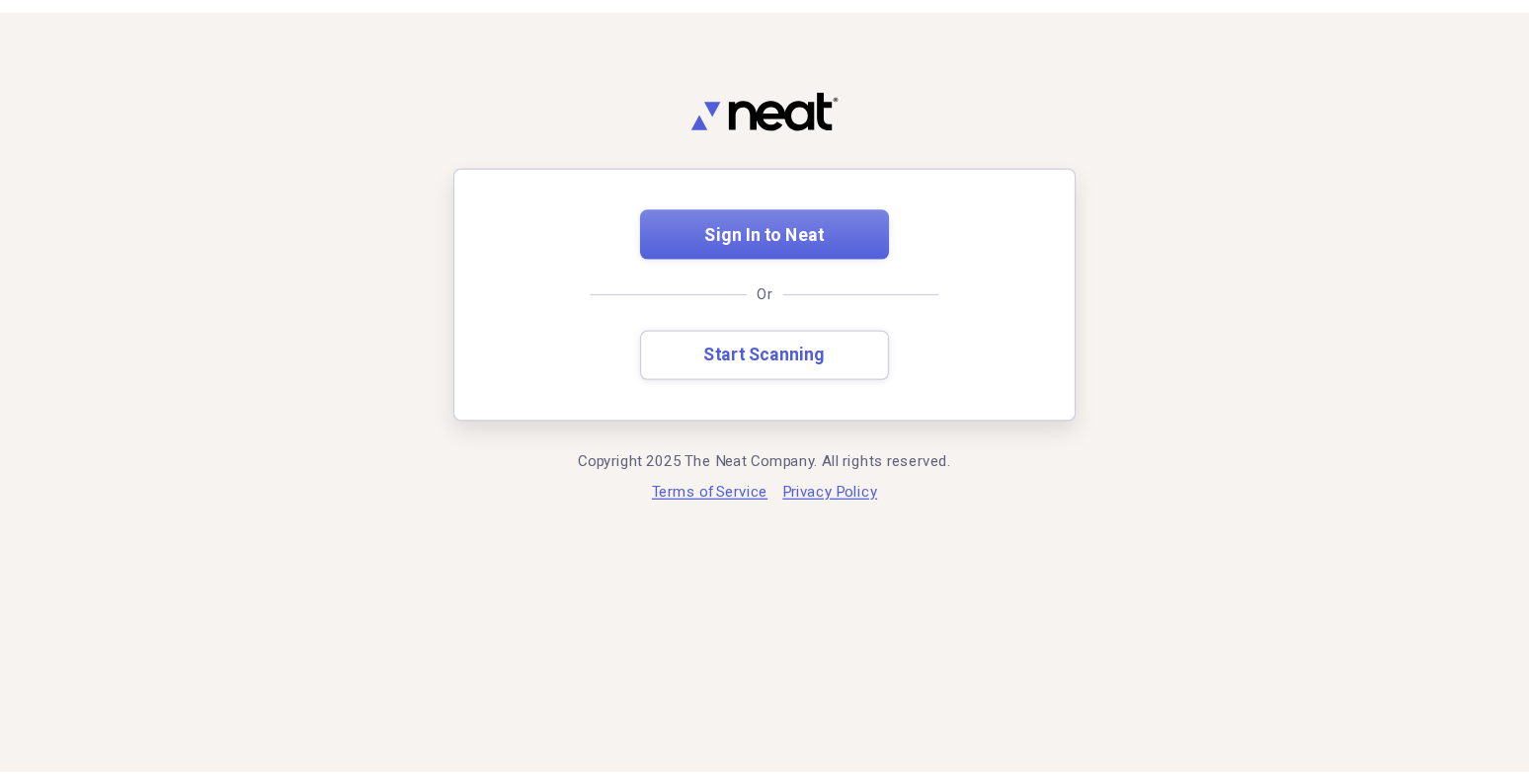 scroll, scrollTop: 0, scrollLeft: 0, axis: both 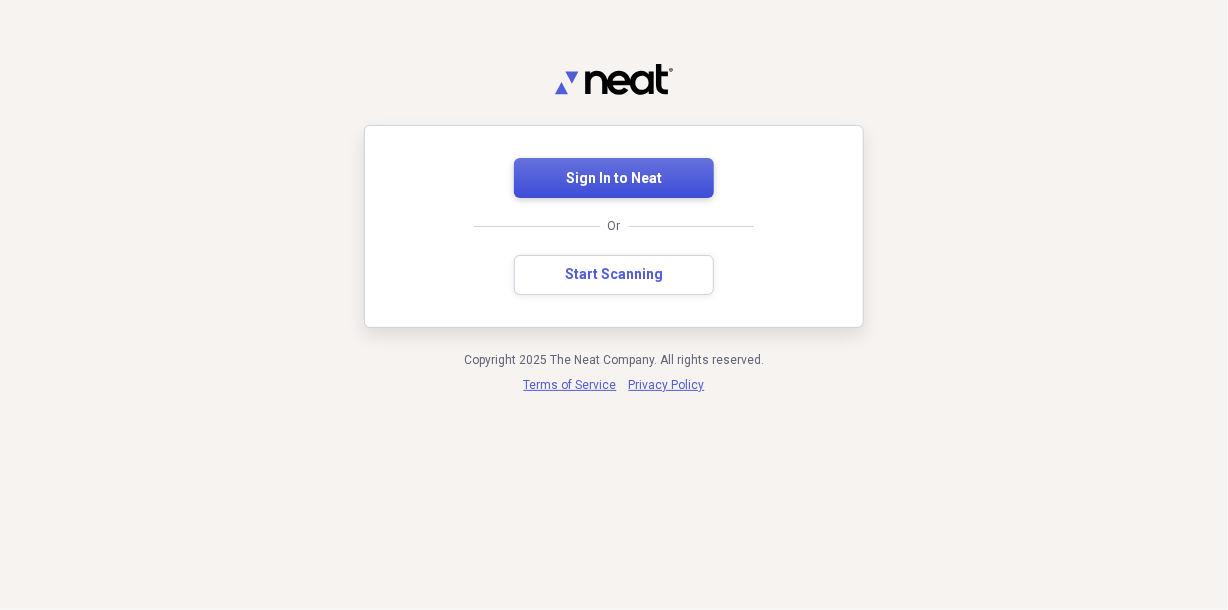 click on "Sign In to Neat" at bounding box center (614, 178) 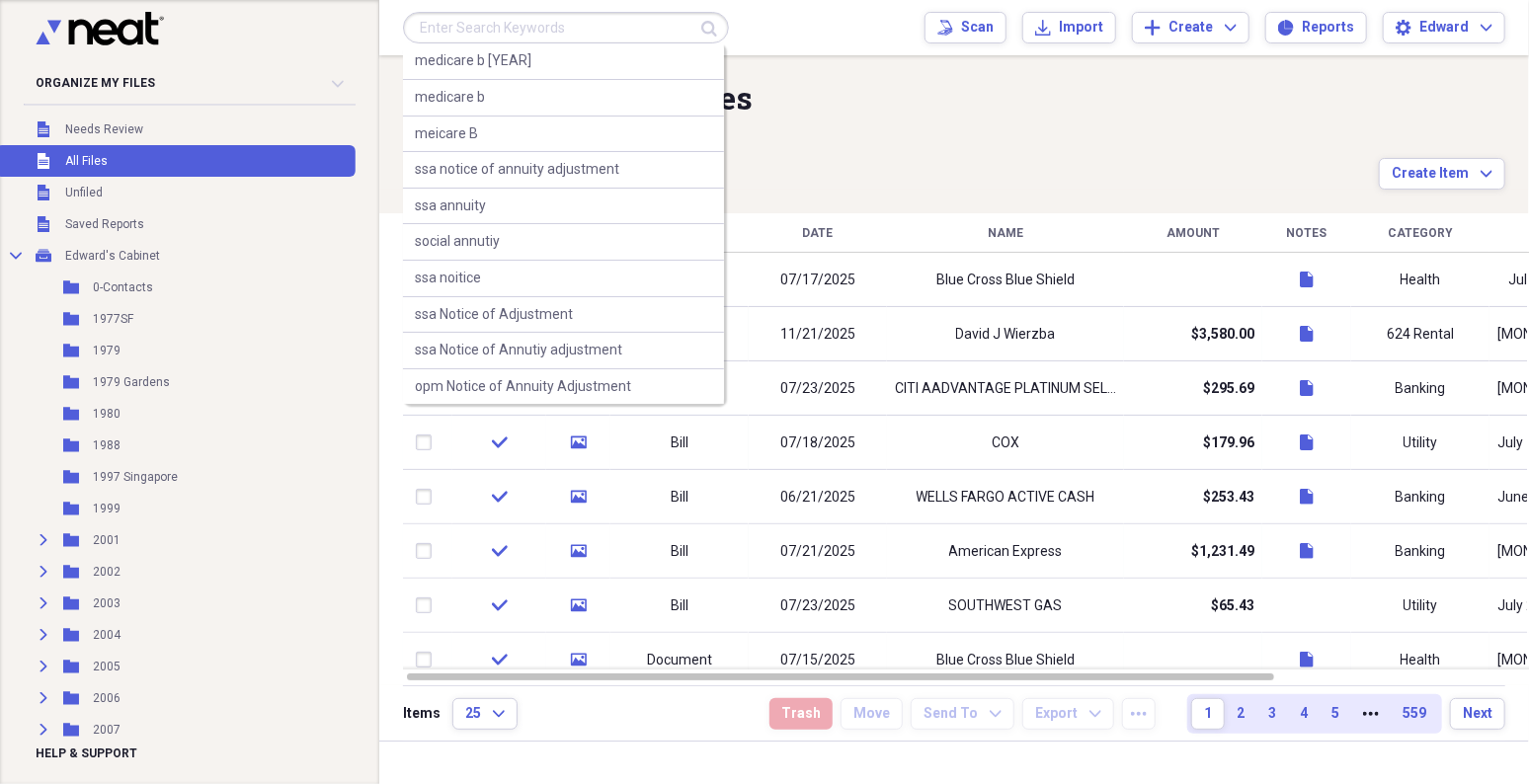 click at bounding box center (566, 28) 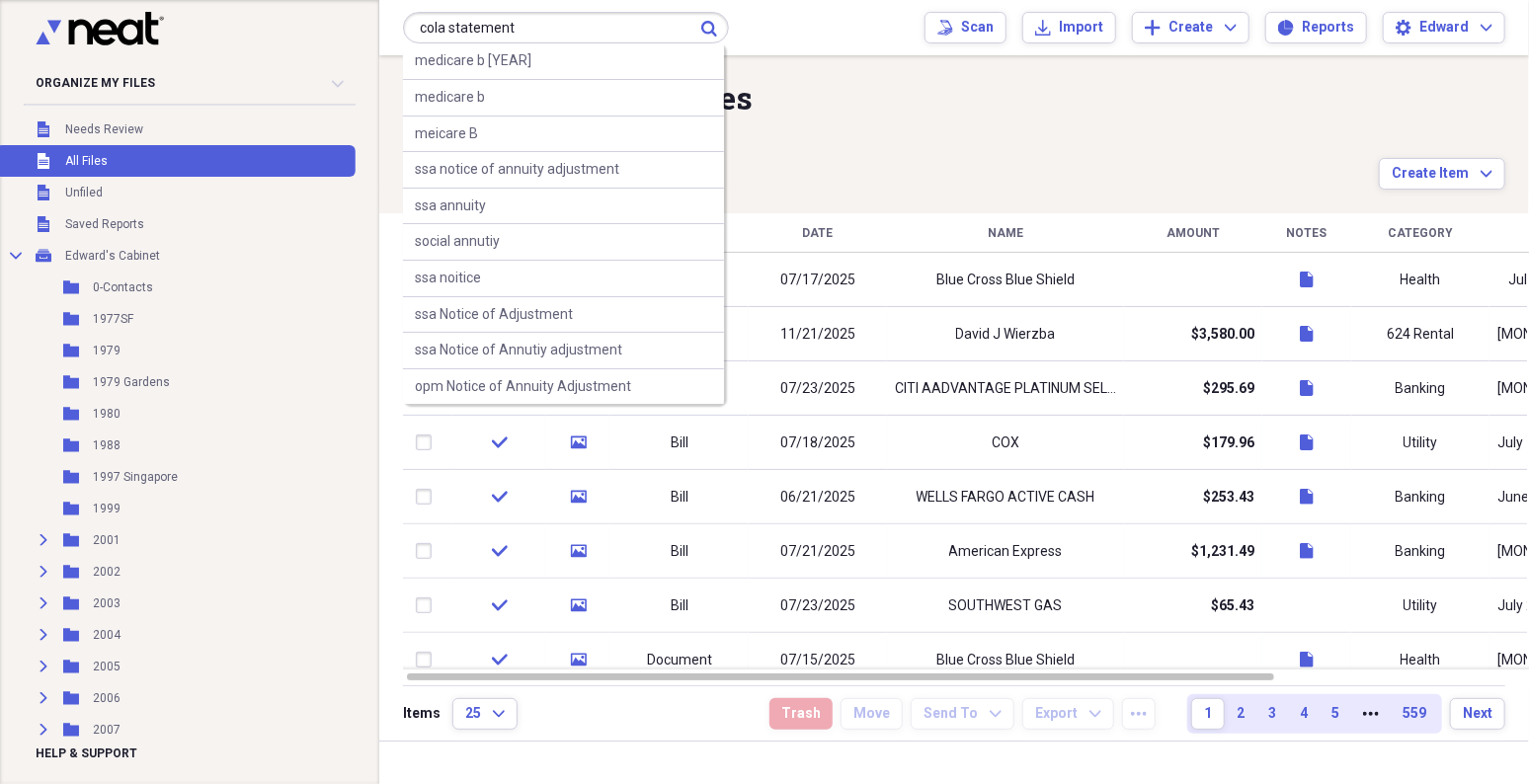 type on "cola statement" 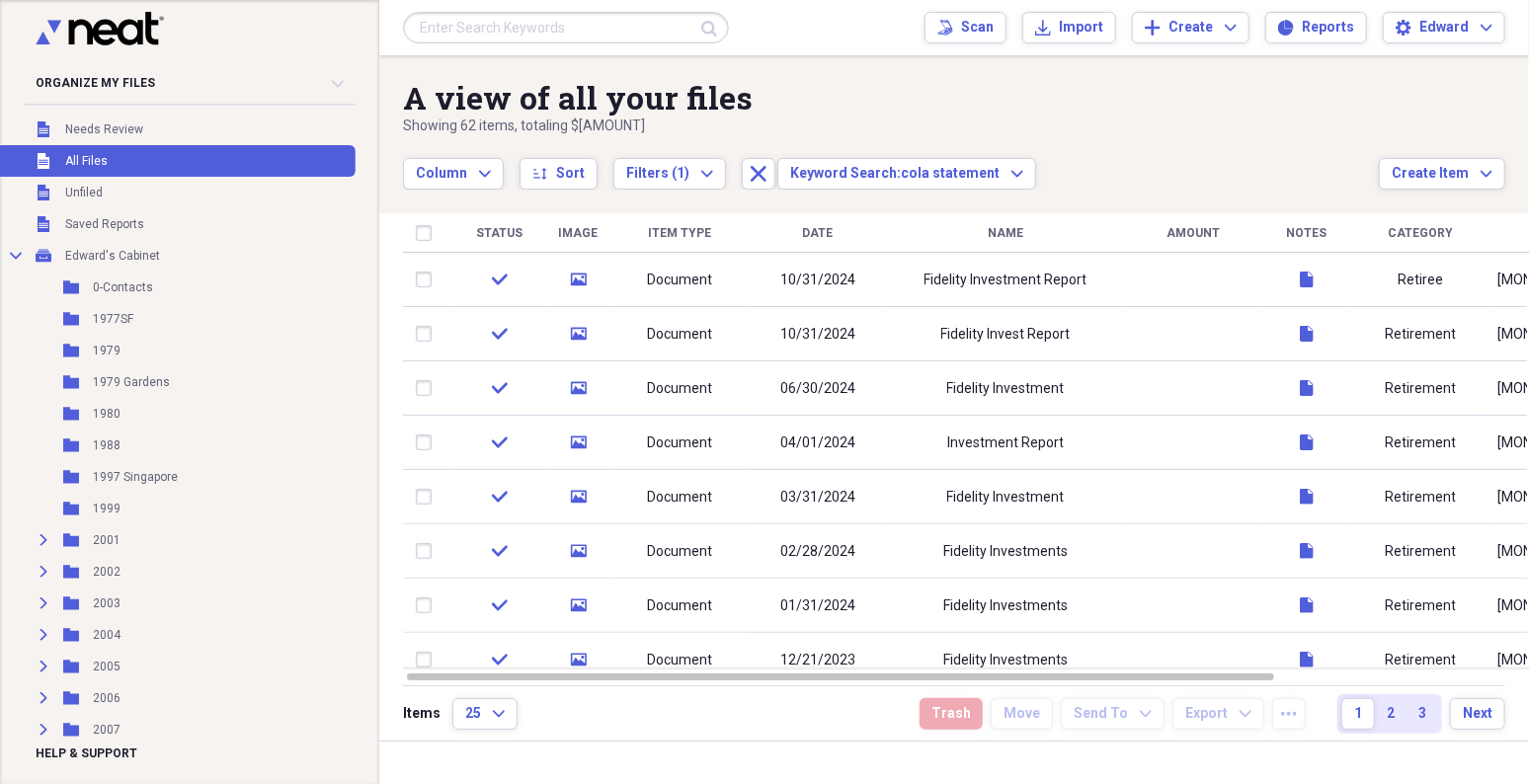 click at bounding box center [566, 28] 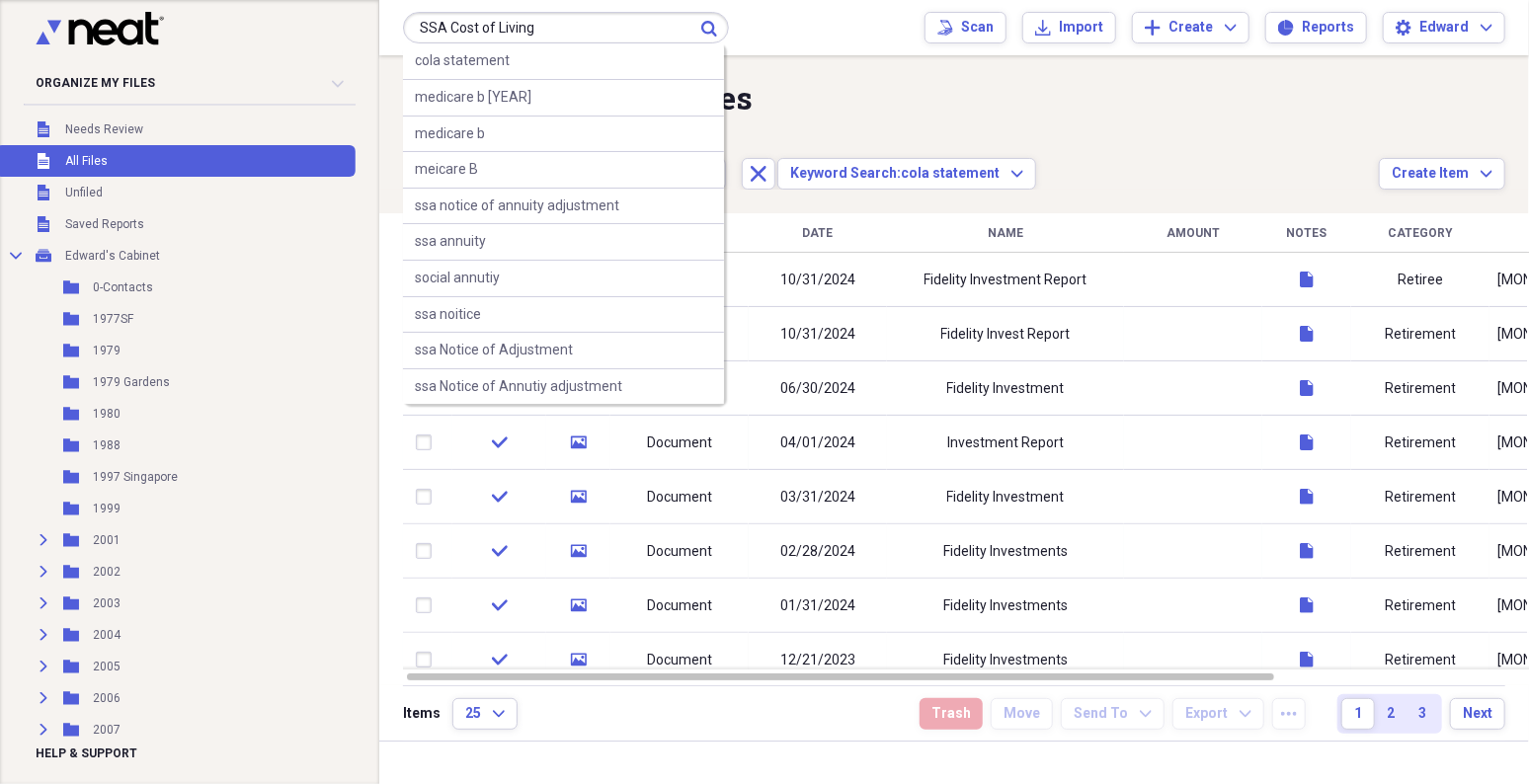 type on "SSA Cost of Living" 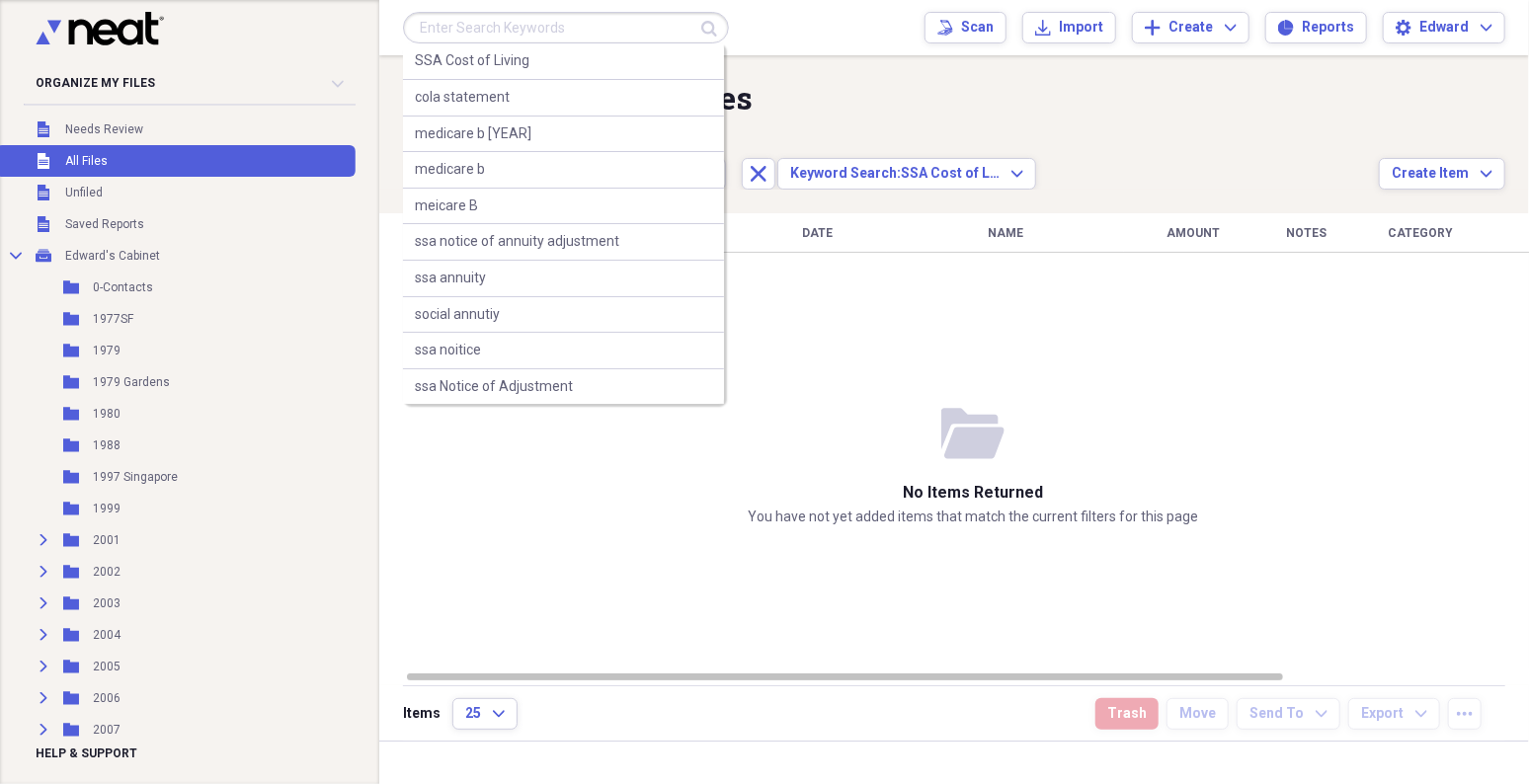 click at bounding box center (566, 28) 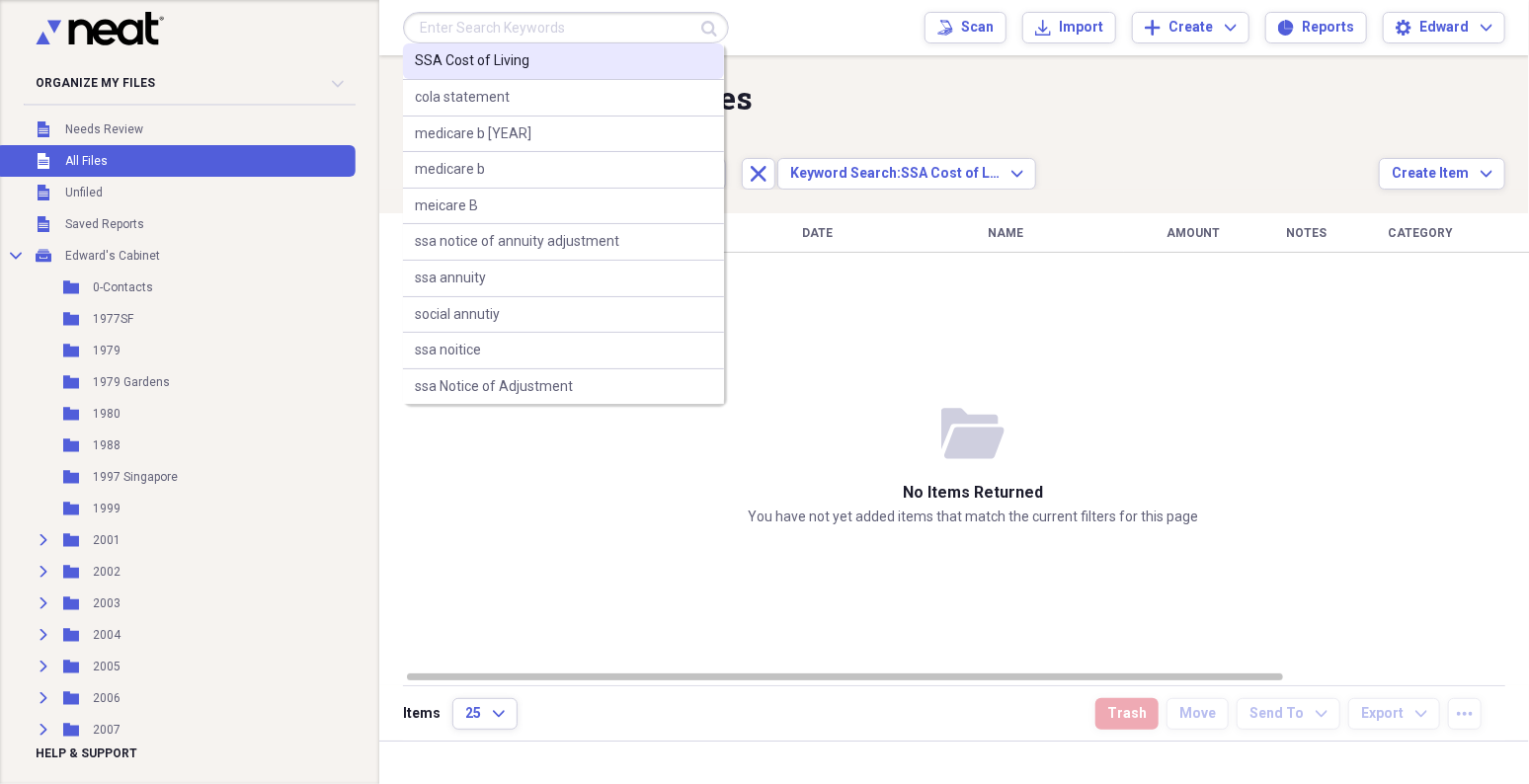 click on "SSA Cost of Living" at bounding box center [563, 61] 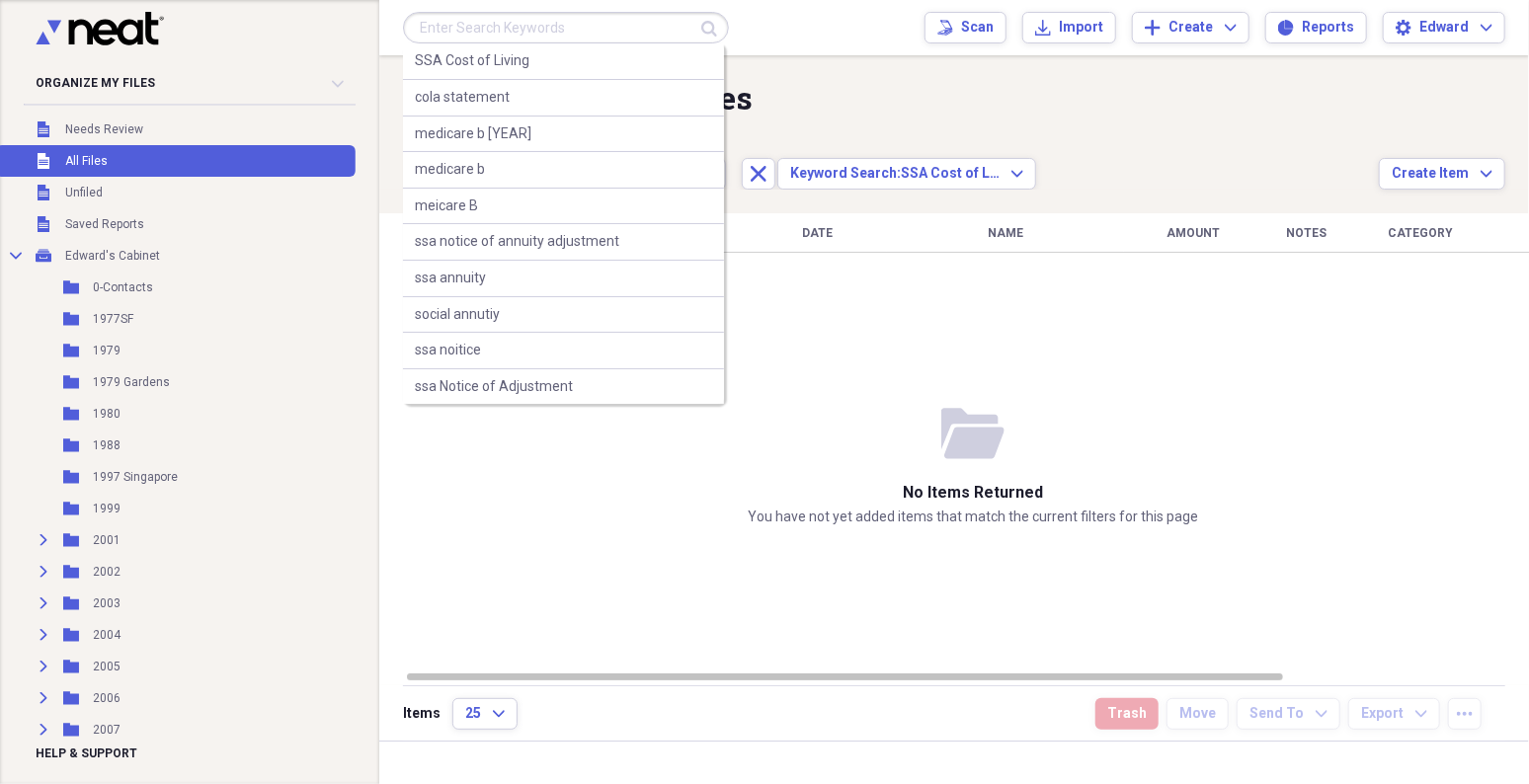 click at bounding box center (566, 28) 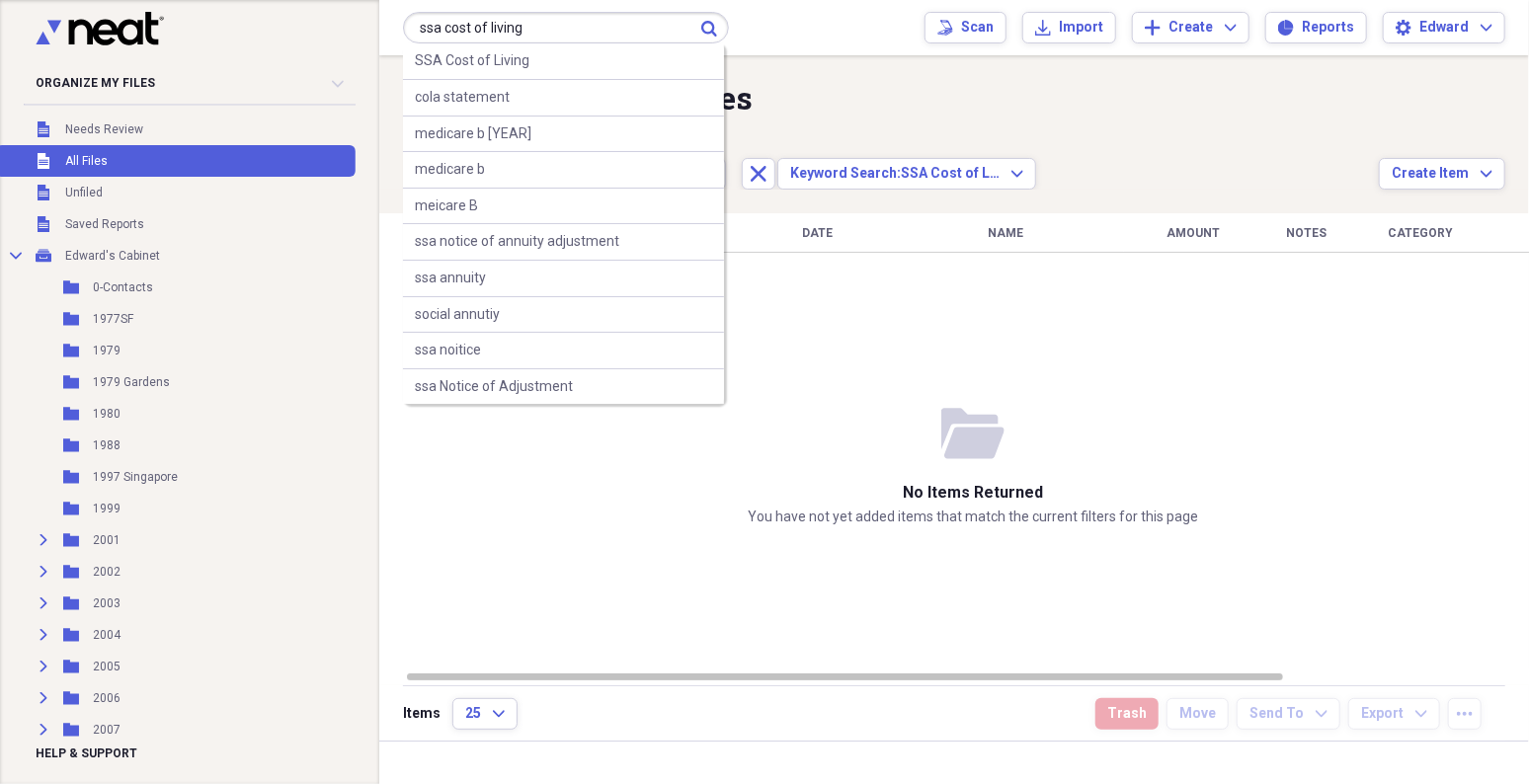 type on "ssa cost of living" 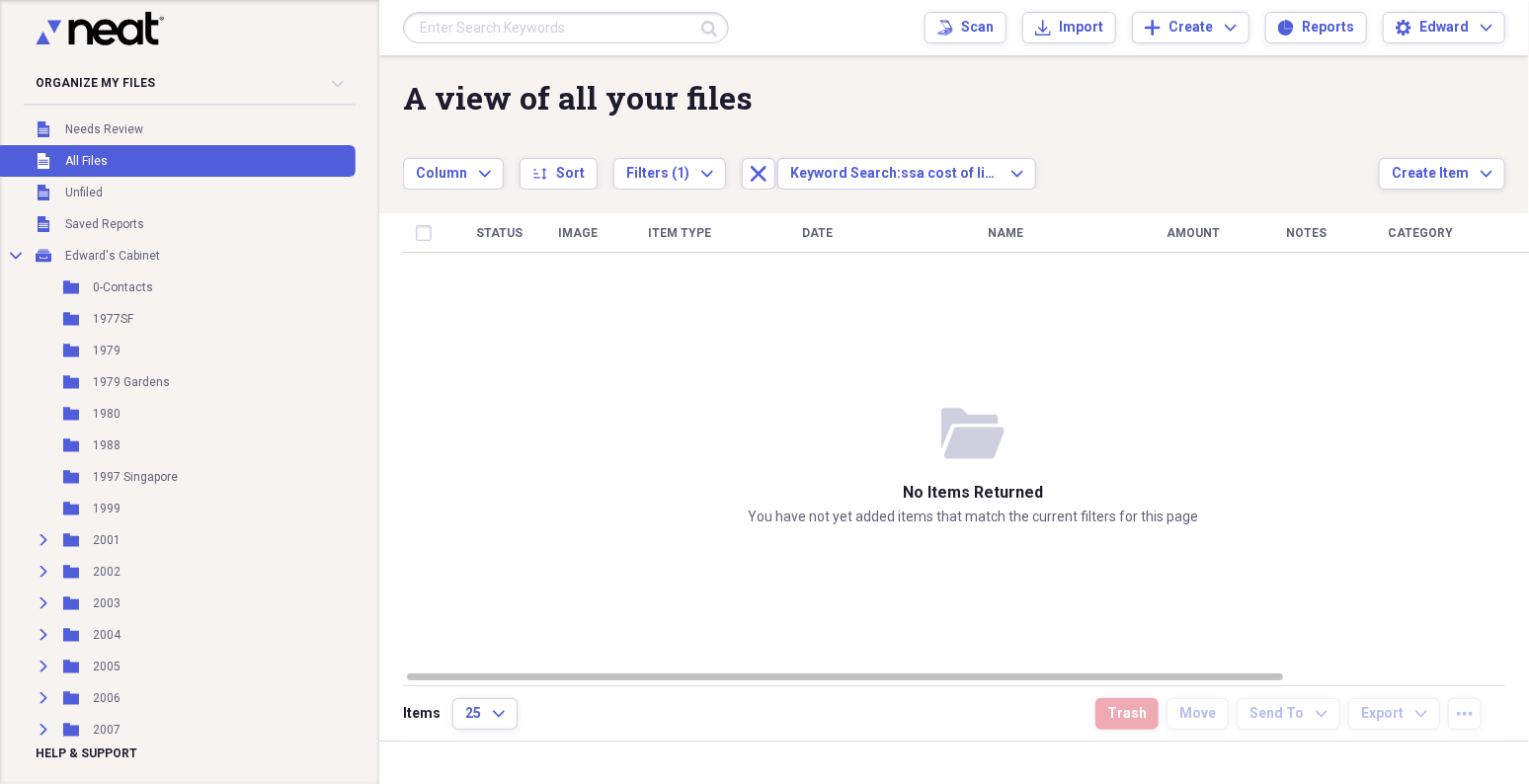 click at bounding box center [566, 28] 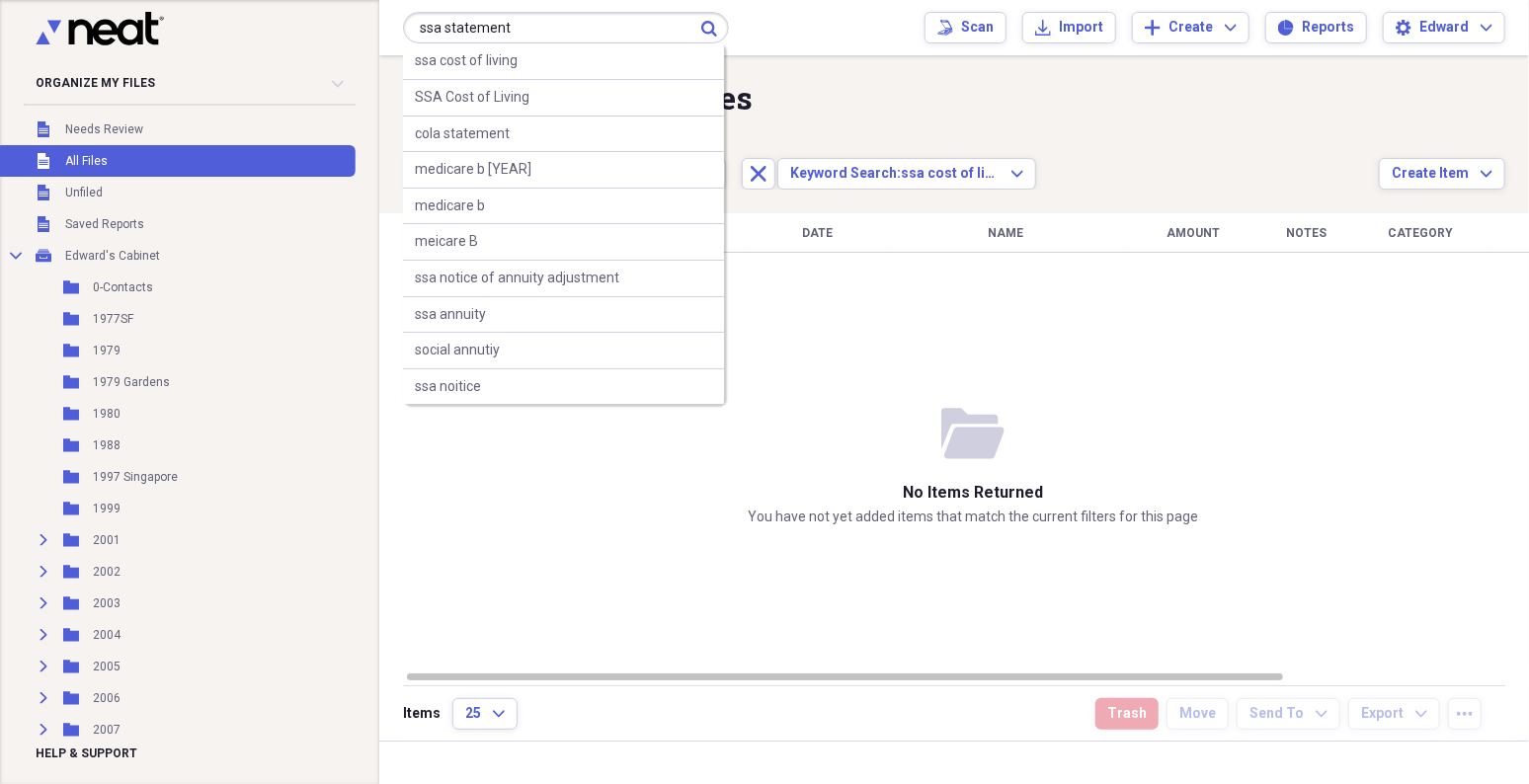 type on "ssa statement" 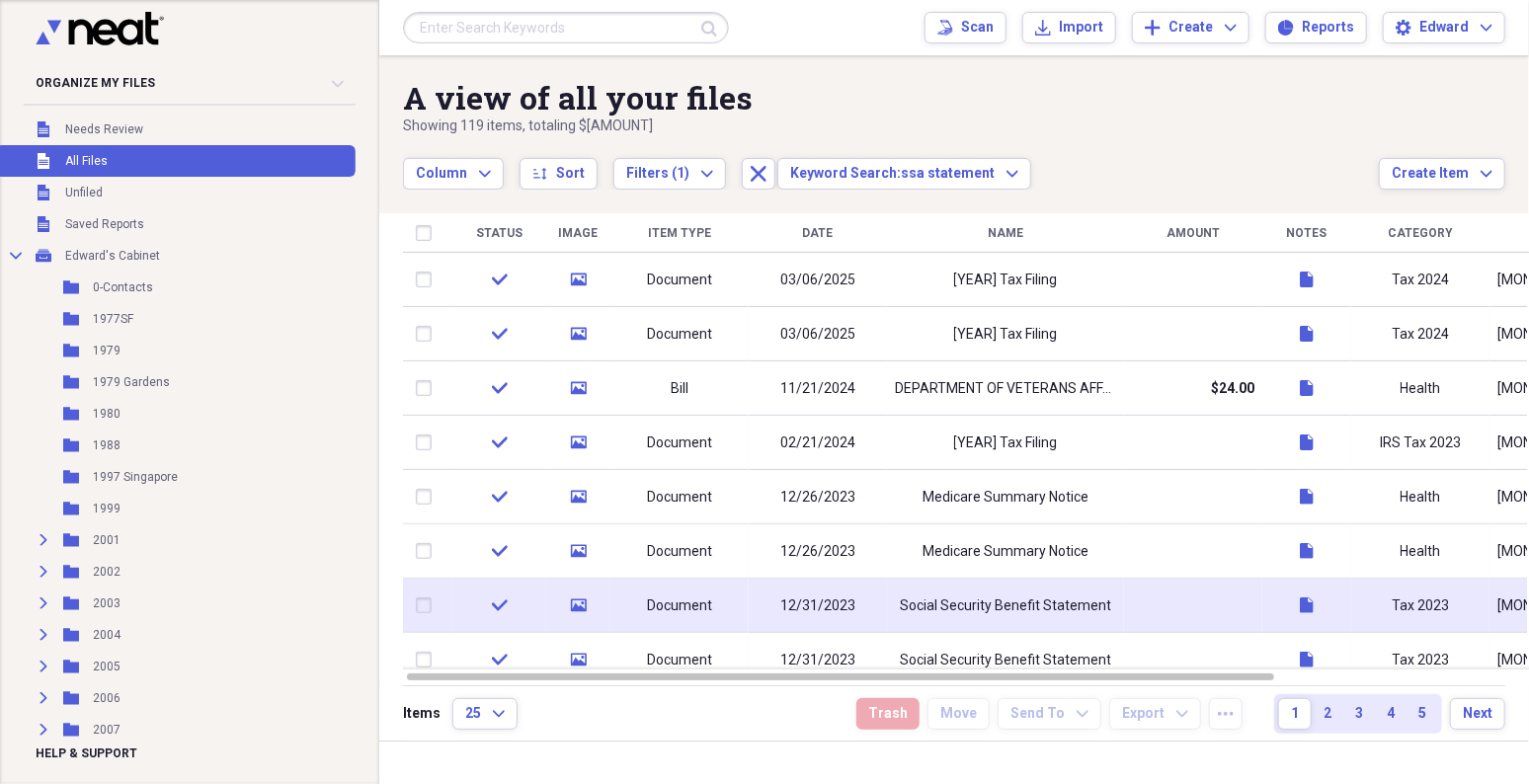 click on "Document" at bounding box center [680, 605] 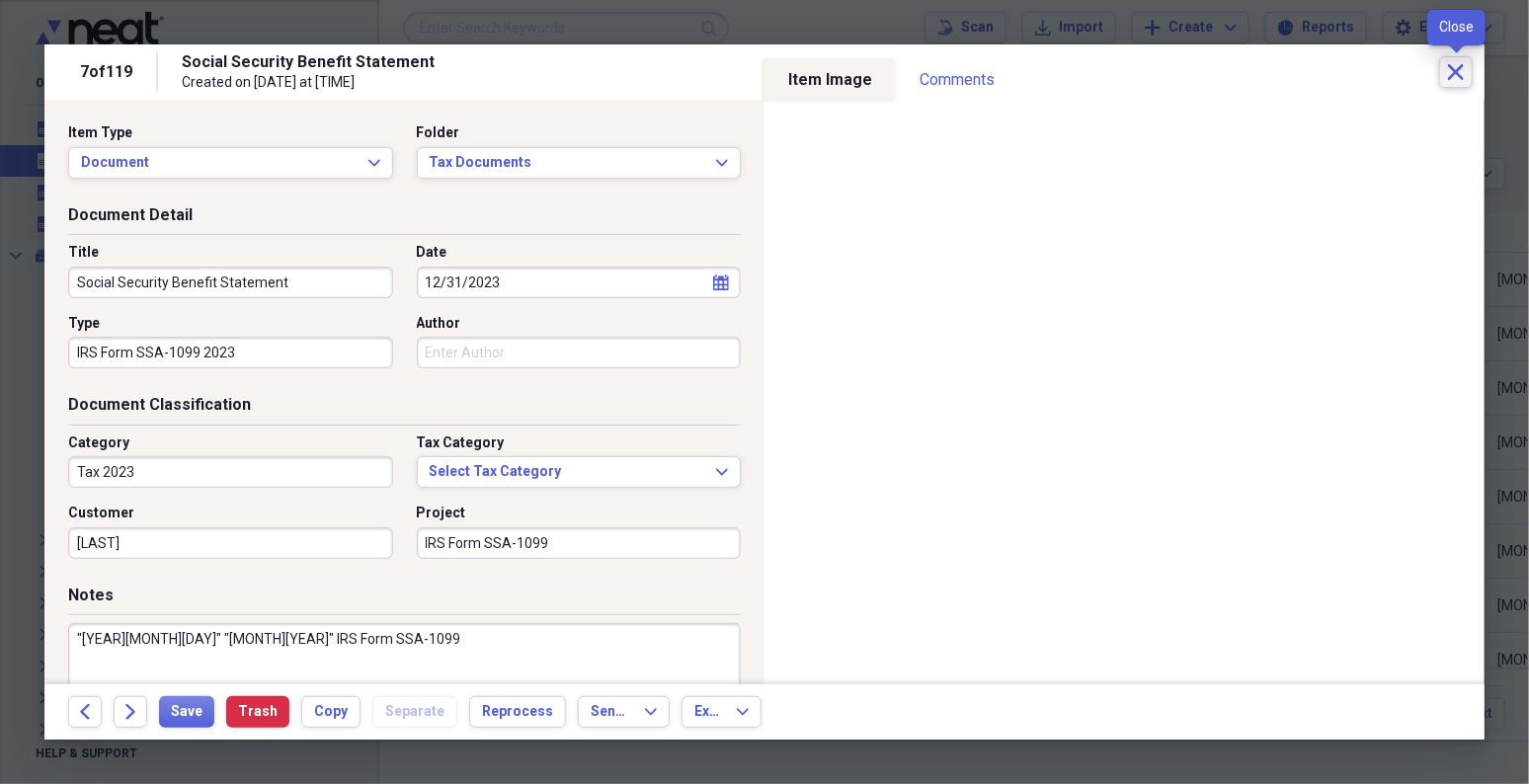 click on "Close" 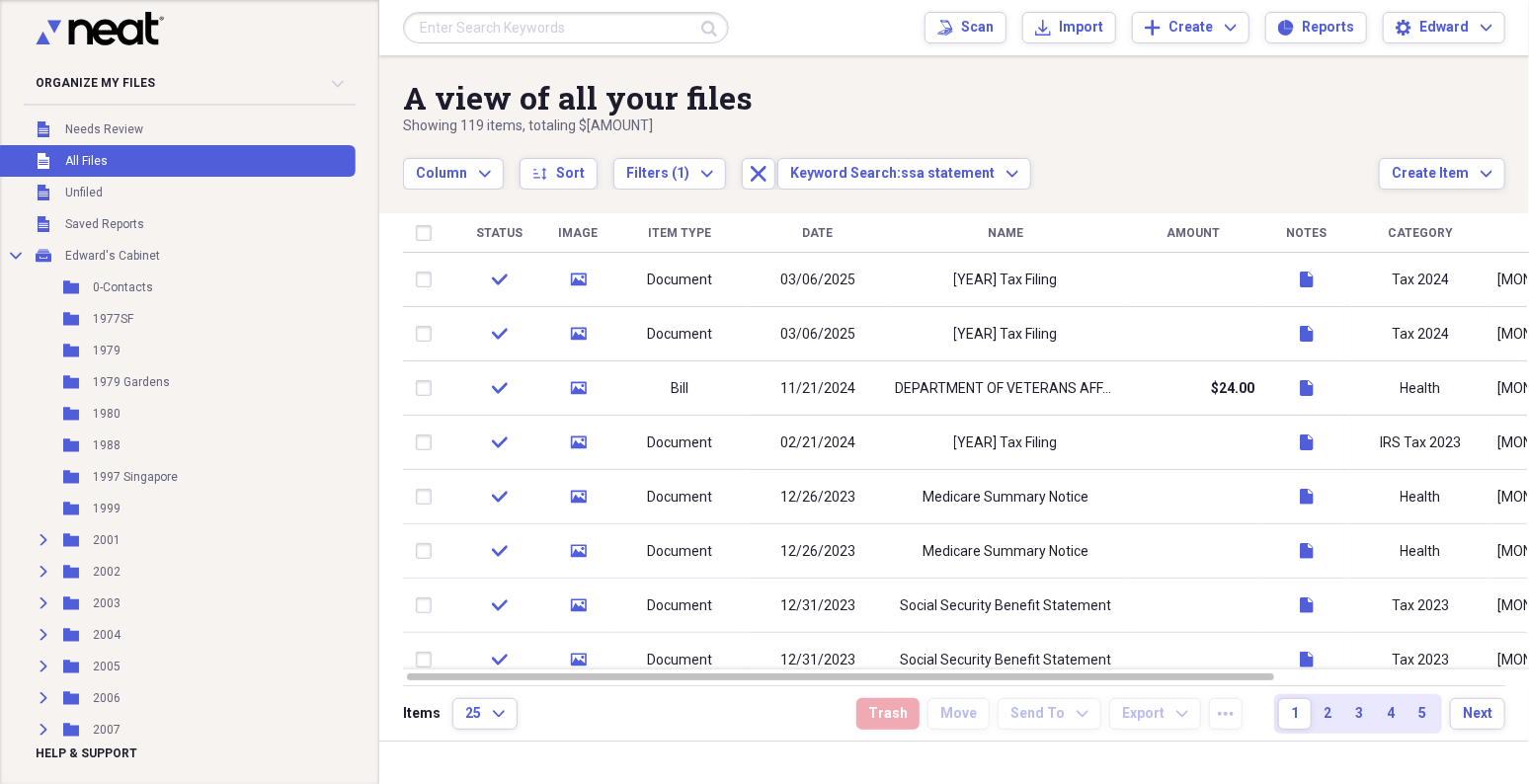 click at bounding box center [566, 28] 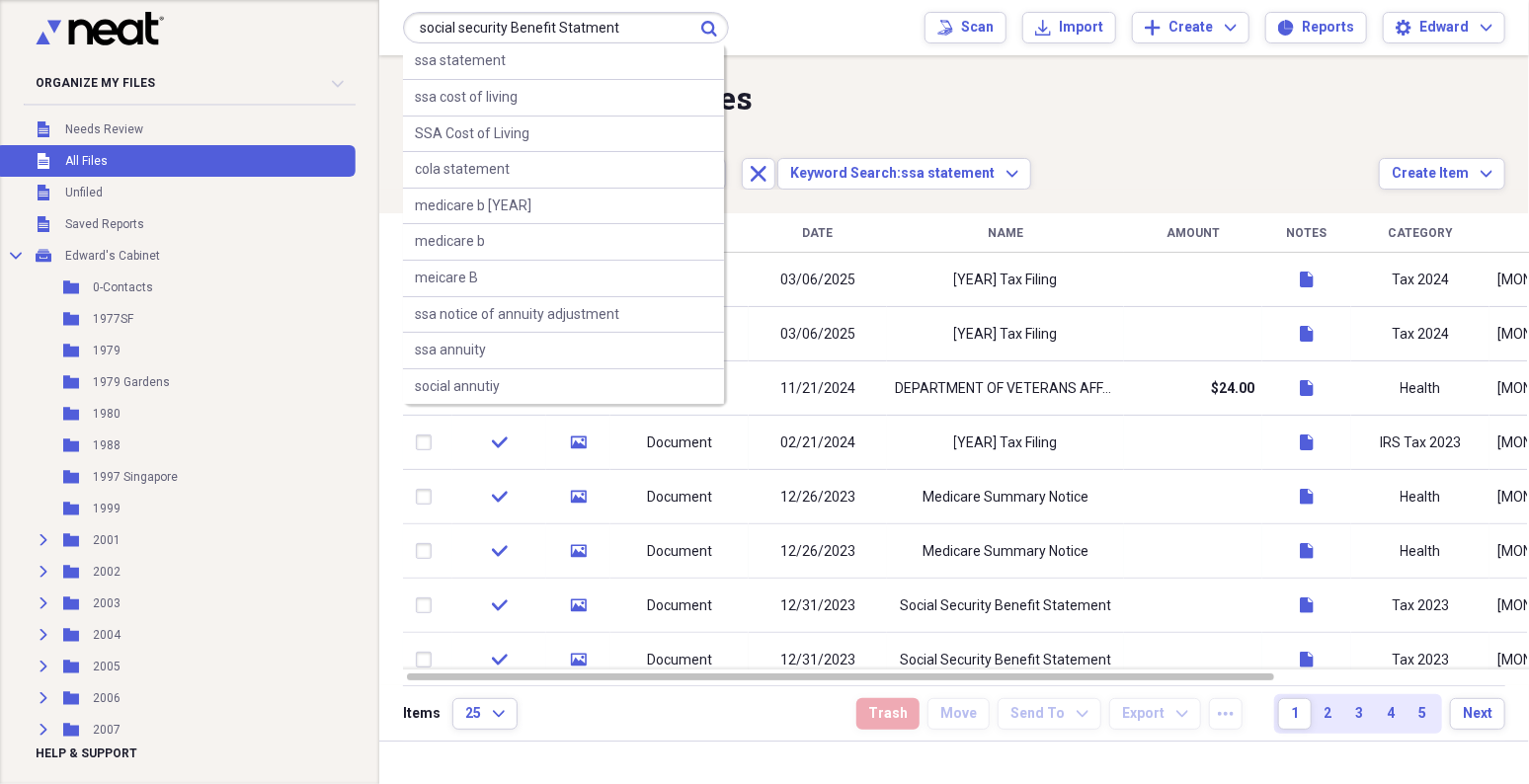 type on "social security Benefit Statment" 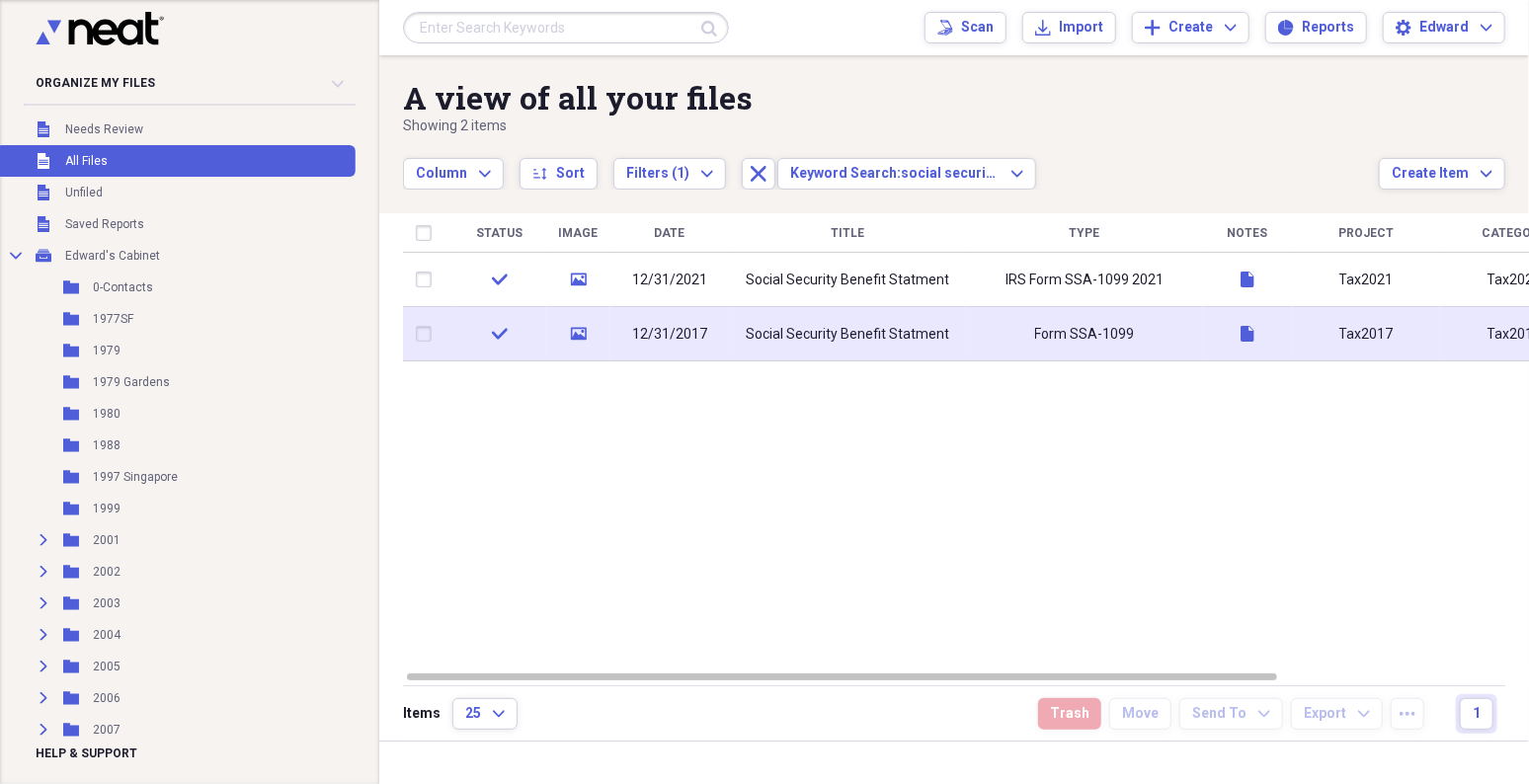 click on "Social Security Benefit Statment" at bounding box center (847, 334) 